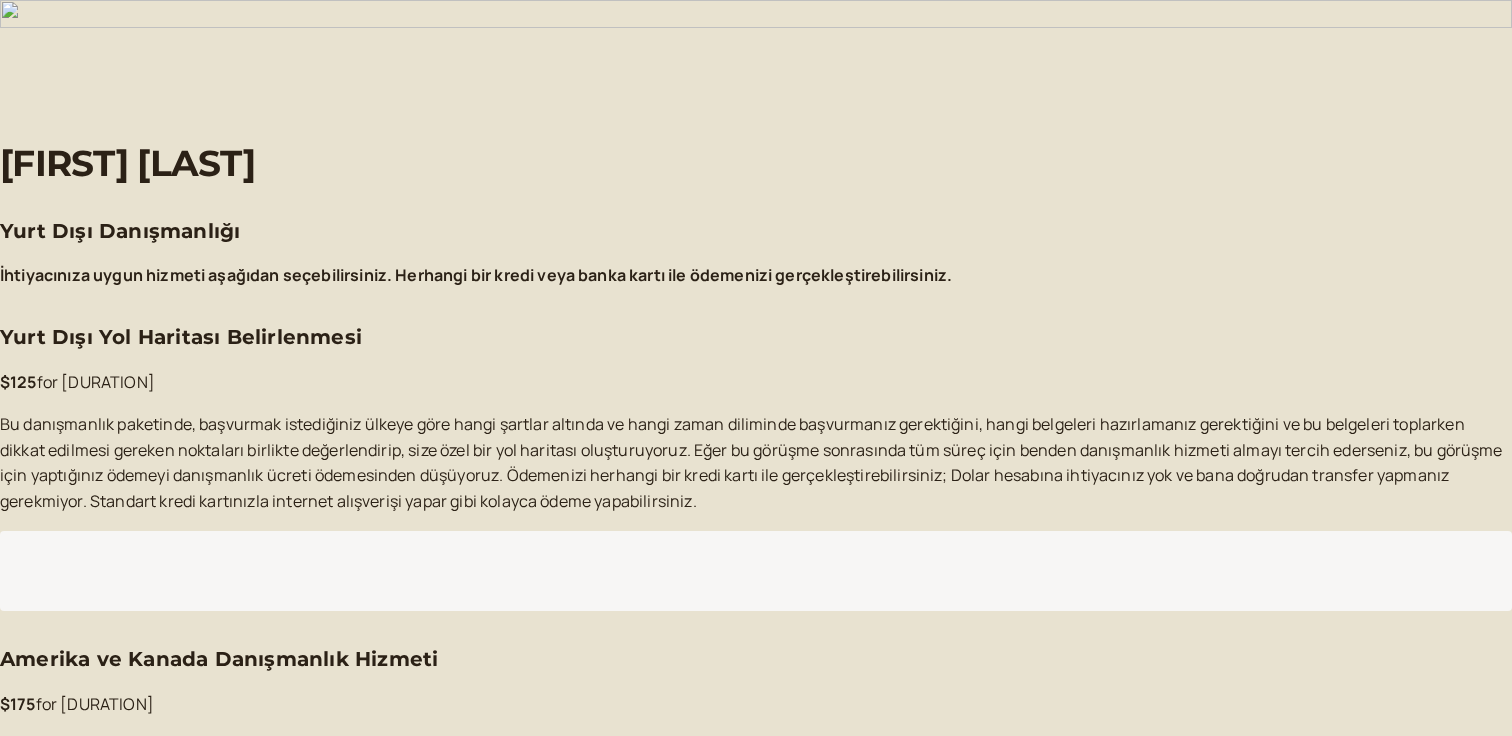 scroll, scrollTop: 0, scrollLeft: 0, axis: both 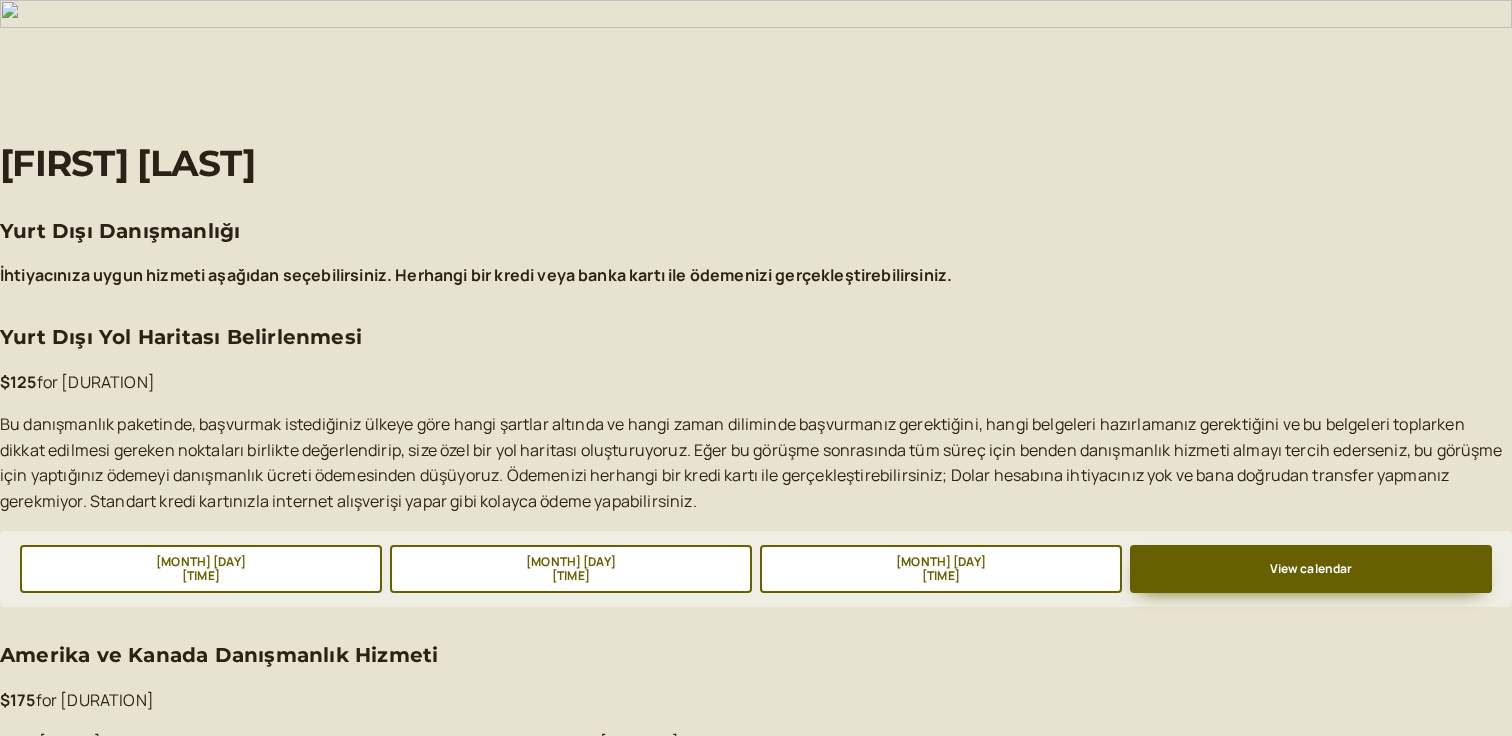 click on "İhtiyacınıza uygun hizmeti aşağıdan seçebilirsiniz. Herhangi bir kredi veya banka kartı ile ödemenizi gerçekleştirebilirsiniz." at bounding box center [476, 275] 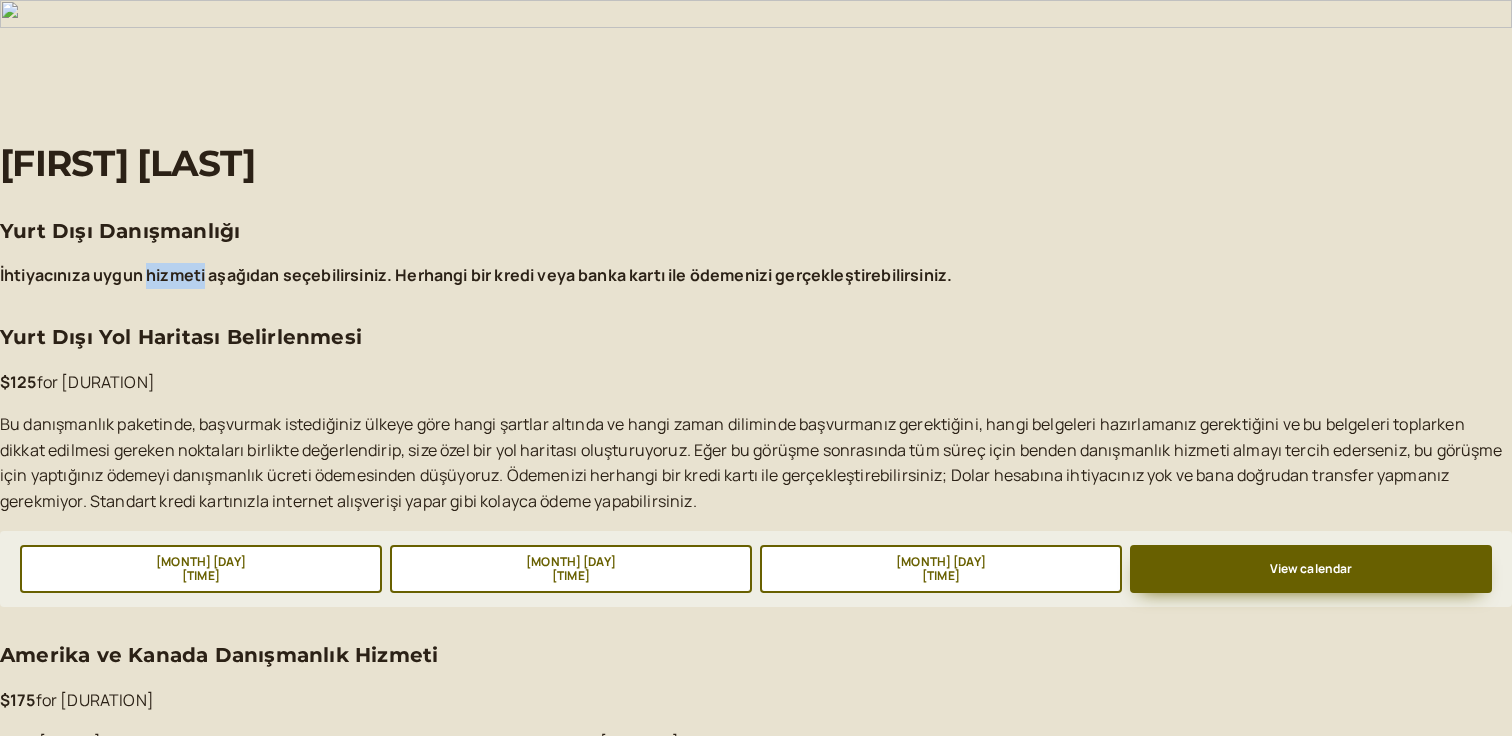 click on "İhtiyacınıza uygun hizmeti aşağıdan seçebilirsiniz. Herhangi bir kredi veya banka kartı ile ödemenizi gerçekleştirebilirsiniz." at bounding box center (476, 275) 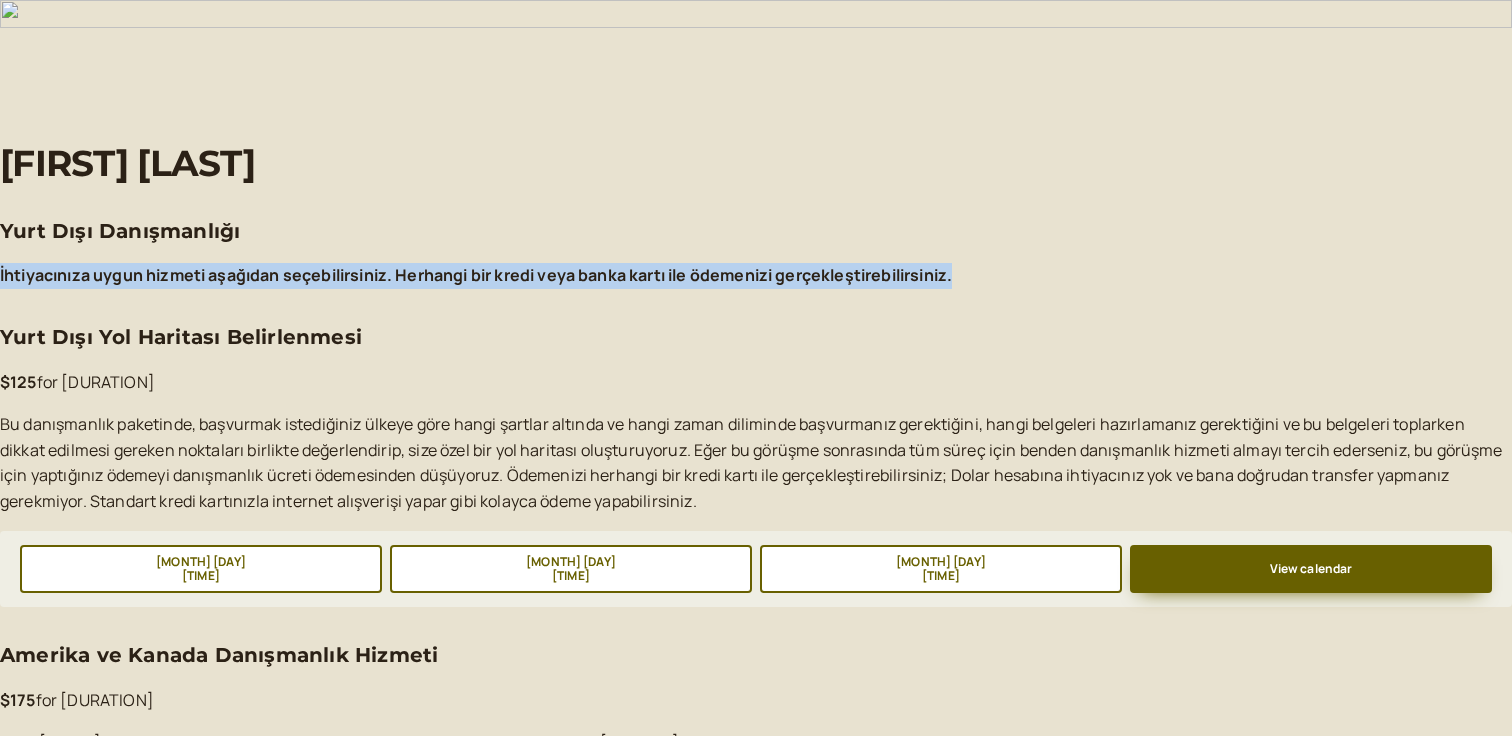 click on "İhtiyacınıza uygun hizmeti aşağıdan seçebilirsiniz. Herhangi bir kredi veya banka kartı ile ödemenizi gerçekleştirebilirsiniz." at bounding box center (476, 275) 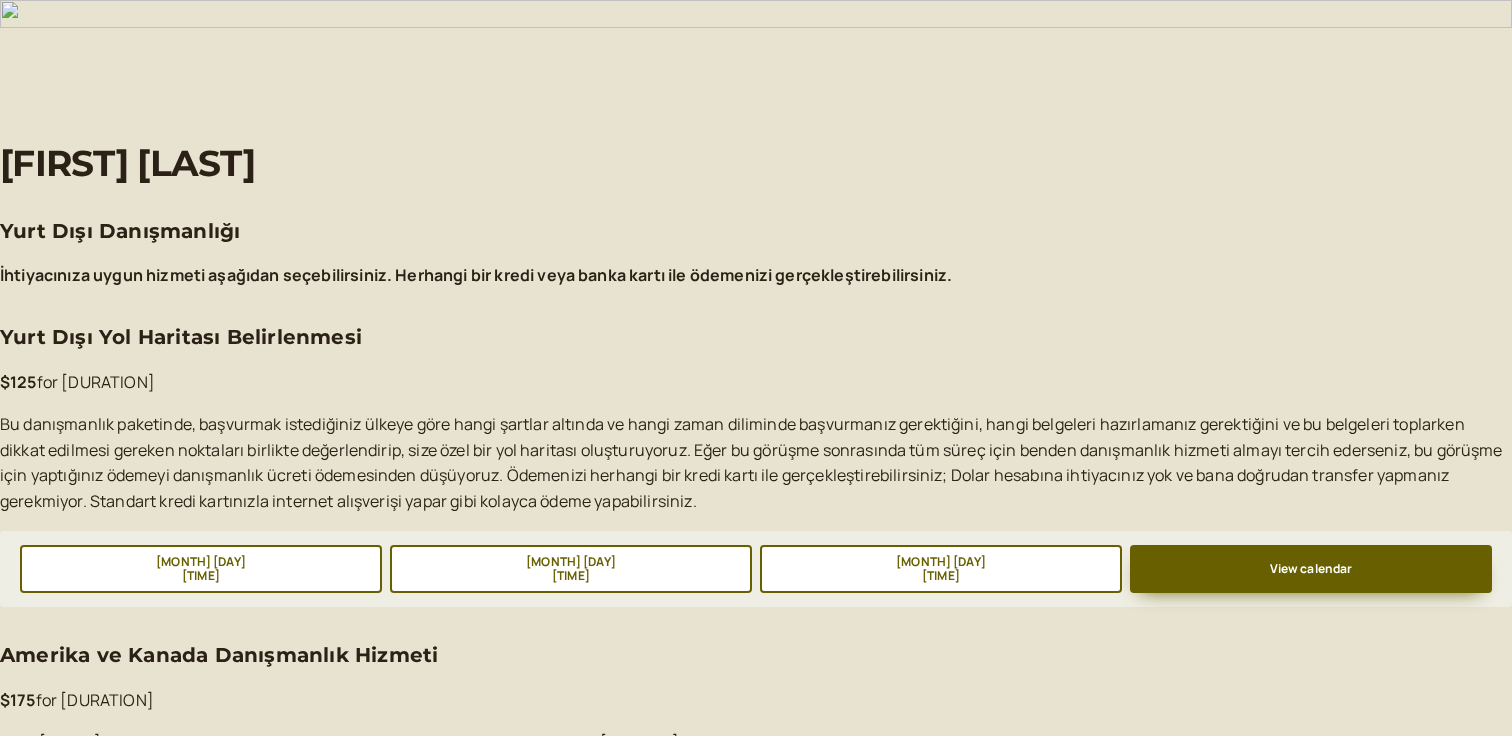 click on "İhtiyacınıza uygun hizmeti aşağıdan seçebilirsiniz. Herhangi bir kredi veya banka kartı ile ödemenizi gerçekleştirebilirsiniz." at bounding box center (476, 275) 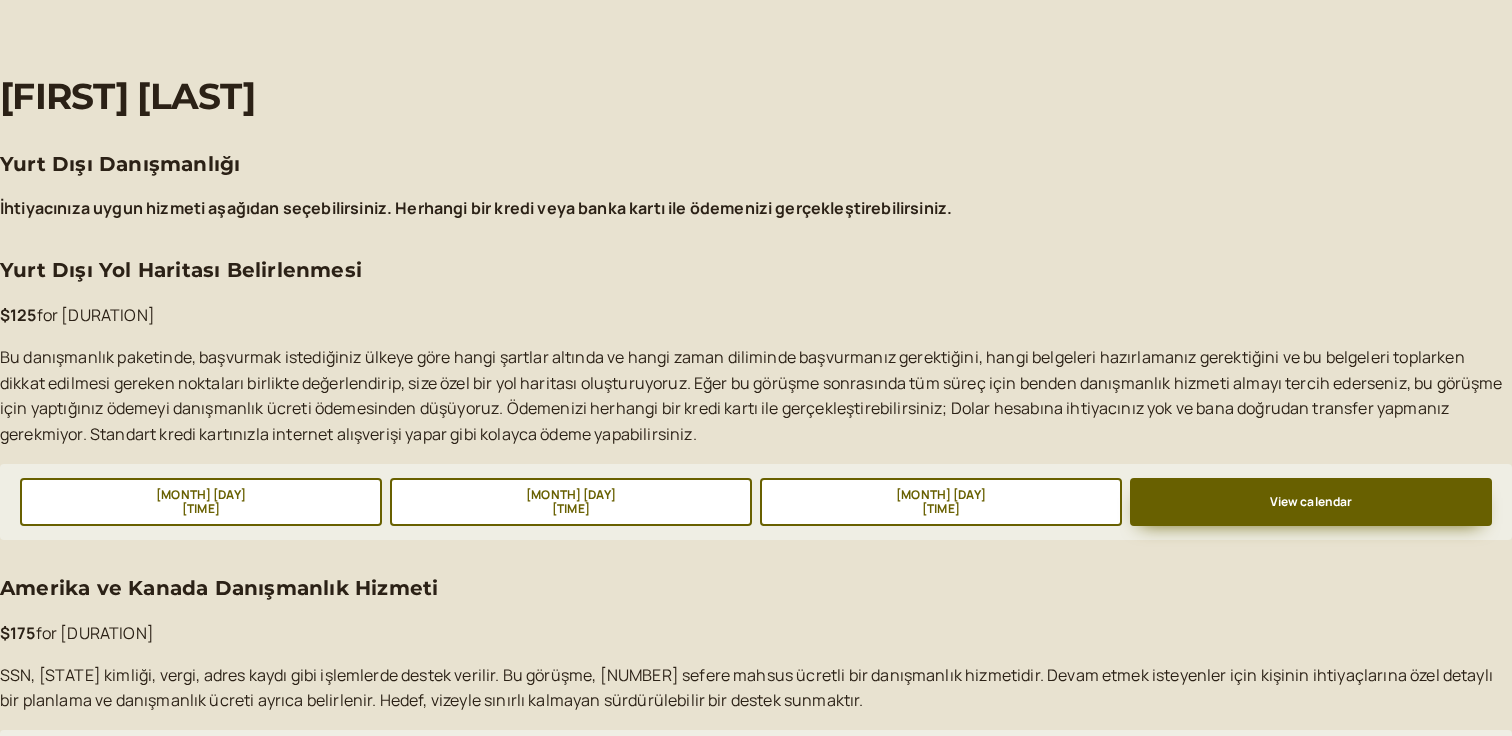 scroll, scrollTop: 0, scrollLeft: 0, axis: both 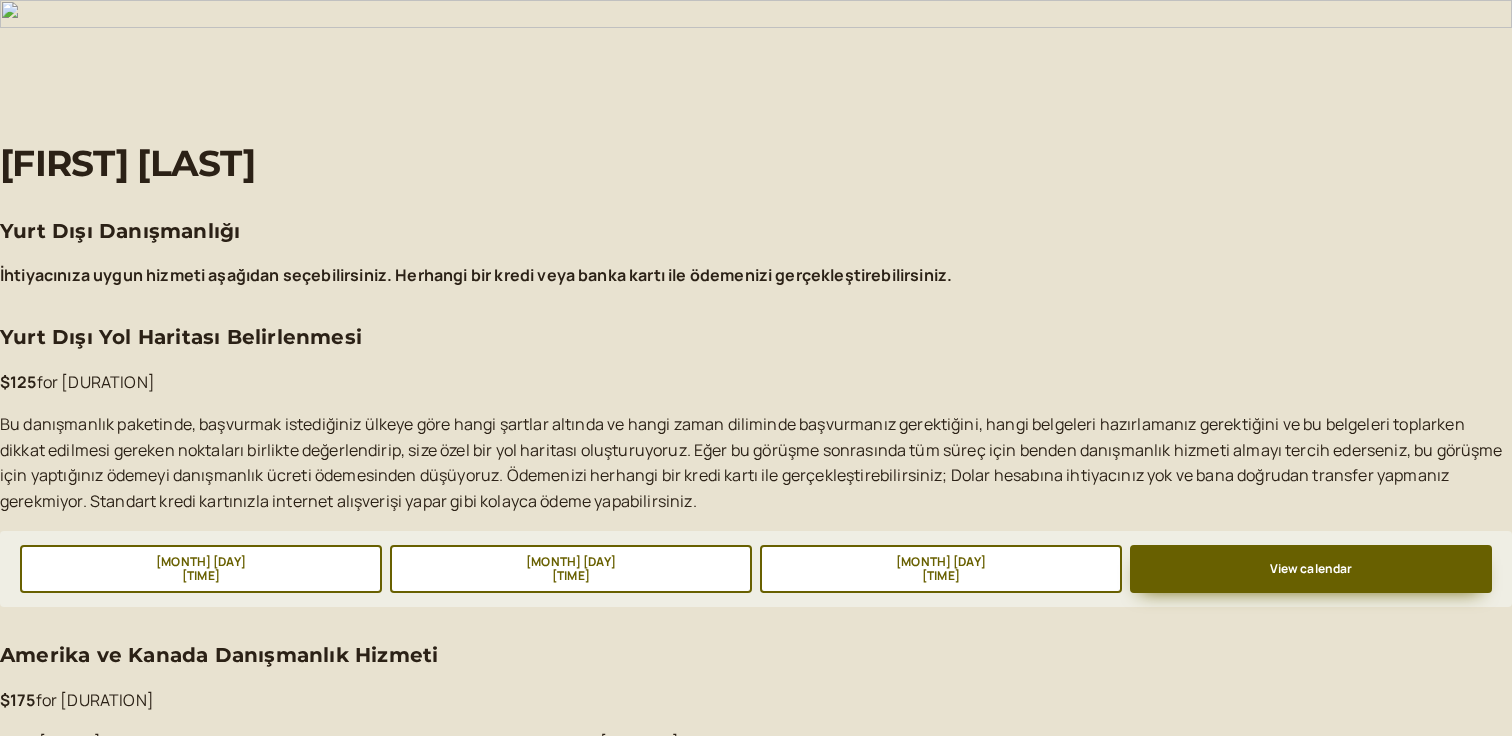 click at bounding box center (756, 46) 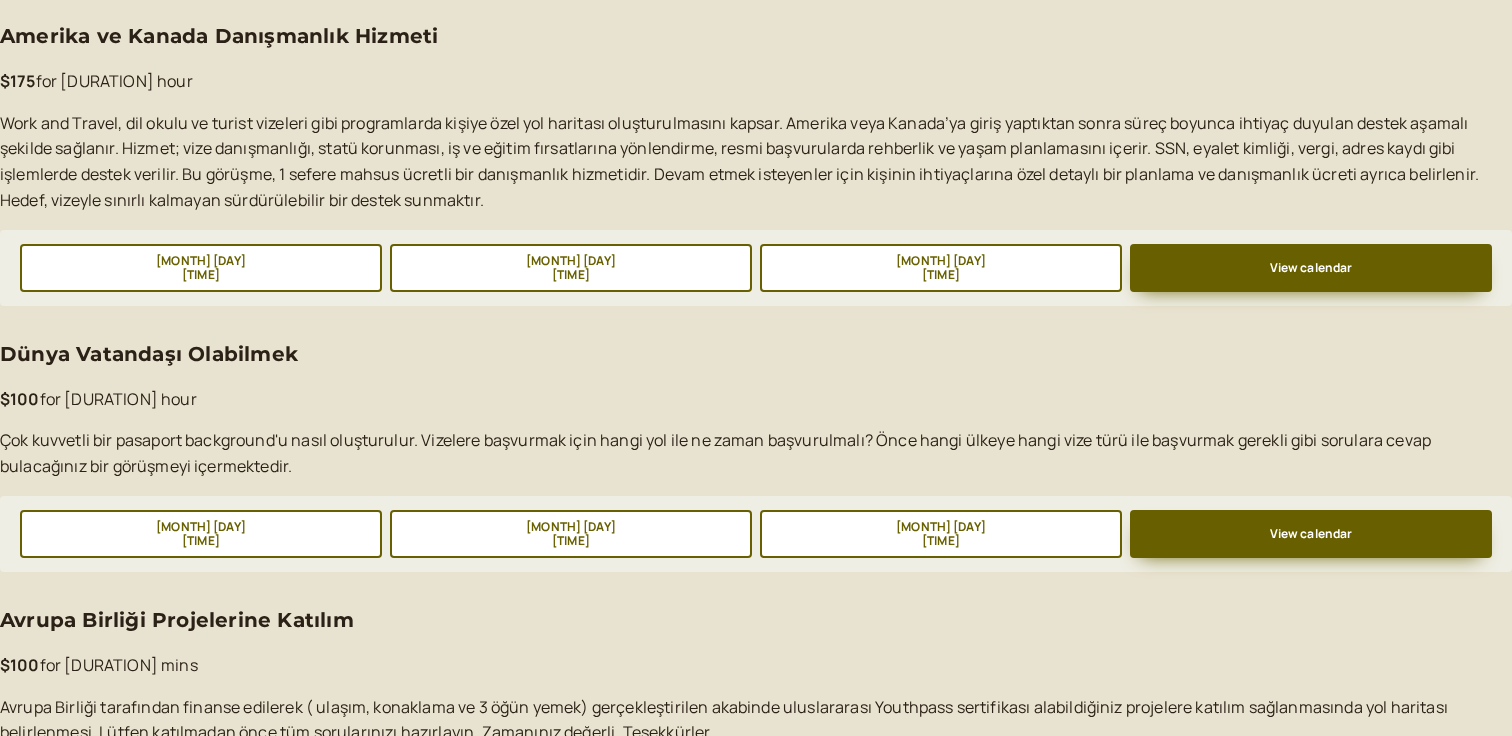 scroll, scrollTop: 0, scrollLeft: 0, axis: both 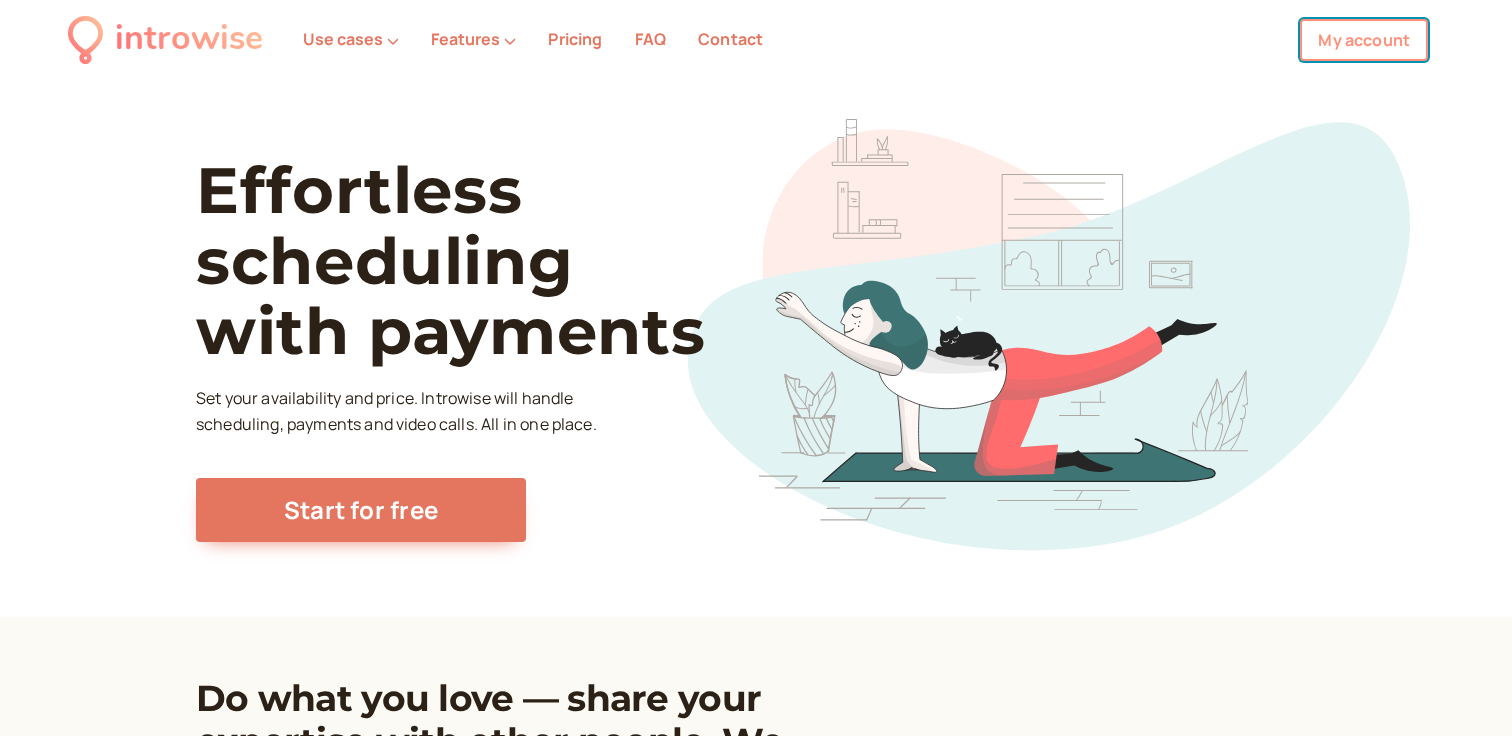 click on "My account" at bounding box center (1364, 40) 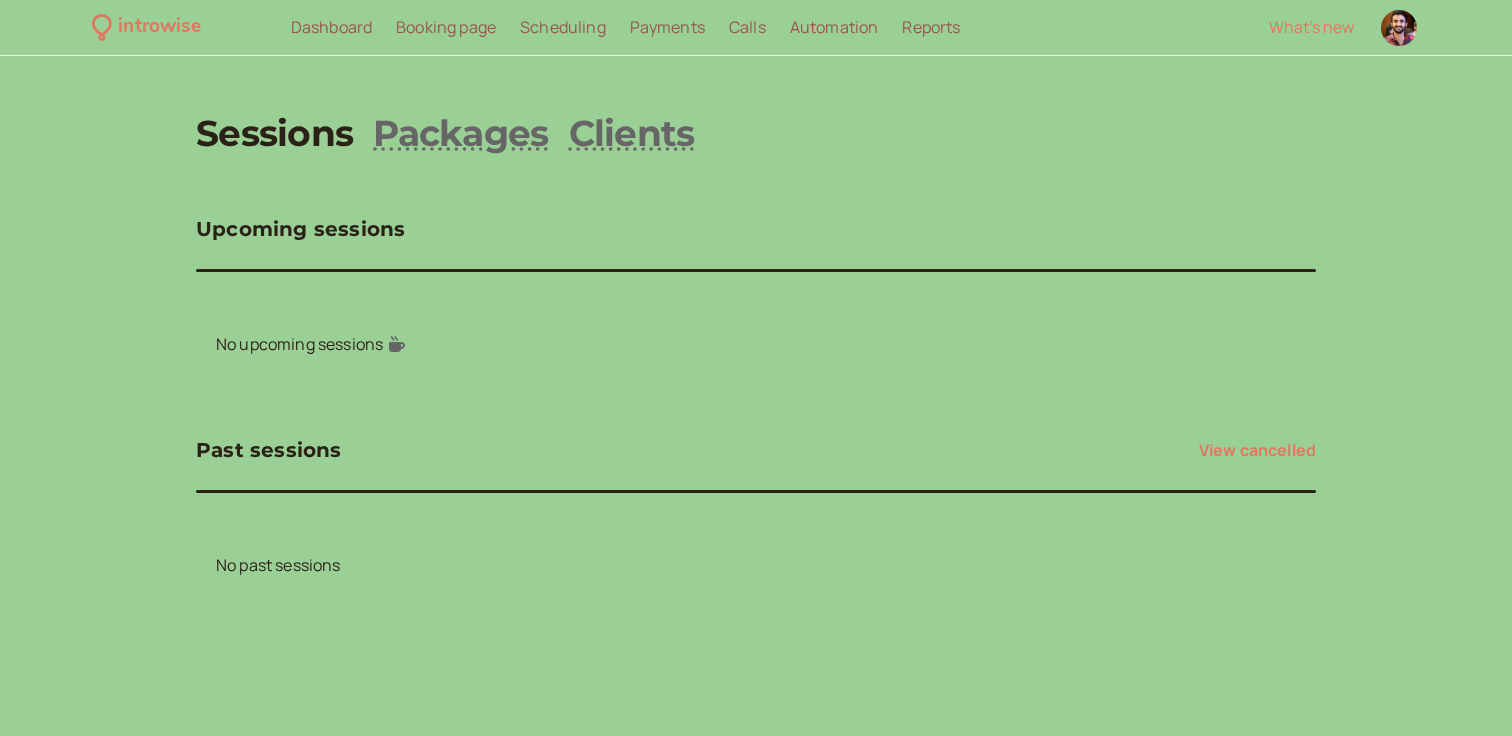click on "Dashboard" at bounding box center (331, 27) 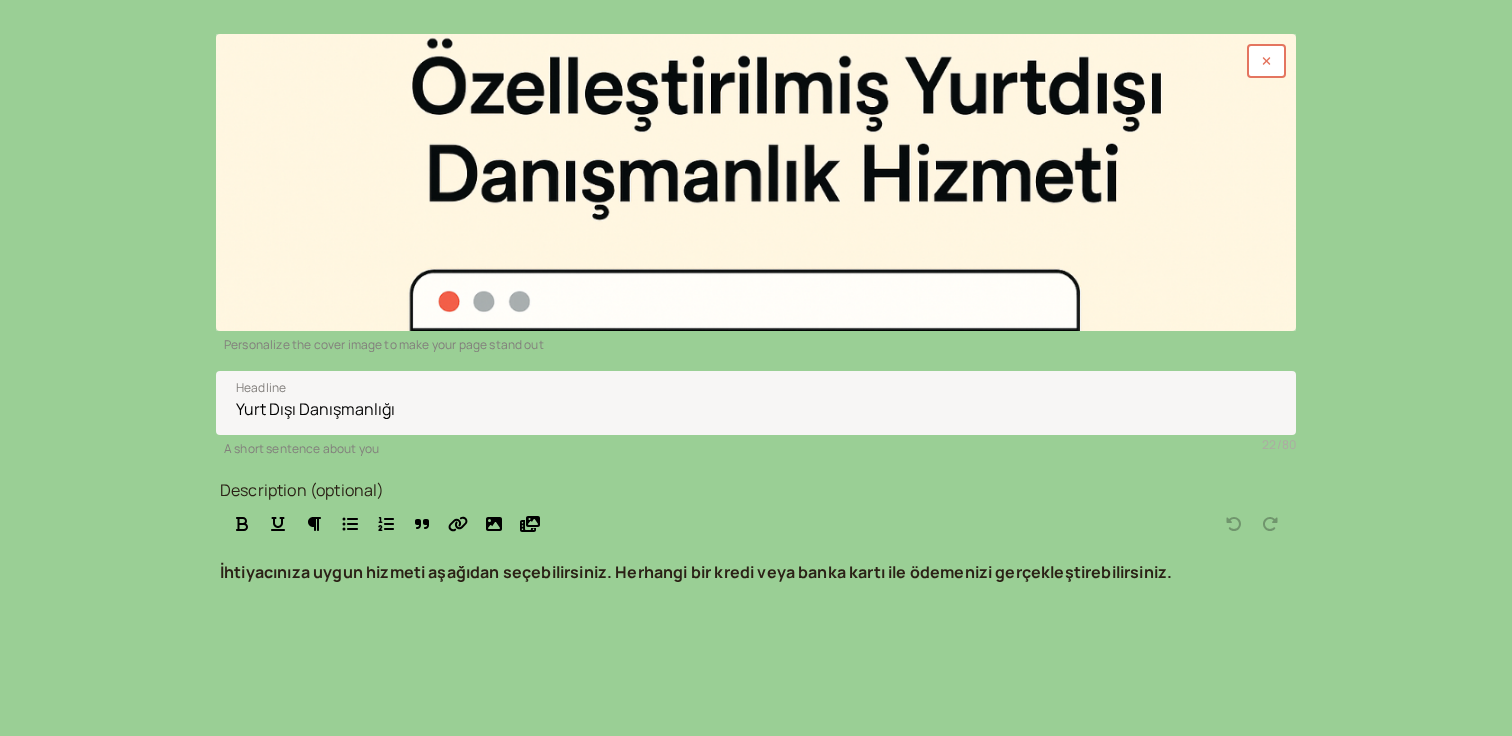 scroll, scrollTop: 320, scrollLeft: 0, axis: vertical 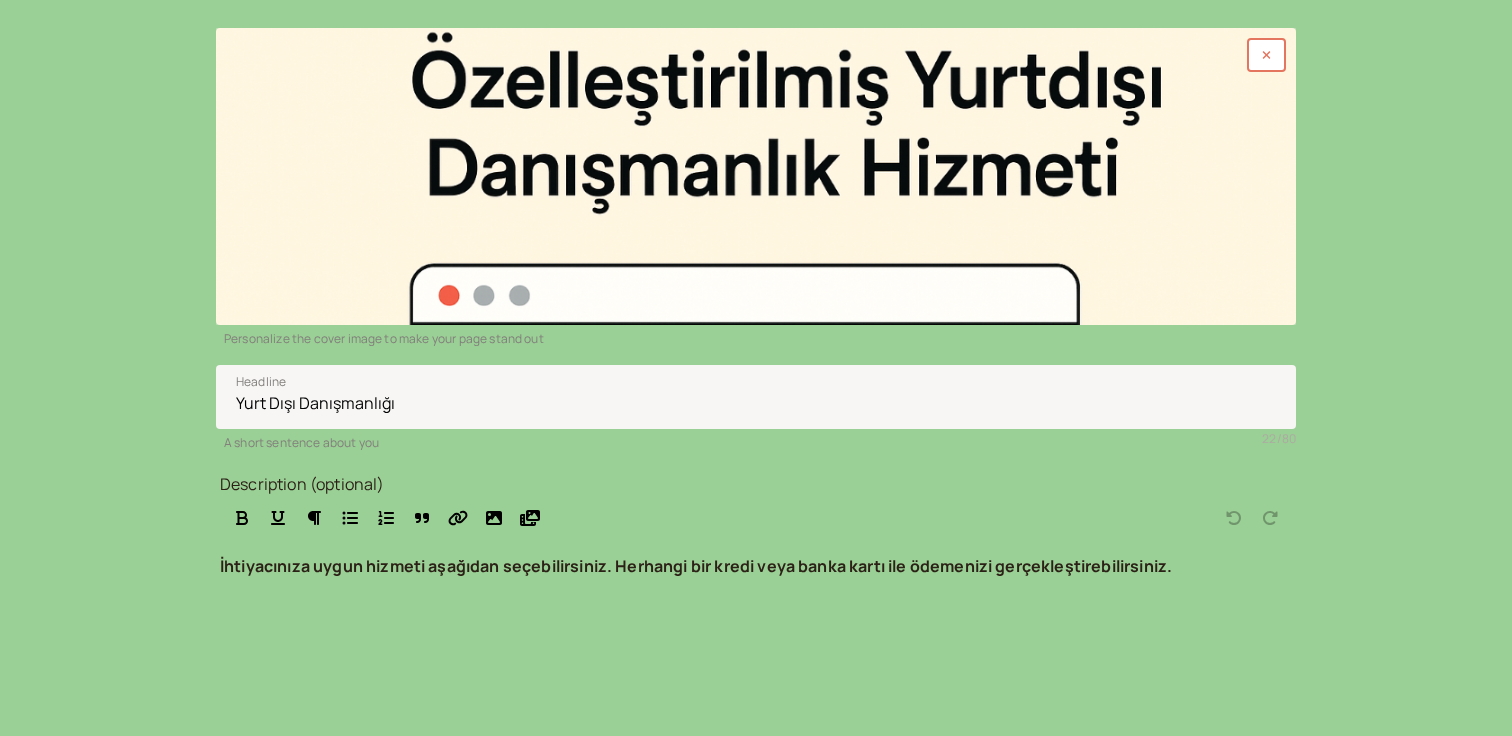 click on "İhtiyacınıza uygun hizmeti aşağıdan seçebilirsiniz. Herhangi bir kredi veya banka kartı ile ödemenizi gerçekleştirebilirsiniz." at bounding box center [696, 566] 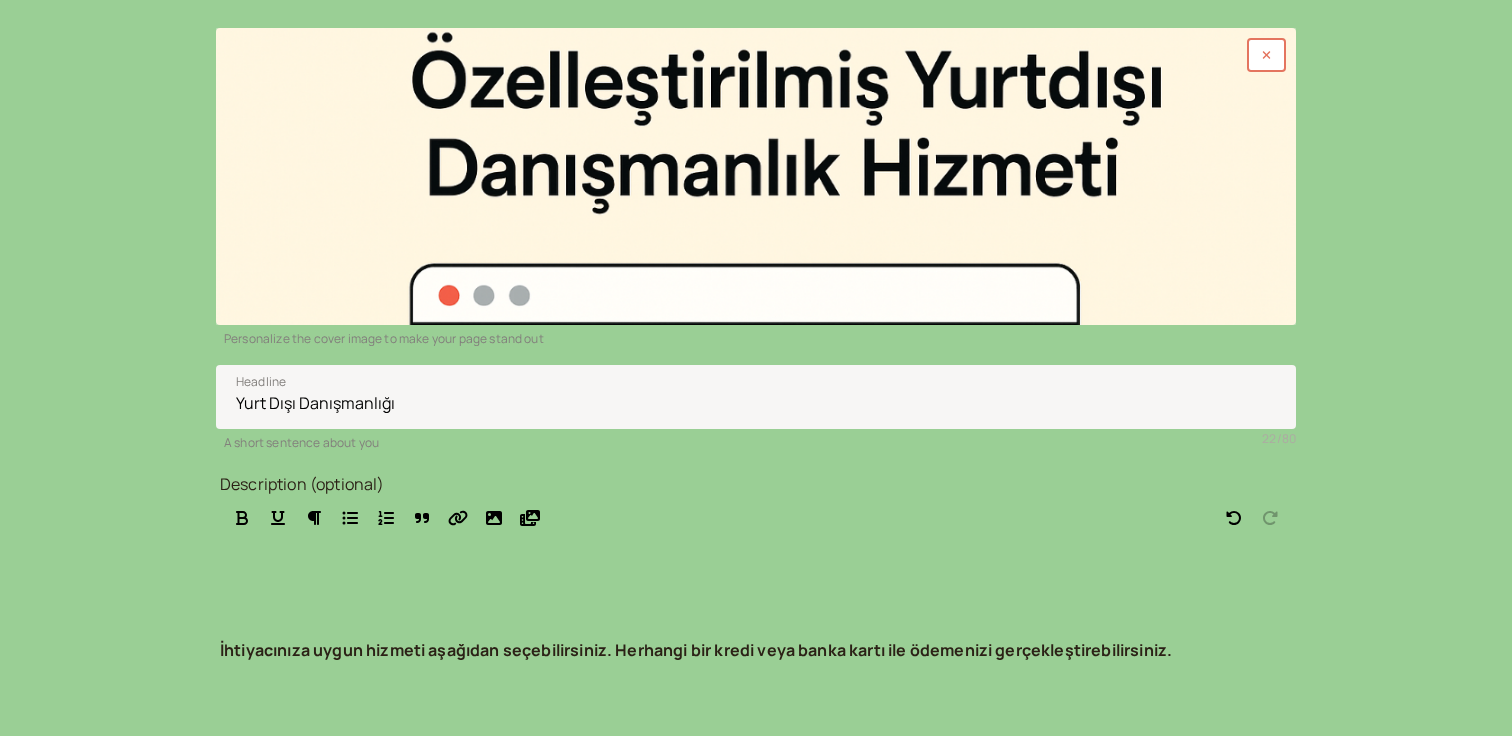 click on "İhtiyacınıza uygun hizmeti aşağıdan seçebilirsiniz. Herhangi bir kredi veya banka kartı ile ödemenizi gerçekleştirebilirsiniz." at bounding box center [756, 683] 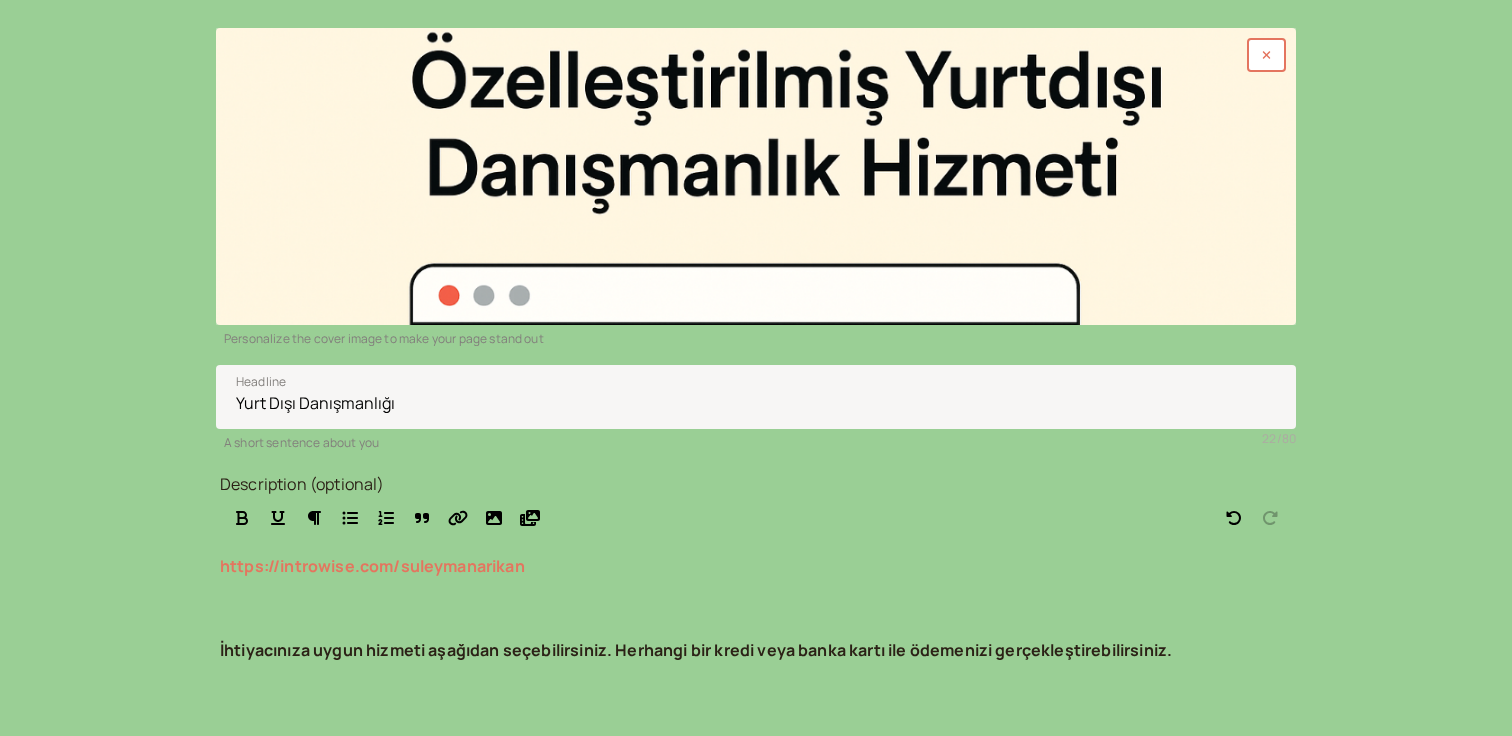 click on "https://introwise.com/suleymanarikan" at bounding box center [756, 567] 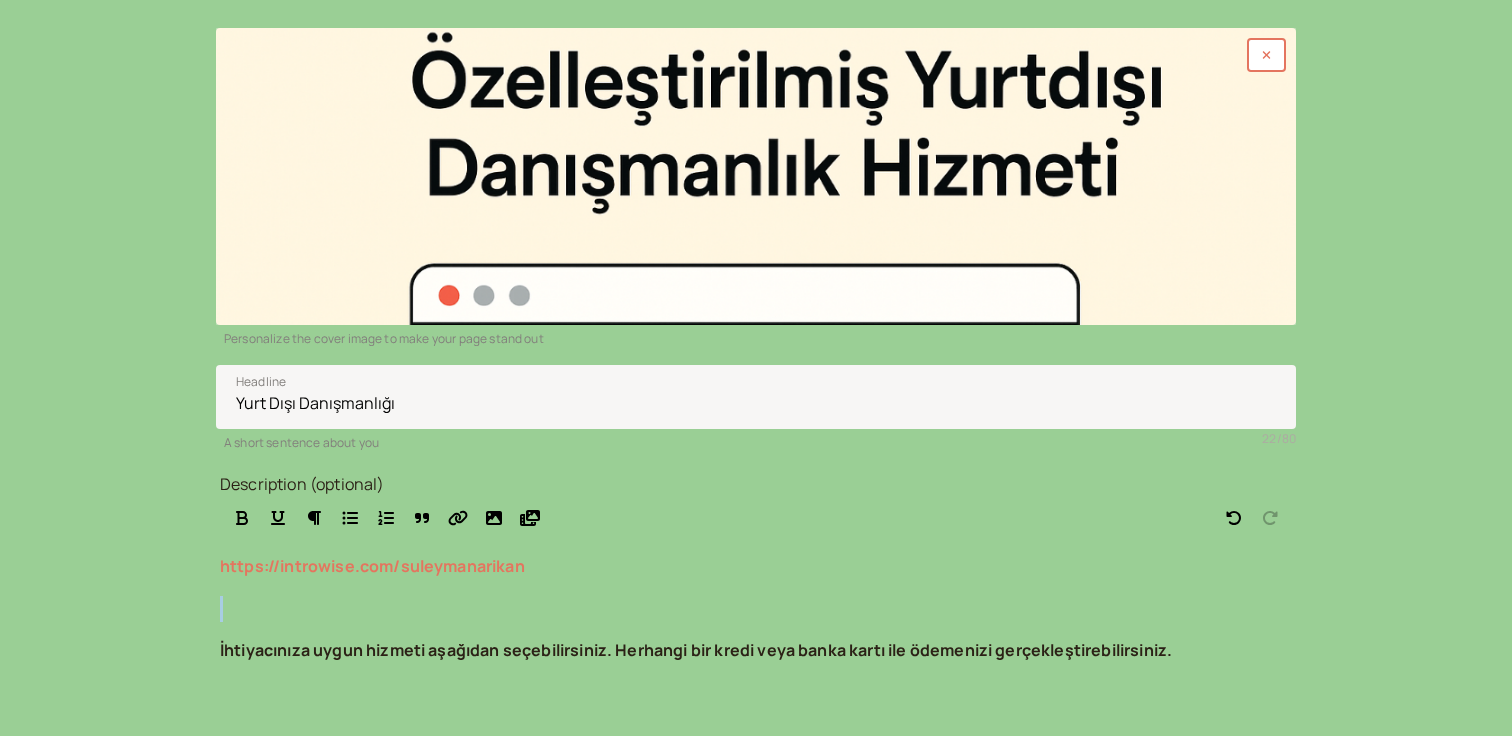 click on "https://introwise.com/suleymanarikan" at bounding box center (756, 567) 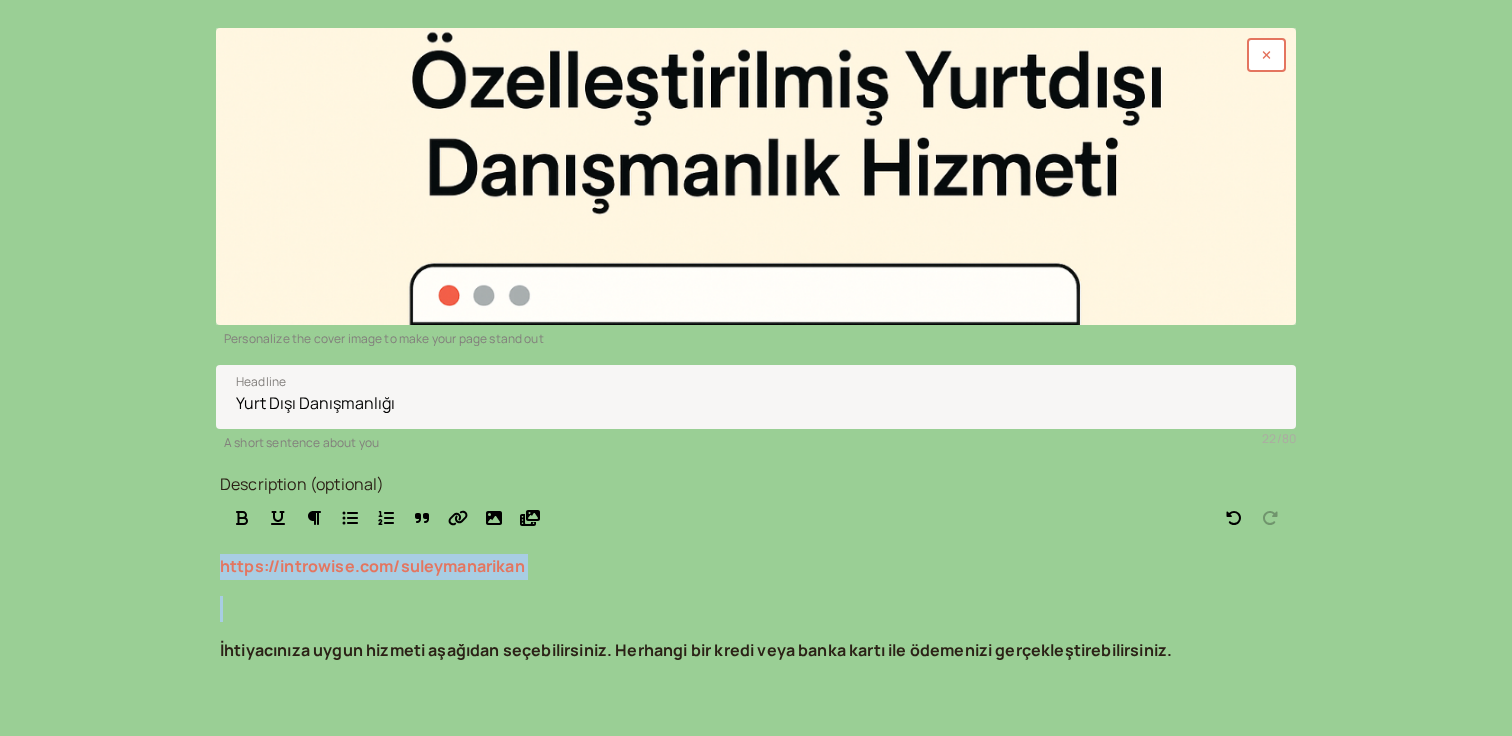 click on "https://introwise.com/suleymanarikan" at bounding box center [756, 567] 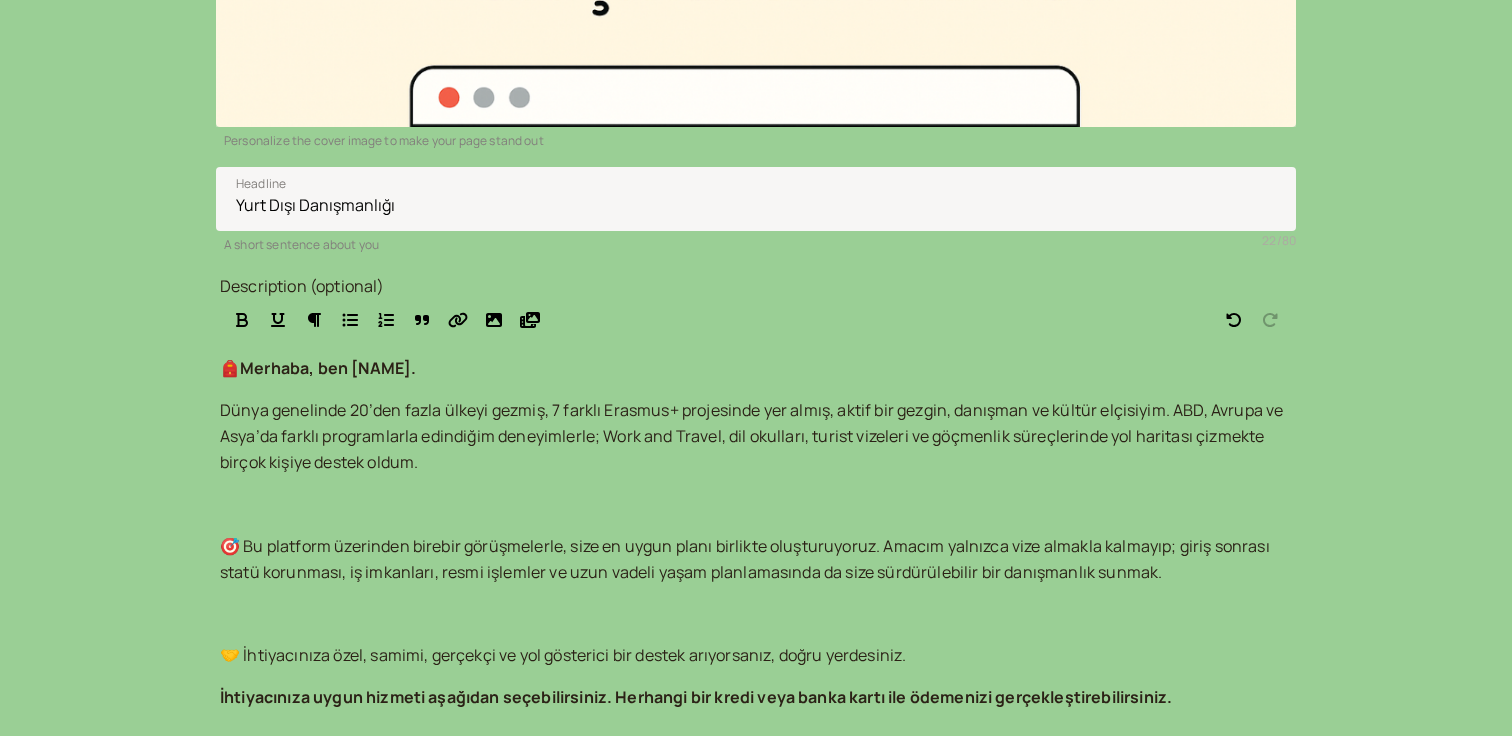 scroll, scrollTop: 520, scrollLeft: 0, axis: vertical 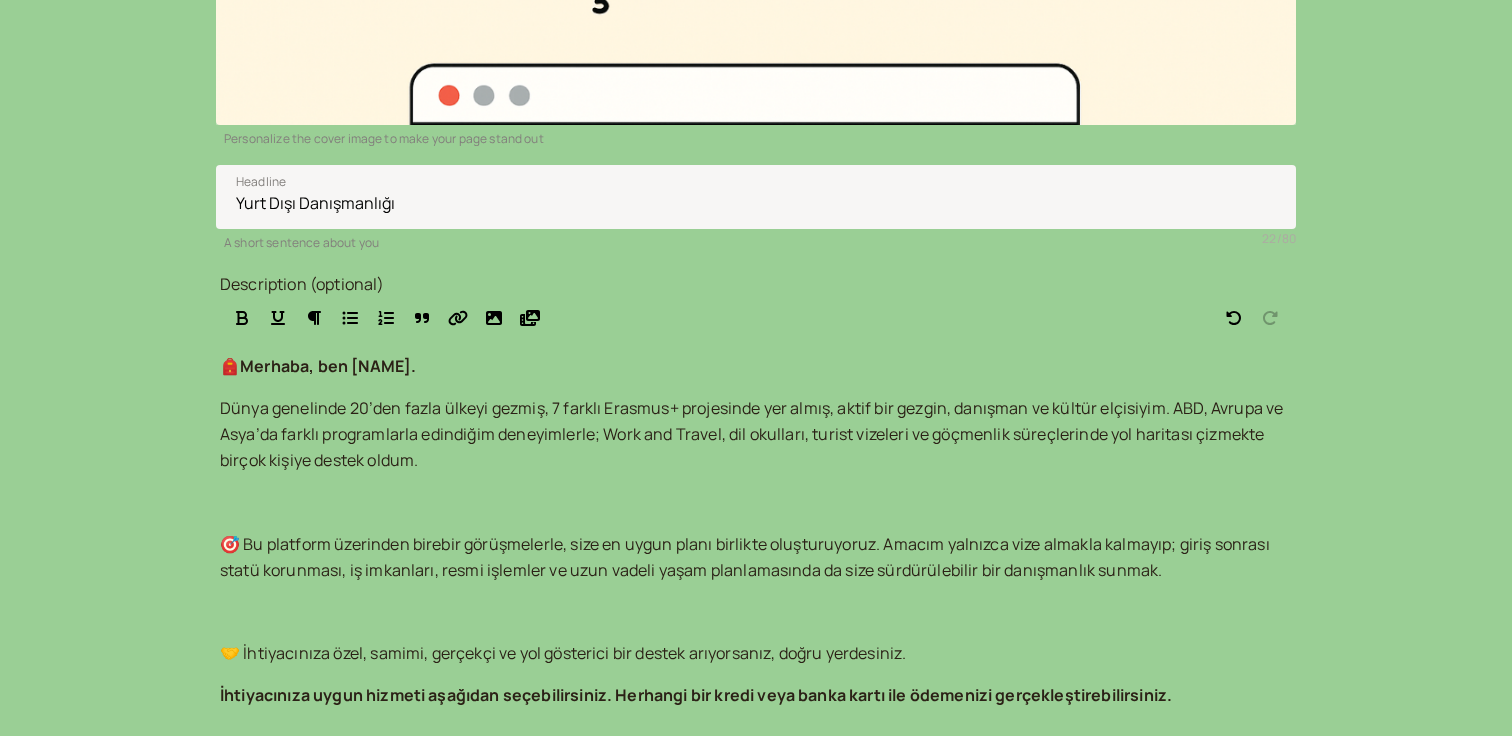 drag, startPoint x: 455, startPoint y: 260, endPoint x: 223, endPoint y: 268, distance: 232.1379 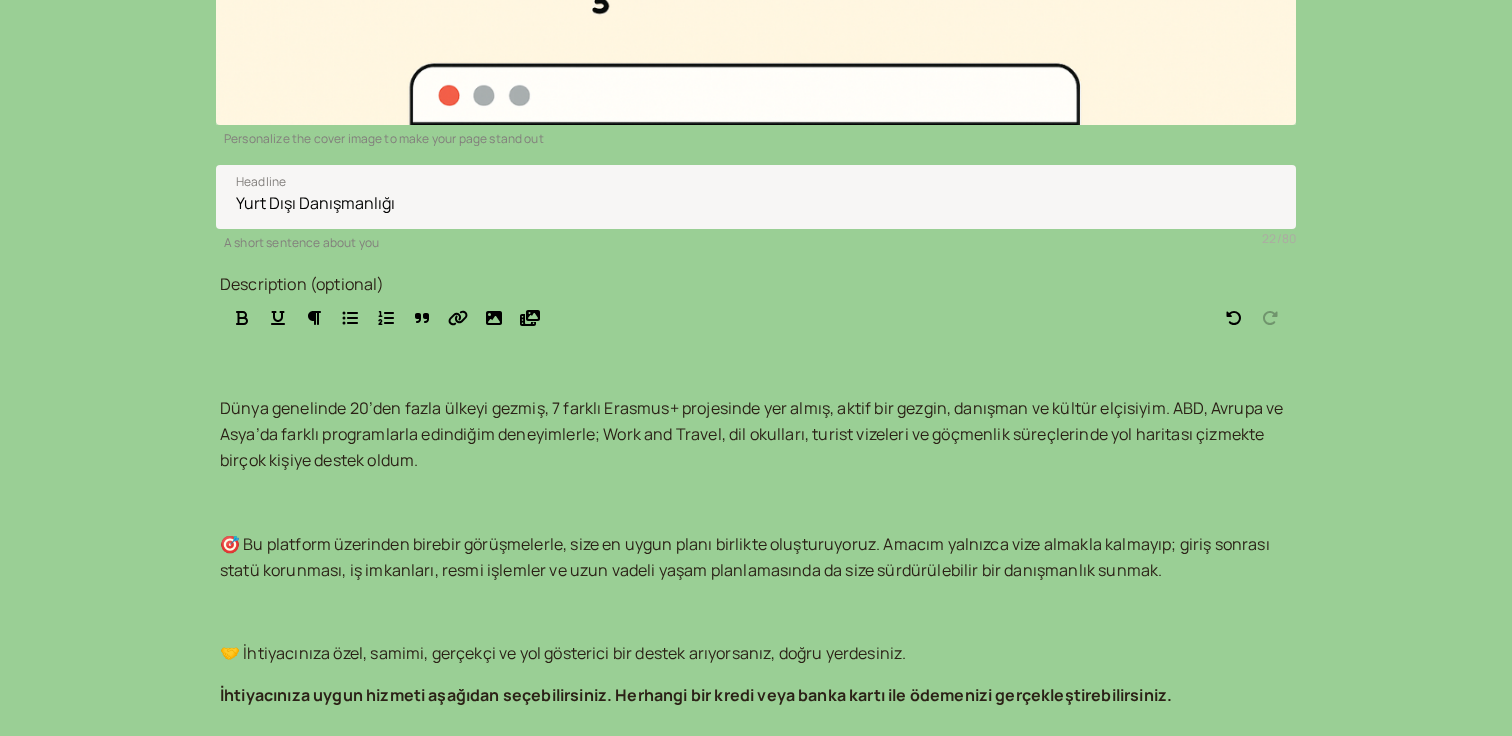 click on "Dünya genelinde 20’den fazla ülkeyi gezmiş, 7 farklı Erasmus+ projesinde yer almış, aktif bir gezgin, danışman ve kültür elçisiyim. ABD, Avrupa ve Asya’da farklı programlarla edindiğim deneyimlerle; Work and Travel, dil okulları, turist vizeleri ve göçmenlik süreçlerinde yol haritası çizmekte birçok kişiye destek oldum." at bounding box center [753, 434] 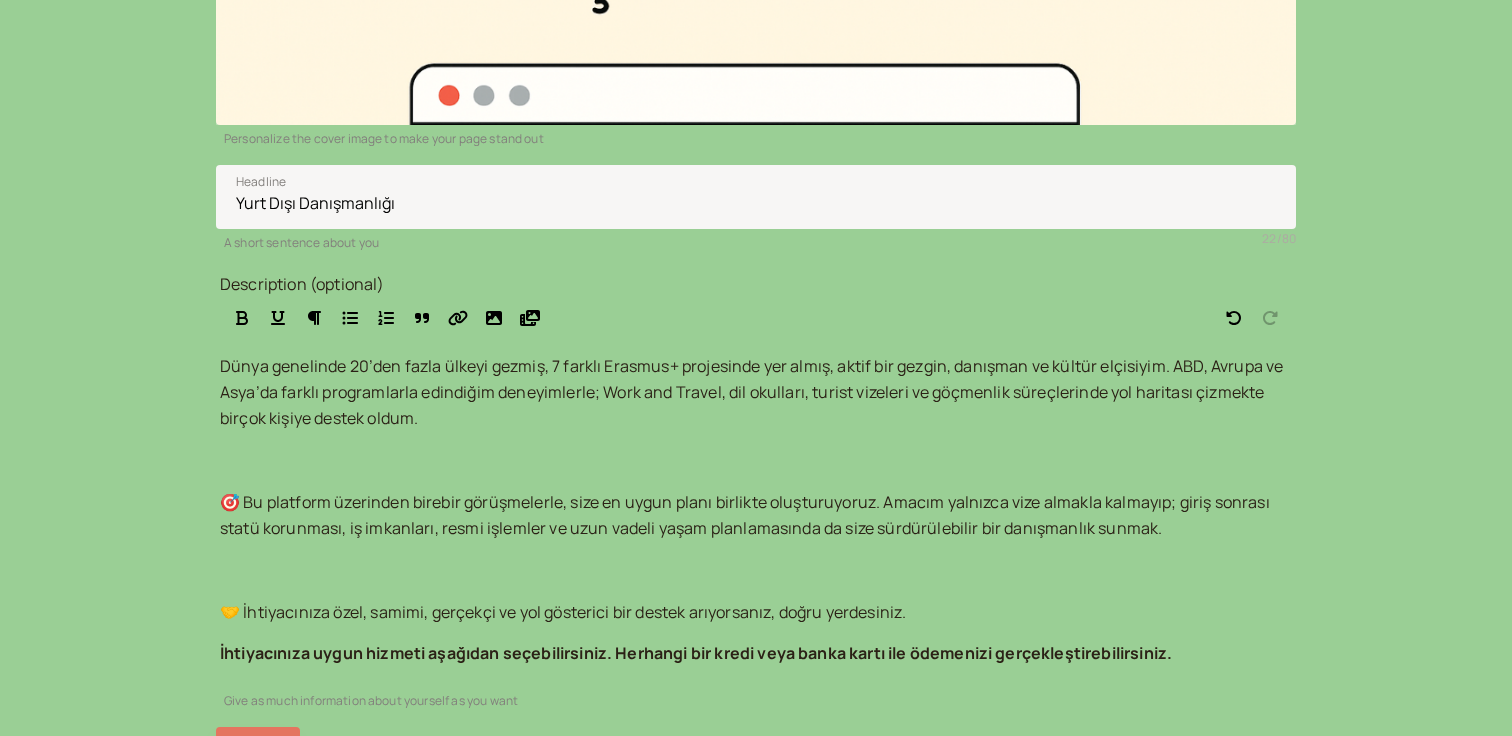 click on "Dünya genelinde 20’den fazla ülkeyi gezmiş, 7 farklı Erasmus+ projesinde yer almış, aktif bir gezgin, danışman ve kültür elçisiyim. ABD, Avrupa ve Asya’da farklı programlarla edindiğim deneyimlerle; Work and Travel, dil okulları, turist vizeleri ve göçmenlik süreçlerinde yol haritası çizmekte birçok kişiye destek oldum." at bounding box center (753, 392) 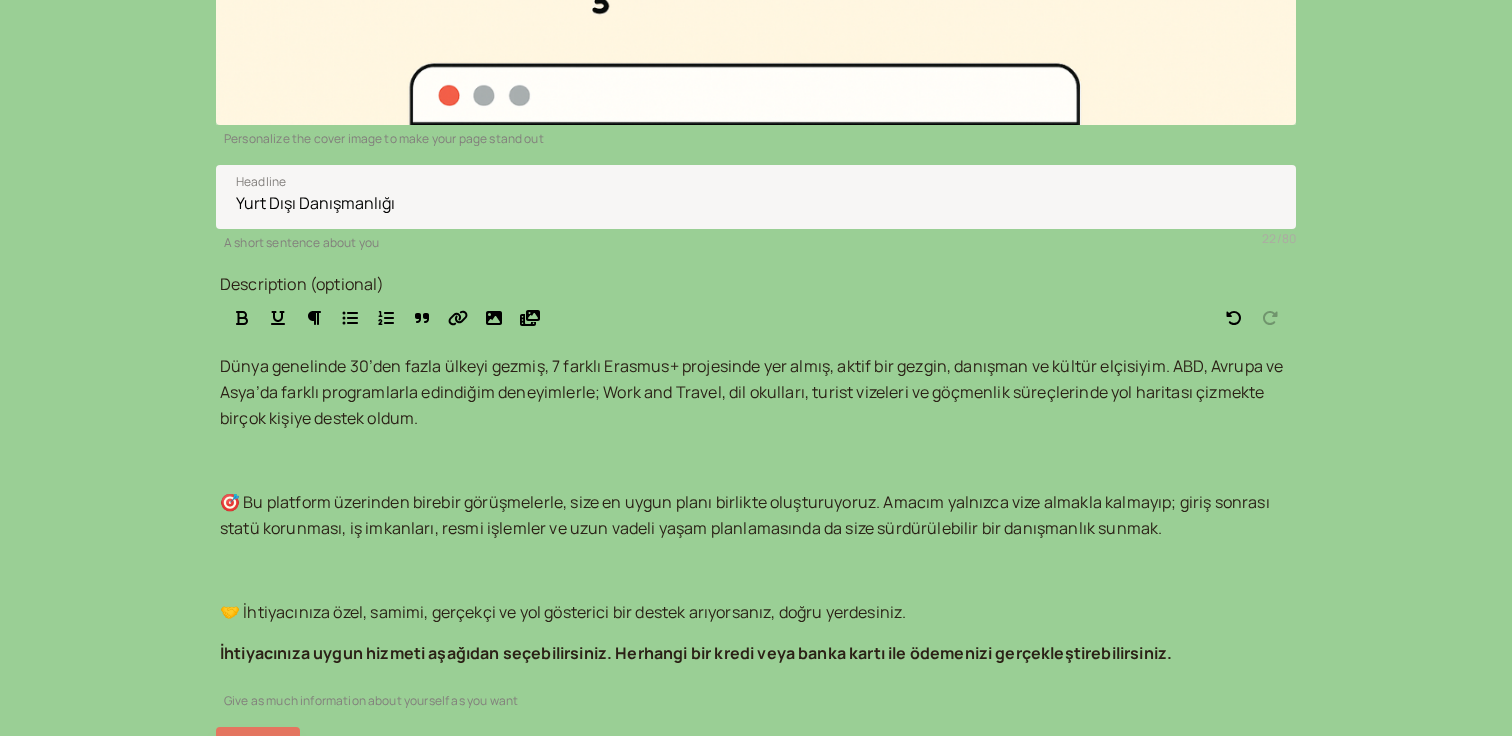 click on "Dünya genelinde 30’den fazla ülkeyi gezmiş, 7 farklı Erasmus+ projesinde yer almış, aktif bir gezgin, danışman ve kültür elçisiyim. ABD, Avrupa ve Asya’da farklı programlarla edindiğim deneyimlerle; Work and Travel, dil okulları, turist vizeleri ve göçmenlik süreçlerinde yol haritası çizmekte birçok kişiye destek oldum." at bounding box center [753, 392] 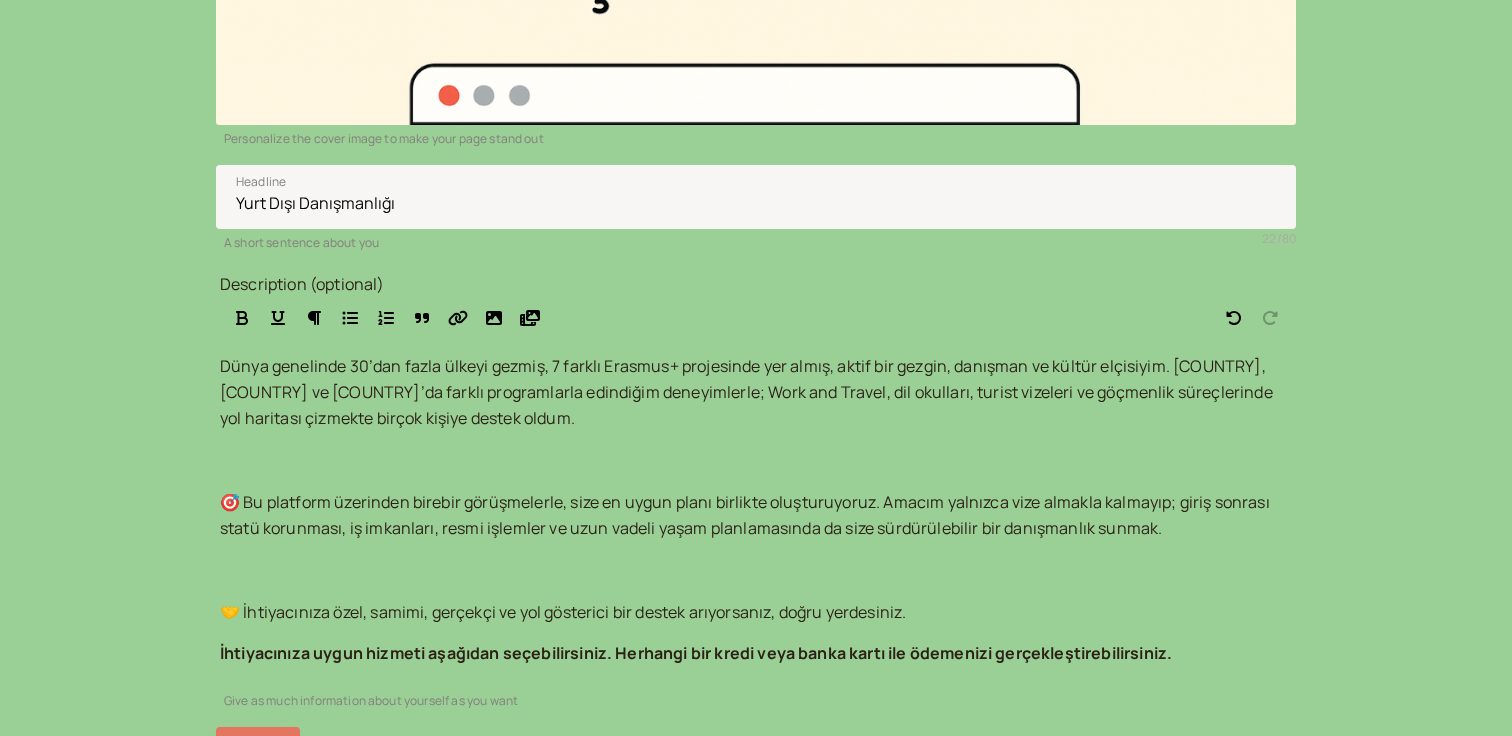 click on "Dünya genelinde 30’dan fazla ülkeyi gezmiş, 7 farklı Erasmus+ projesinde yer almış, aktif bir gezgin, danışman ve kültür elçisiyim. [COUNTRY], [COUNTRY] ve [COUNTRY]’da farklı programlarla edindiğim deneyimlerle; Work and Travel, dil okulları, turist vizeleri ve göçmenlik süreçlerinde yol haritası çizmekte birçok kişiye destek oldum." at bounding box center [748, 392] 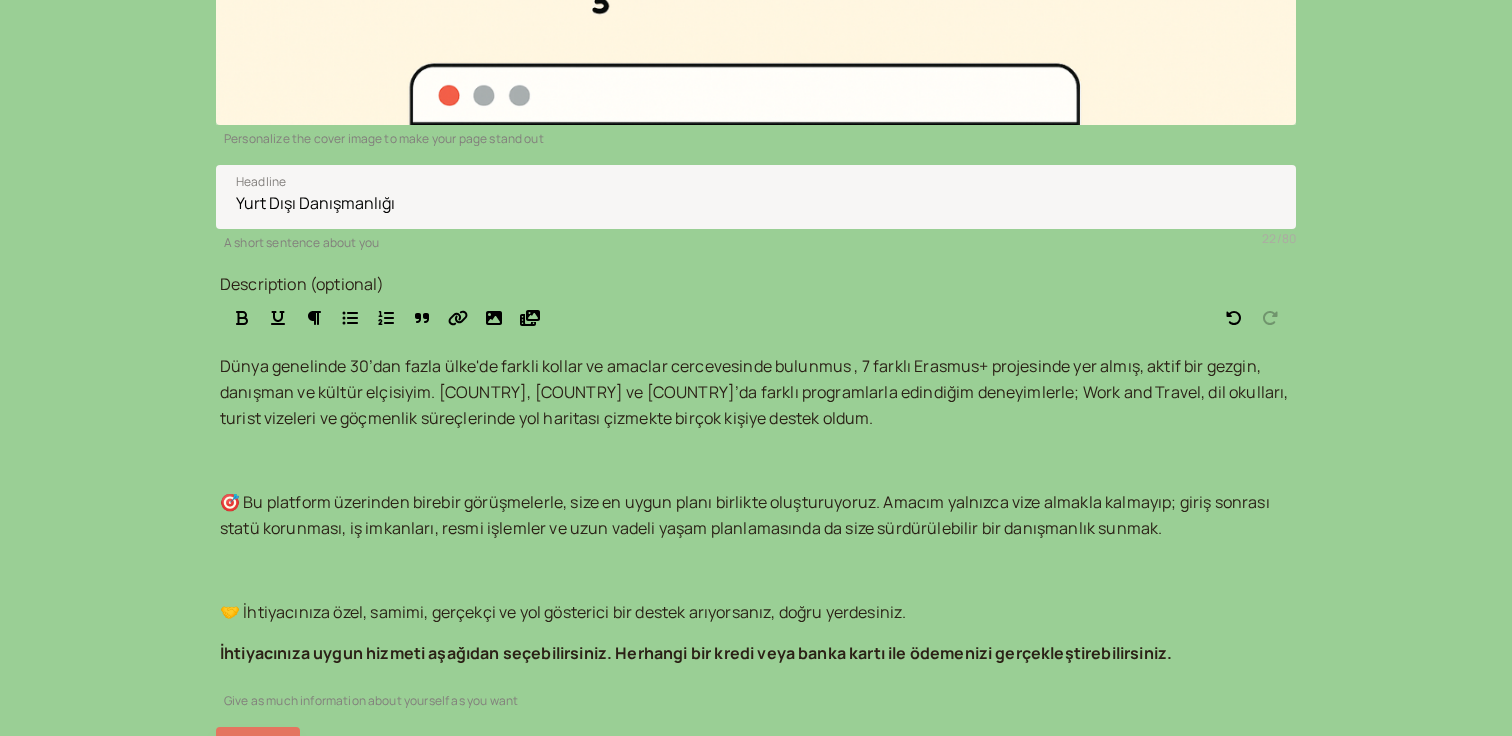 click on "Dünya genelinde 30’dan fazla ülke'de farkli kollar ve amaclar cercevesinde bulunmus , 7 farklı Erasmus+ projesinde yer almış, aktif bir gezgin, danışman ve kültür elçisiyim. [COUNTRY], [COUNTRY] ve [COUNTRY]’da farklı programlarla edindiğim deneyimlerle; Work and Travel, dil okulları, turist vizeleri ve göçmenlik süreçlerinde yol haritası çizmekte birçok kişiye destek oldum." at bounding box center [756, 392] 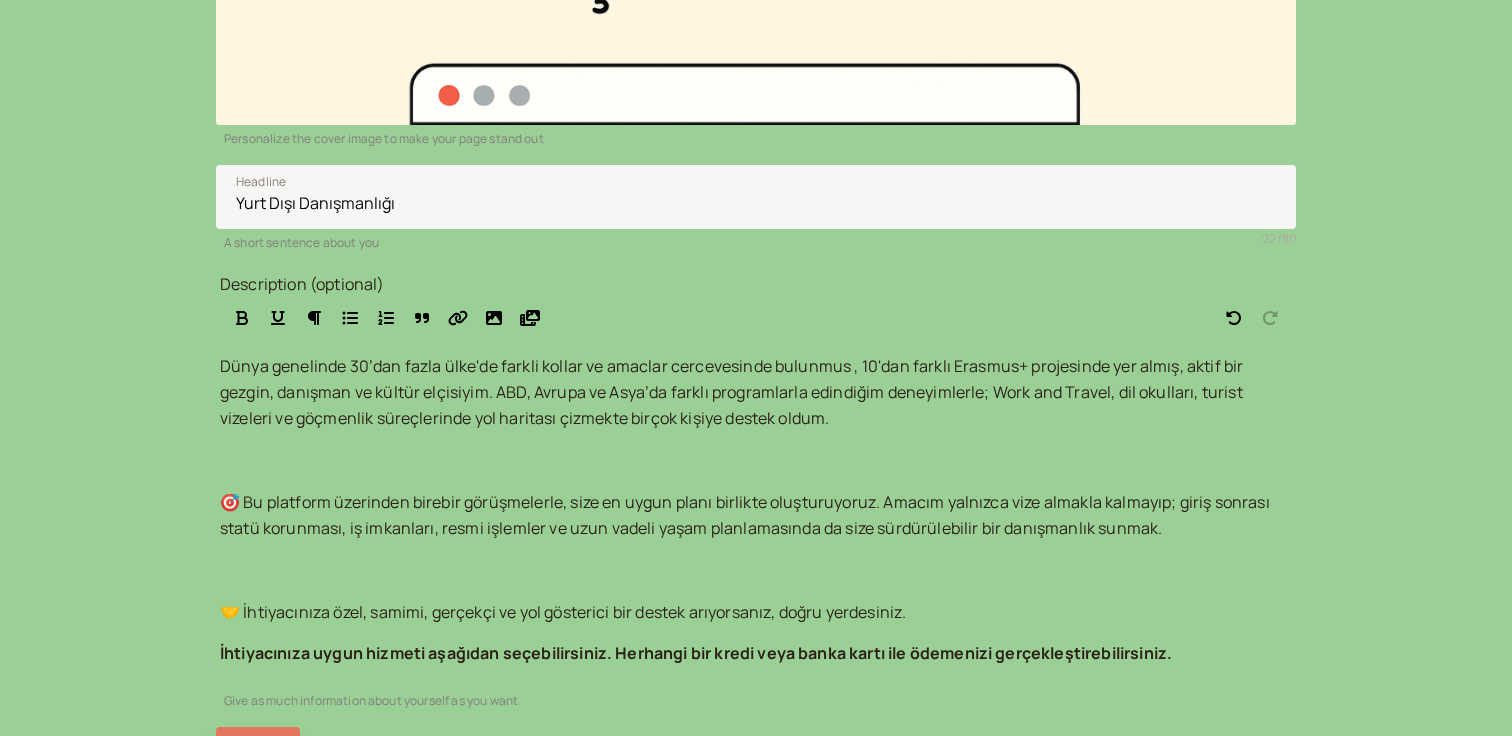 click on "Dünya genelinde 30’dan fazla ülke'de farkli kollar ve amaclar cercevesinde bulunmus , 10'dan farklı Erasmus+ projesinde yer almış, aktif bir gezgin, danışman ve kültür elçisiyim. ABD, Avrupa ve Asya’da farklı programlarla edindiğim deneyimlerle; Work and Travel, dil okulları, turist vizeleri ve göçmenlik süreçlerinde yol haritası çizmekte birçok kişiye destek oldum." at bounding box center [733, 392] 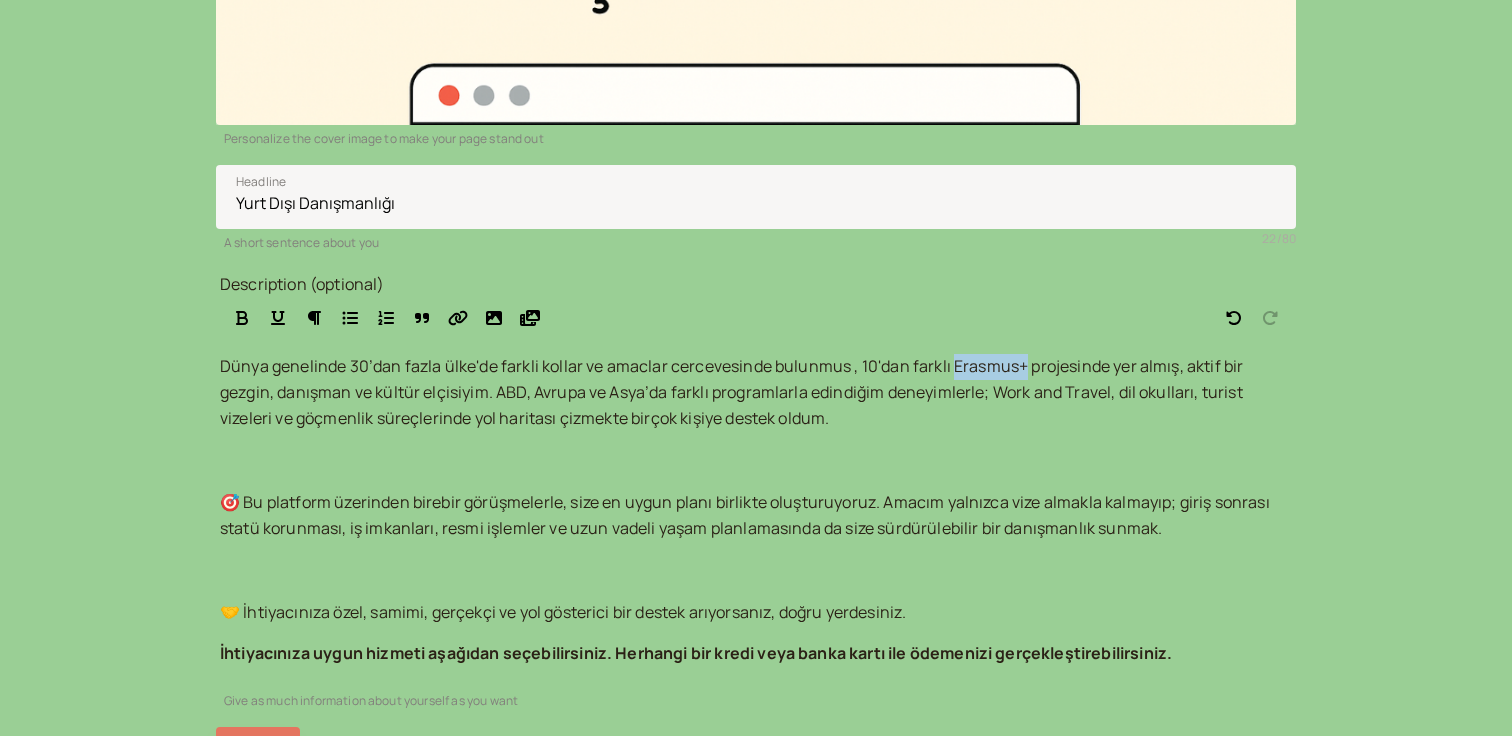 drag, startPoint x: 487, startPoint y: 287, endPoint x: 414, endPoint y: 283, distance: 73.109505 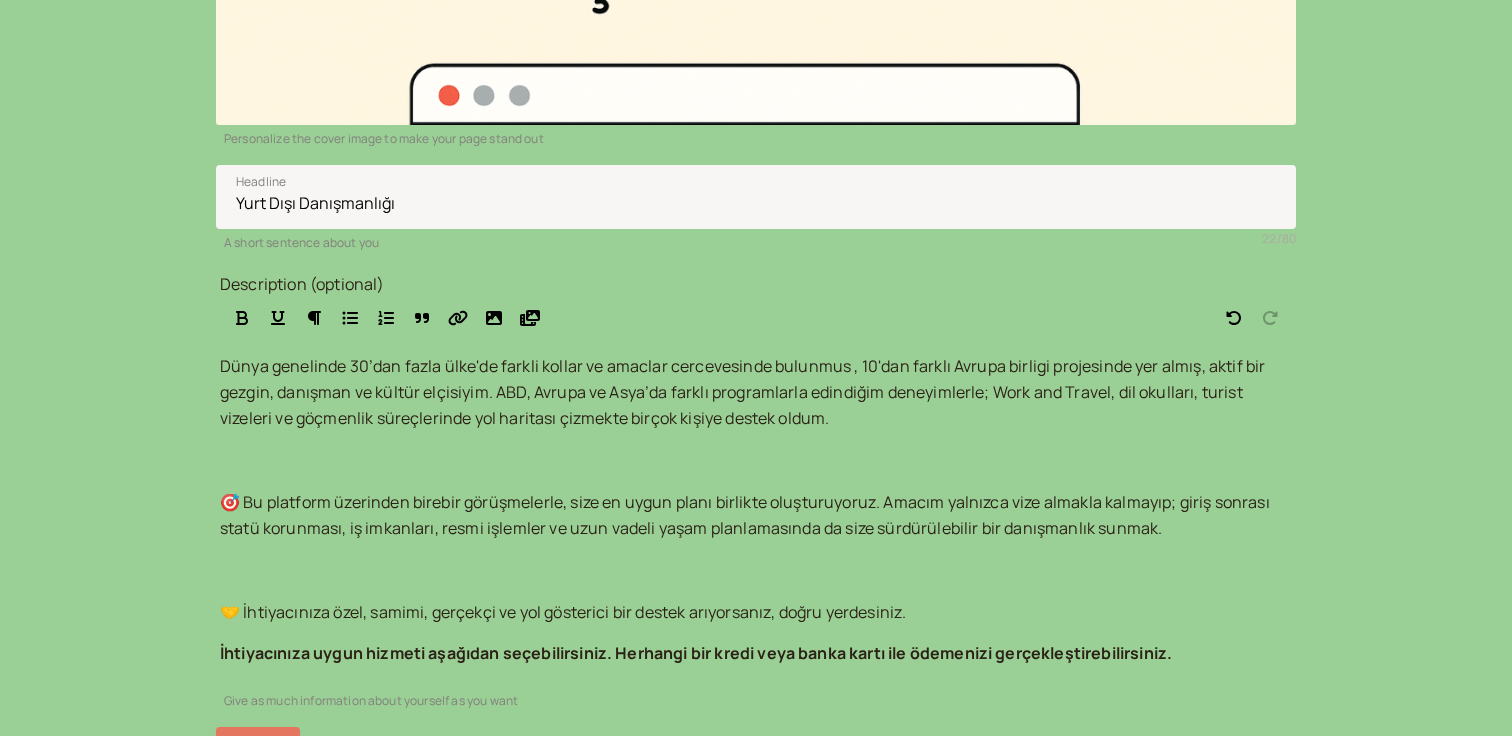 click on "Dünya genelinde 30’dan fazla ülke'de farkli kollar ve amaclar cercevesinde bulunmus , 10'dan farklı Avrupa birligi projesinde yer almış, aktif bir gezgin, danışman ve kültür elçisiyim. ABD, Avrupa ve Asya’da farklı programlarla edindiğim deneyimlerle; Work and Travel, dil okulları, turist vizeleri ve göçmenlik süreçlerinde yol haritası çizmekte birçok kişiye destek oldum." at bounding box center [744, 392] 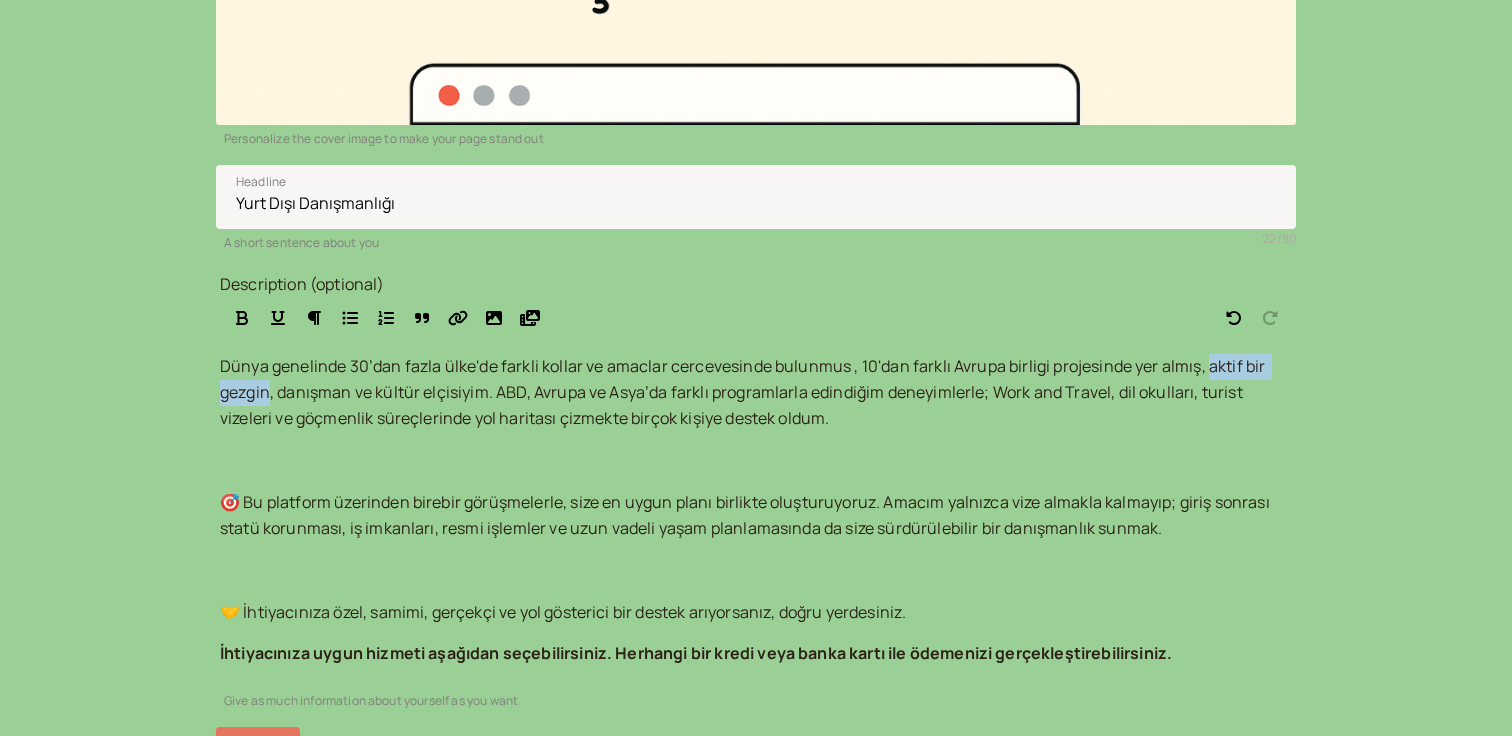 drag, startPoint x: 672, startPoint y: 282, endPoint x: 775, endPoint y: 288, distance: 103.17461 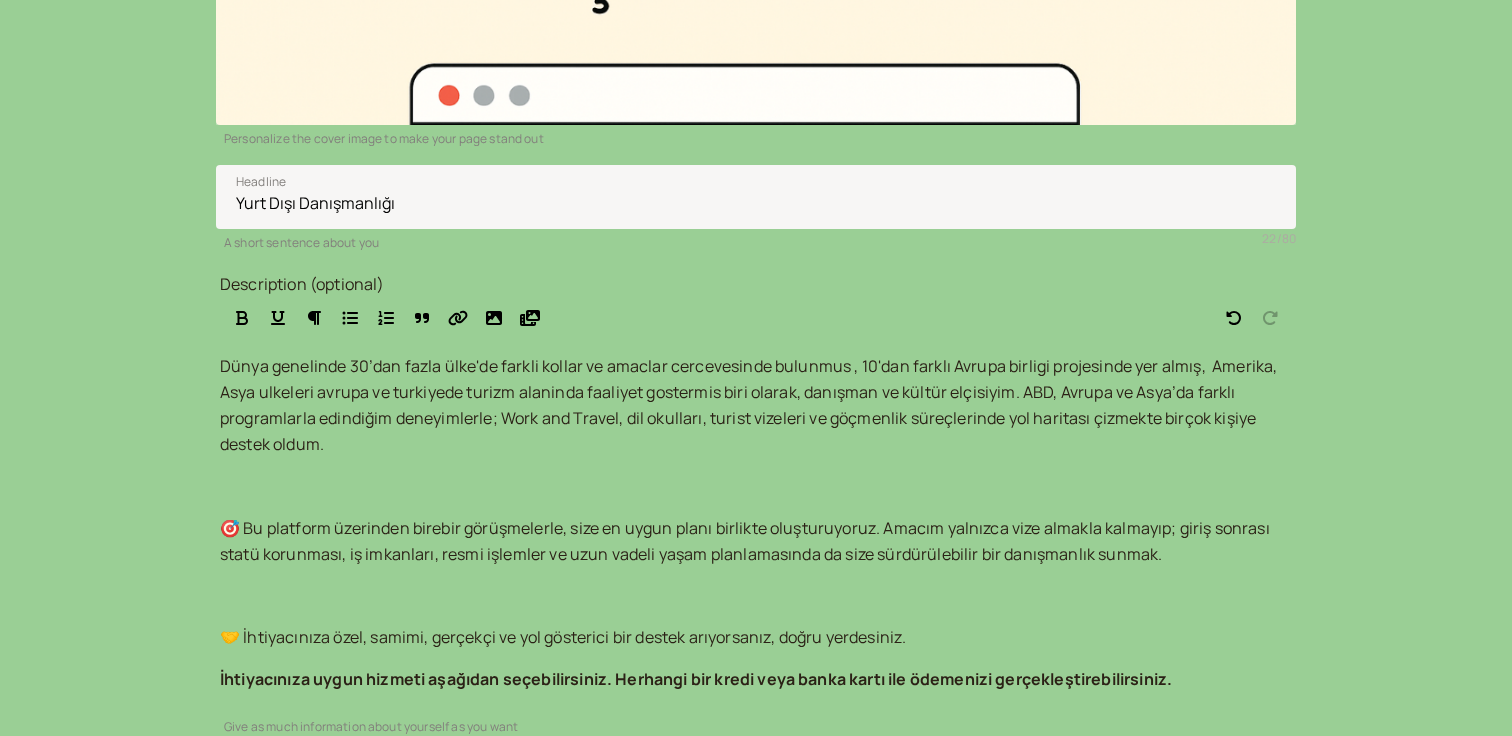 click on "Dünya genelinde 30’dan fazla ülke'de farkli kollar ve amaclar cercevesinde bulunmus , 10'dan farklı Avrupa birligi projesinde yer almış,  Amerika, Asya ulkeleri avrupa ve turkiyede turizm alaninda faaliyet gostermis biri olarak, danışman ve kültür elçisiyim. ABD, Avrupa ve Asya’da farklı programlarla edindiğim deneyimlerle; Work and Travel, dil okulları, turist vizeleri ve göçmenlik süreçlerinde yol haritası çizmekte birçok kişiye destek oldum." at bounding box center (750, 405) 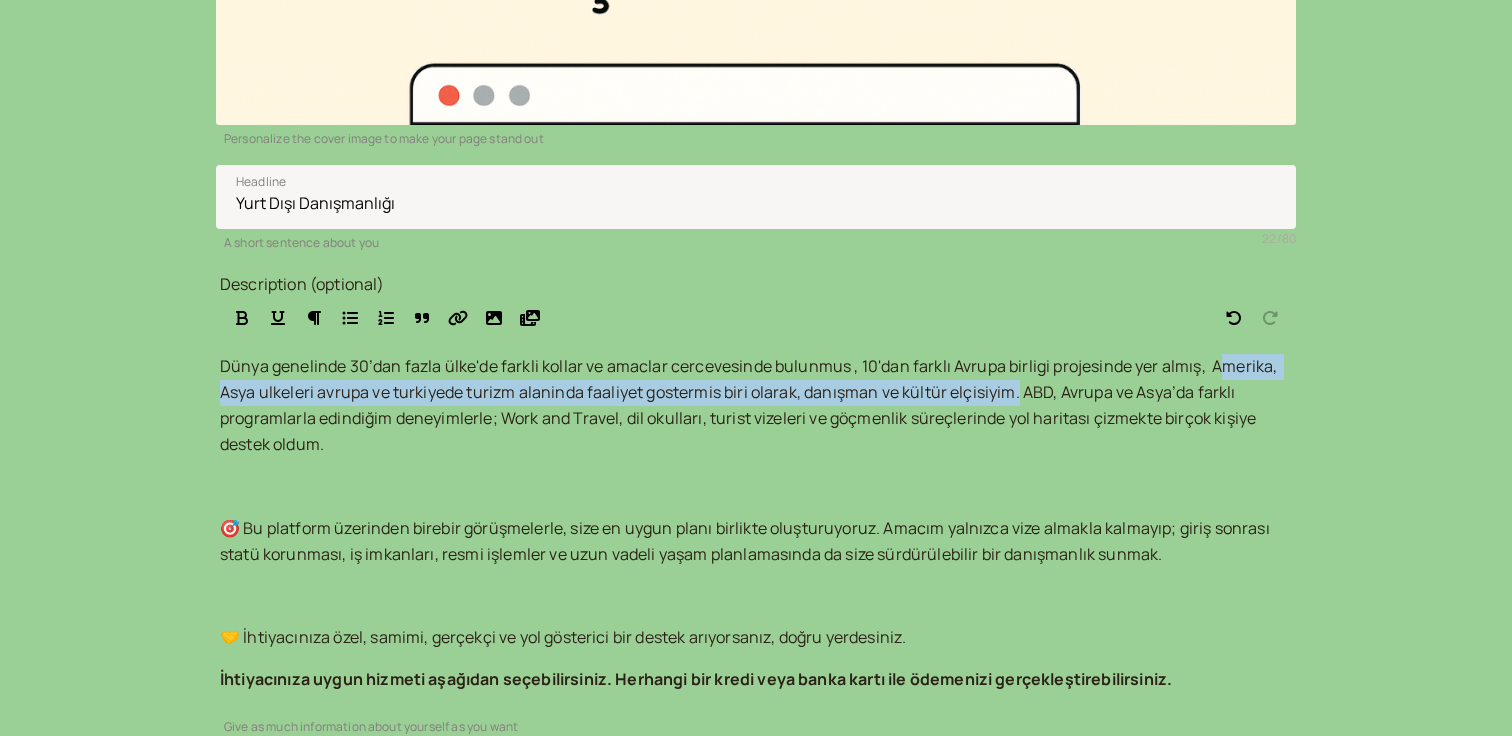 drag, startPoint x: 679, startPoint y: 276, endPoint x: 352, endPoint y: 337, distance: 332.64096 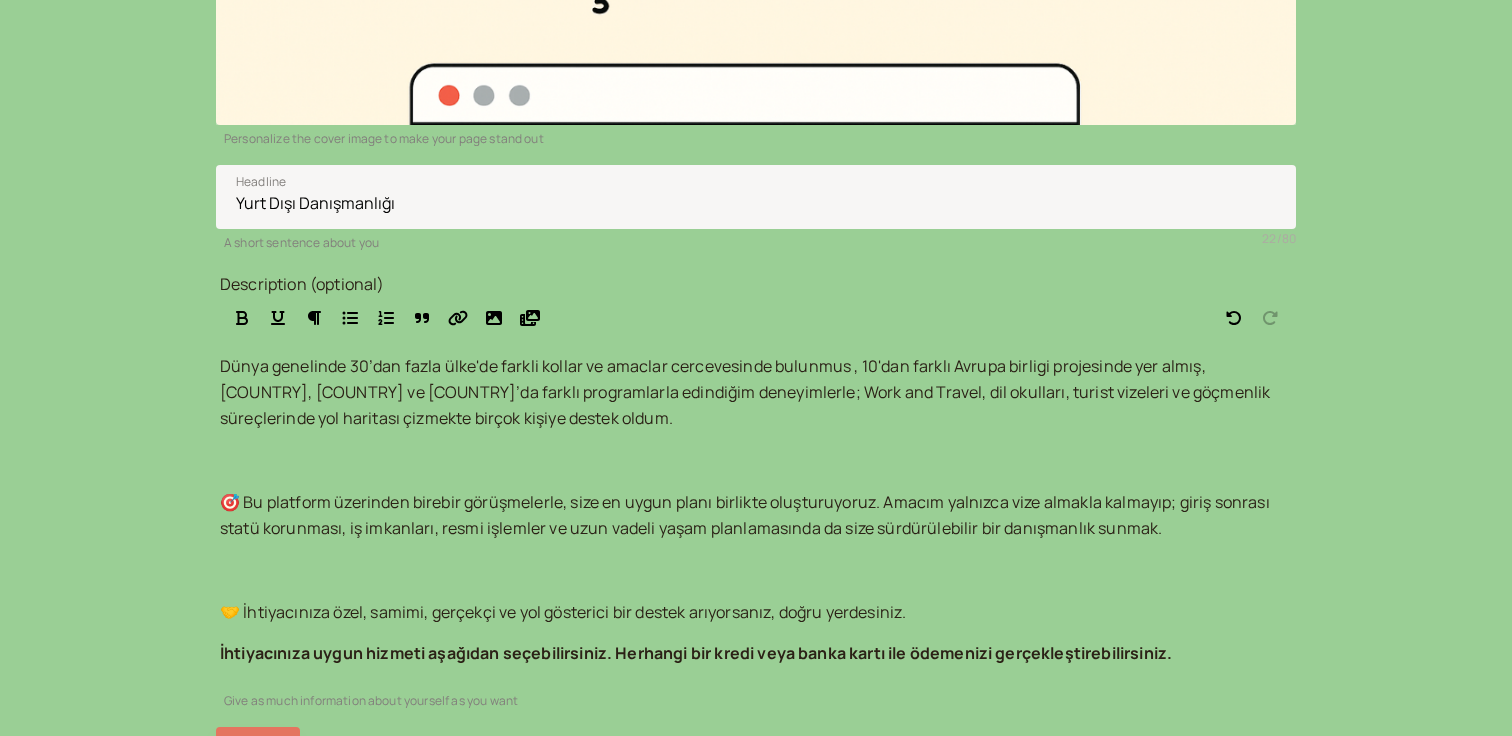 click on "Dünya genelinde 30’dan fazla ülke'de farkli kollar ve amaclar cercevesinde bulunmus , 10'dan farklı Avrupa birligi projesinde yer almış,   [COUNTRY], [COUNTRY] ve [COUNTRY]’da farklı programlarla edindiğim deneyimlerle; Work and Travel, dil okulları, turist vizeleri ve göçmenlik süreçlerinde yol haritası çizmekte birçok kişiye destek oldum." at bounding box center [747, 392] 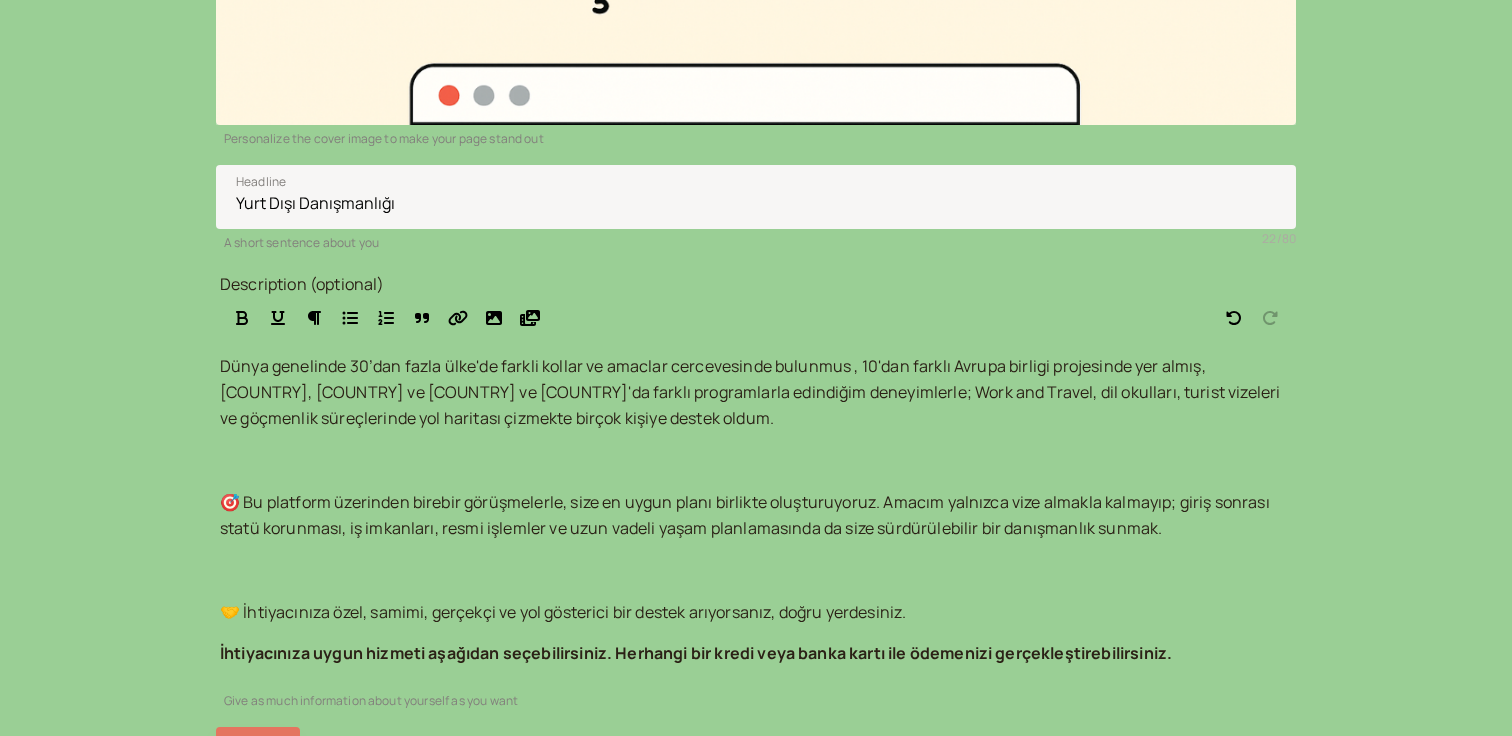 click on "Dünya genelinde 30’dan fazla ülke'de farkli kollar ve amaclar cercevesinde bulunmus , 10'dan farklı Avrupa birligi projesinde yer almış,   [COUNTRY], [COUNTRY] ve [COUNTRY] ve [COUNTRY]'da farklı programlarla edindiğim deneyimlerle; Work and Travel, dil okulları, turist vizeleri ve göçmenlik süreçlerinde yol haritası çizmekte birçok kişiye destek oldum." at bounding box center [752, 392] 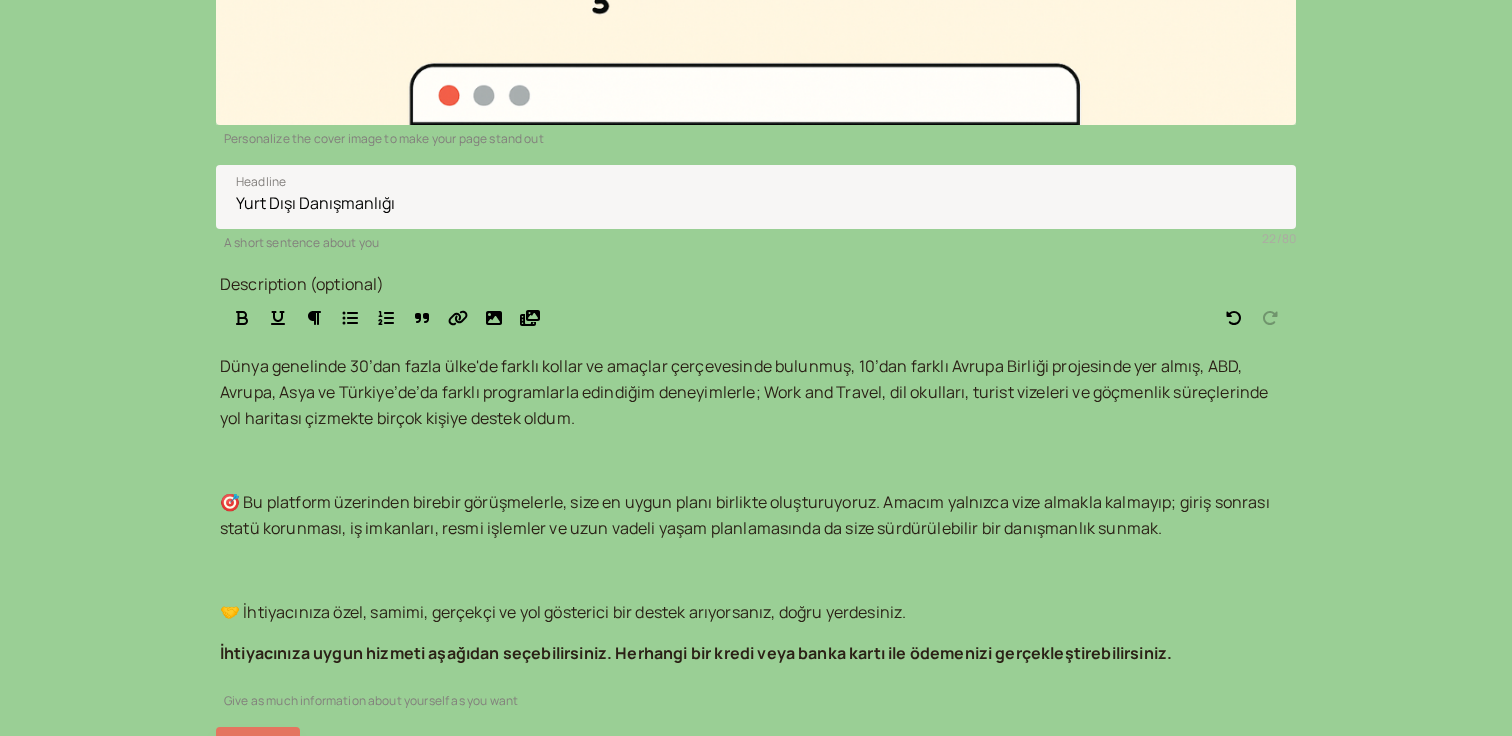 click on "Dünya genelinde 30’dan fazla ülke'de farklı kollar ve amaçlar çerçevesinde bulunmuş, 10’dan farklı Avrupa Birliği projesinde yer almış, ABD, Avrupa, Asya ve Türkiye’de’da farklı programlarla edindiğim deneyimlerle; Work and Travel, dil okulları, turist vizeleri ve göçmenlik süreçlerinde yol haritası çizmekte birçok kişiye destek oldum." at bounding box center (746, 392) 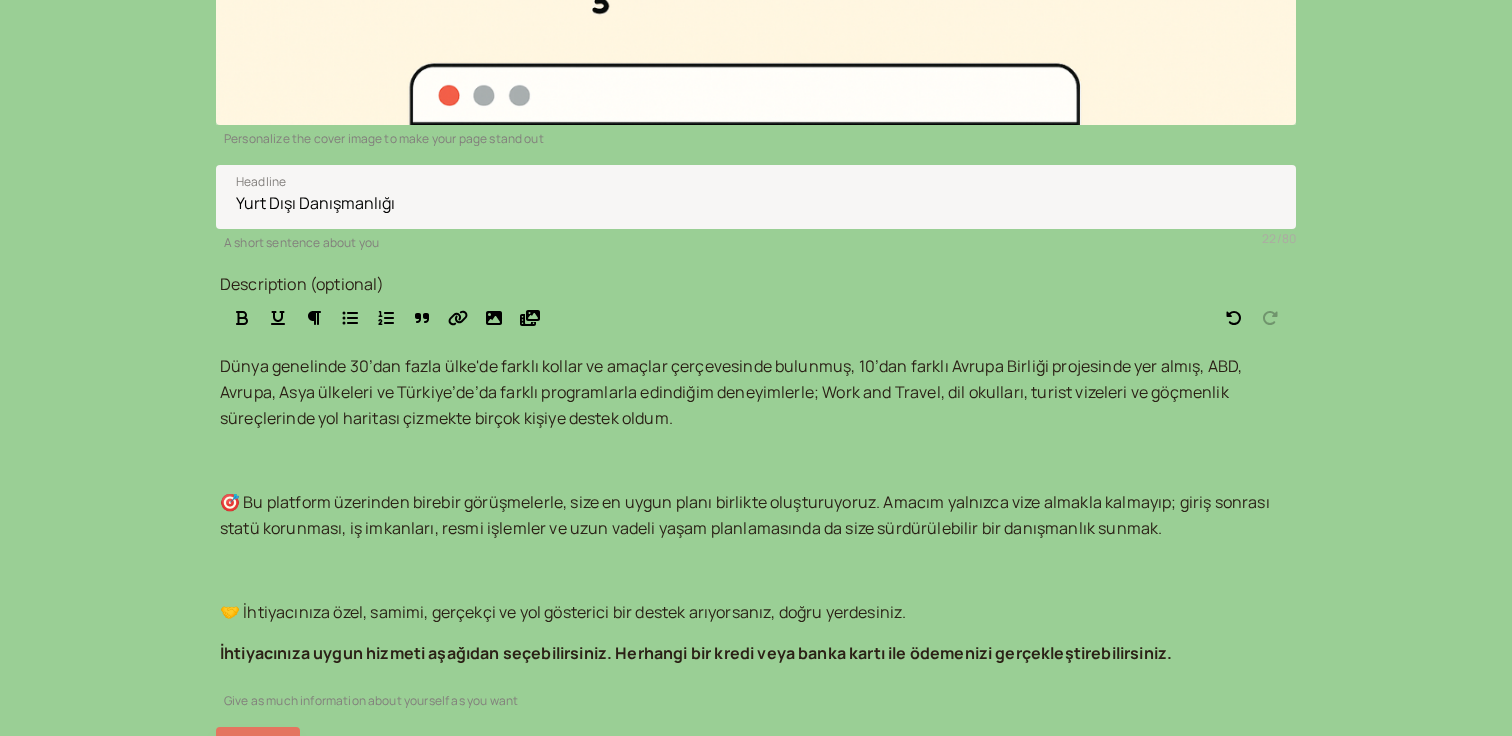 click on "Dünya genelinde 30’dan fazla ülke'de farklı kollar ve amaçlar çerçevesinde bulunmuş, 10’dan farklı Avrupa Birliği projesinde yer almış, ABD, Avrupa, Asya ülkeleri ve Türkiye’de’da farklı programlarla edindiğim deneyimlerle; Work and Travel, dil okulları, turist vizeleri ve göçmenlik süreçlerinde yol haritası çizmekte birçok kişiye destek oldum." at bounding box center (733, 392) 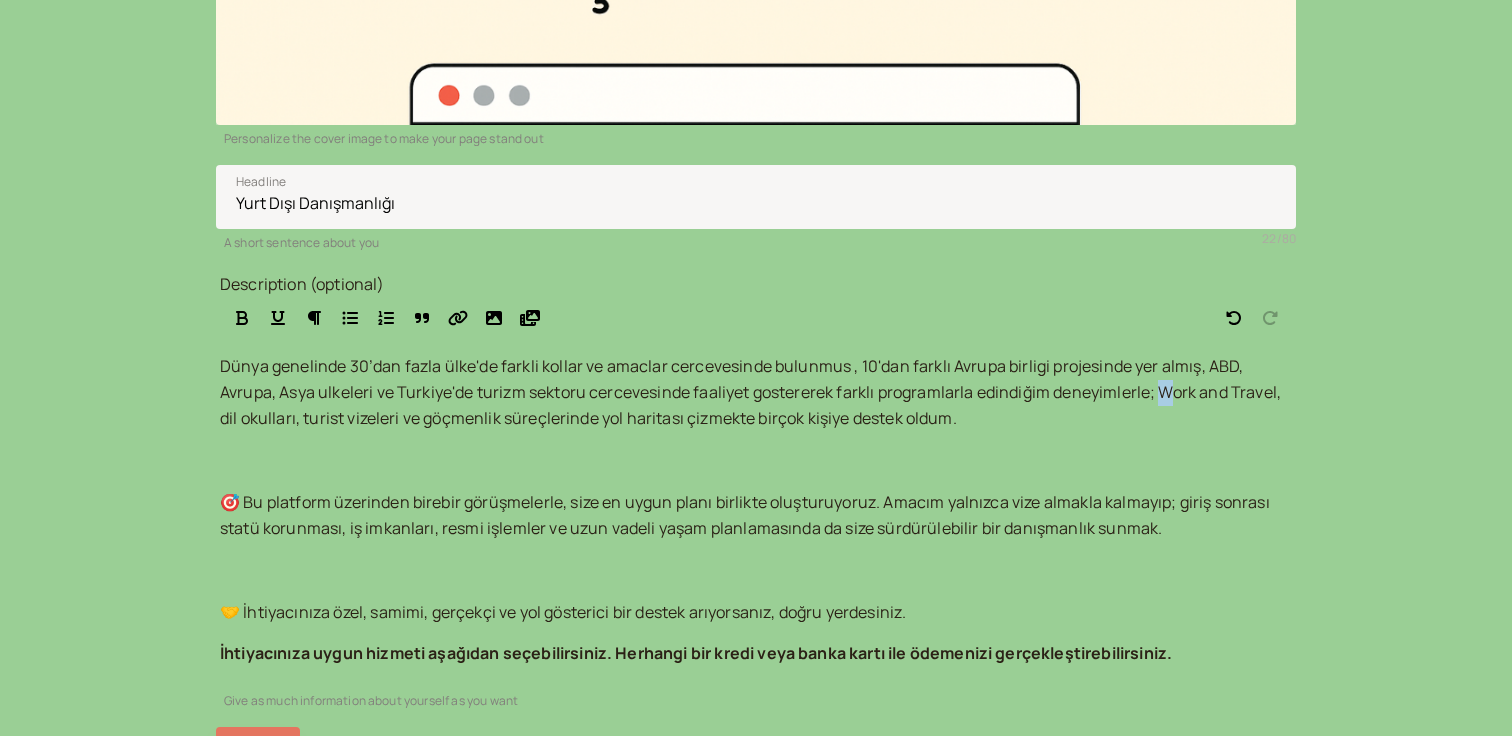 click on "Dünya genelinde 30’dan fazla ülke'de farkli kollar ve amaclar cercevesinde bulunmus , 10'dan farklı Avrupa birligi projesinde yer almış, ABD, Avrupa, Asya ulkeleri ve Turkiye'de turizm sektoru cercevesinde faaliyet gostererek farklı programlarla edindiğim deneyimlerle; Work and Travel, dil okulları, turist vizeleri ve göçmenlik süreçlerinde yol haritası çizmekte birçok kişiye destek oldum." at bounding box center (752, 392) 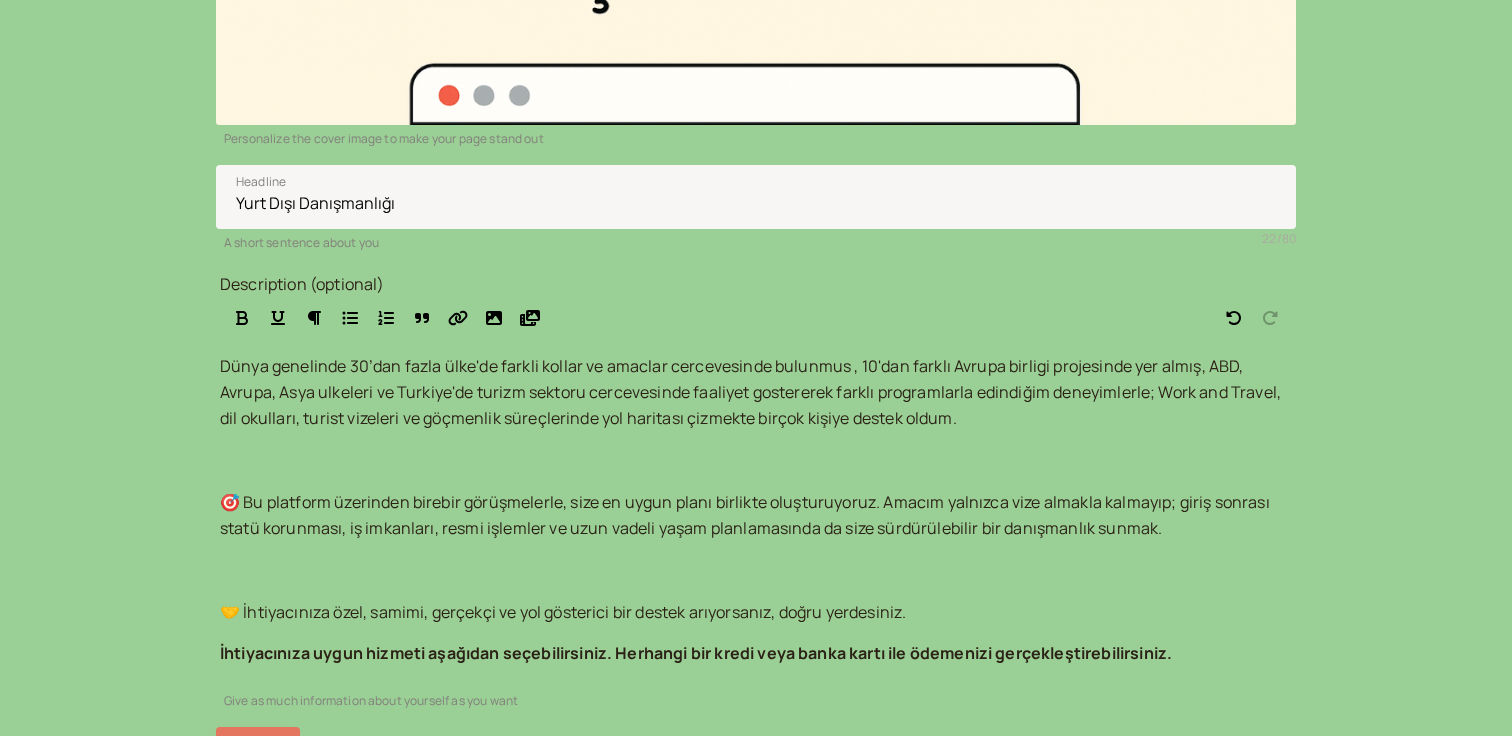 click on "Dünya genelinde 30’dan fazla ülke'de farkli kollar ve amaclar cercevesinde bulunmus , 10'dan farklı Avrupa birligi projesinde yer almış, ABD, Avrupa, Asya ulkeleri ve Turkiye'de turizm sektoru cercevesinde faaliyet gostererek farklı programlarla edindiğim deneyimlerle; Work and Travel, dil okulları, turist vizeleri ve göçmenlik süreçlerinde yol haritası çizmekte birçok kişiye destek oldum." at bounding box center [756, 393] 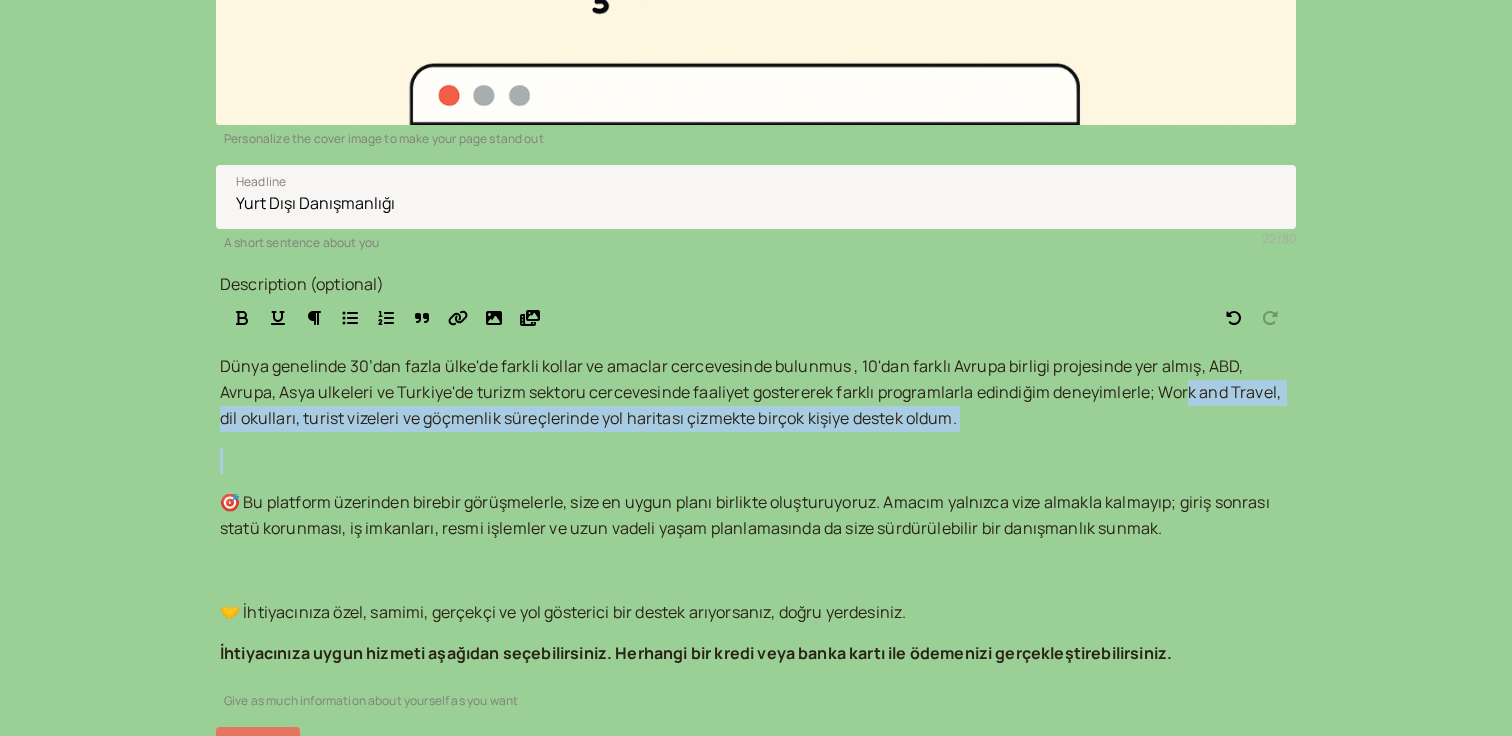 drag, startPoint x: 518, startPoint y: 334, endPoint x: 797, endPoint y: 380, distance: 282.7667 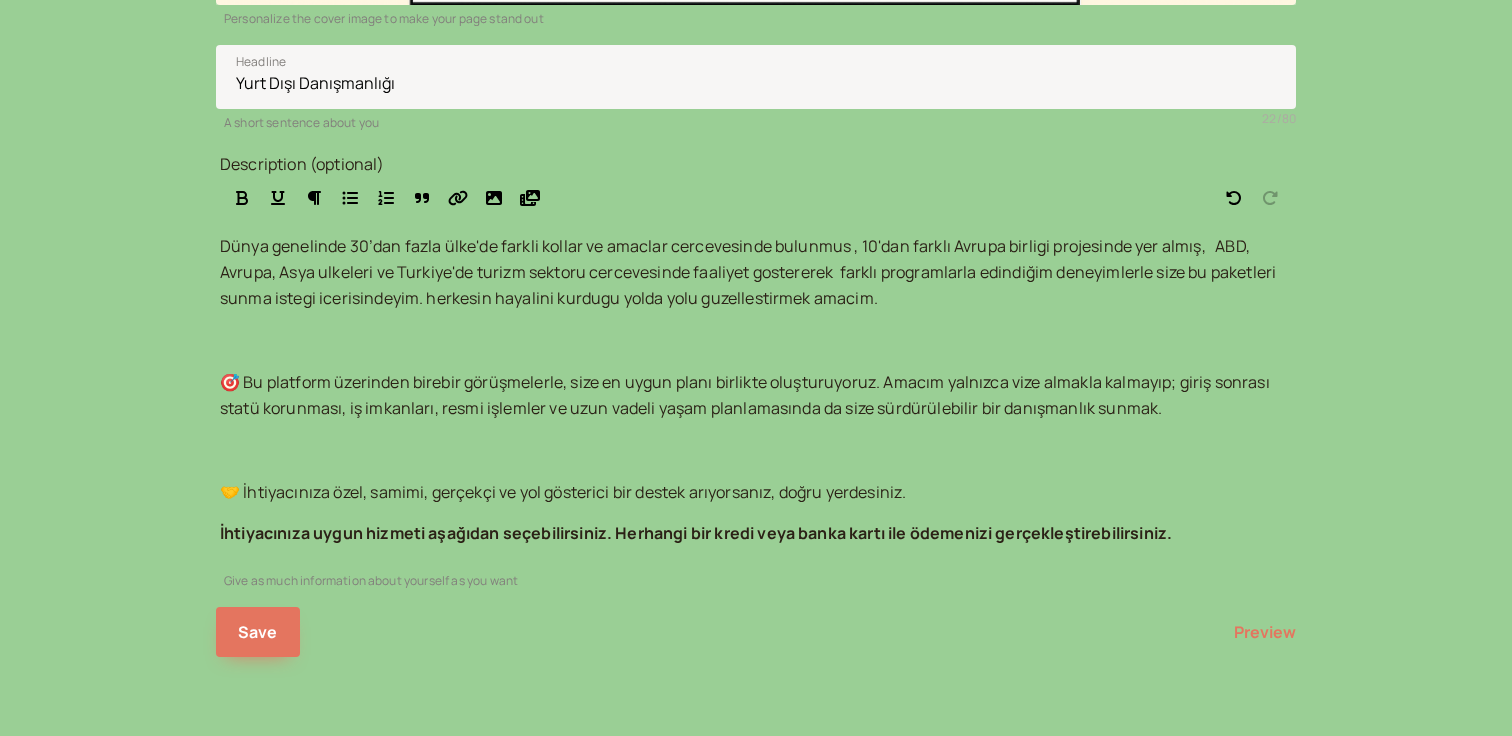 scroll, scrollTop: 642, scrollLeft: 0, axis: vertical 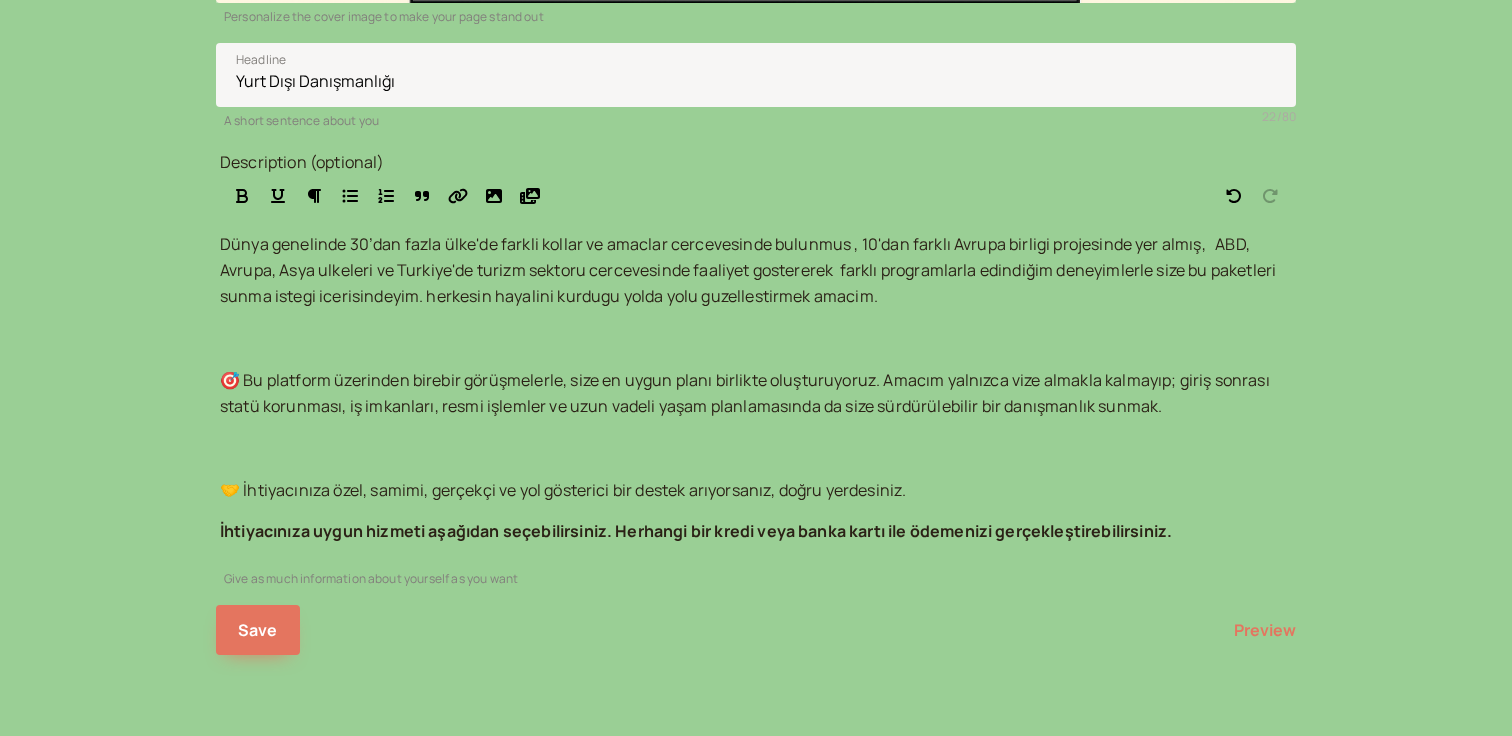 click on "🤝 İhtiyacınıza özel, samimi, gerçekçi ve yol gösterici bir destek arıyorsanız, doğru yerdesiniz." at bounding box center [749, 270] 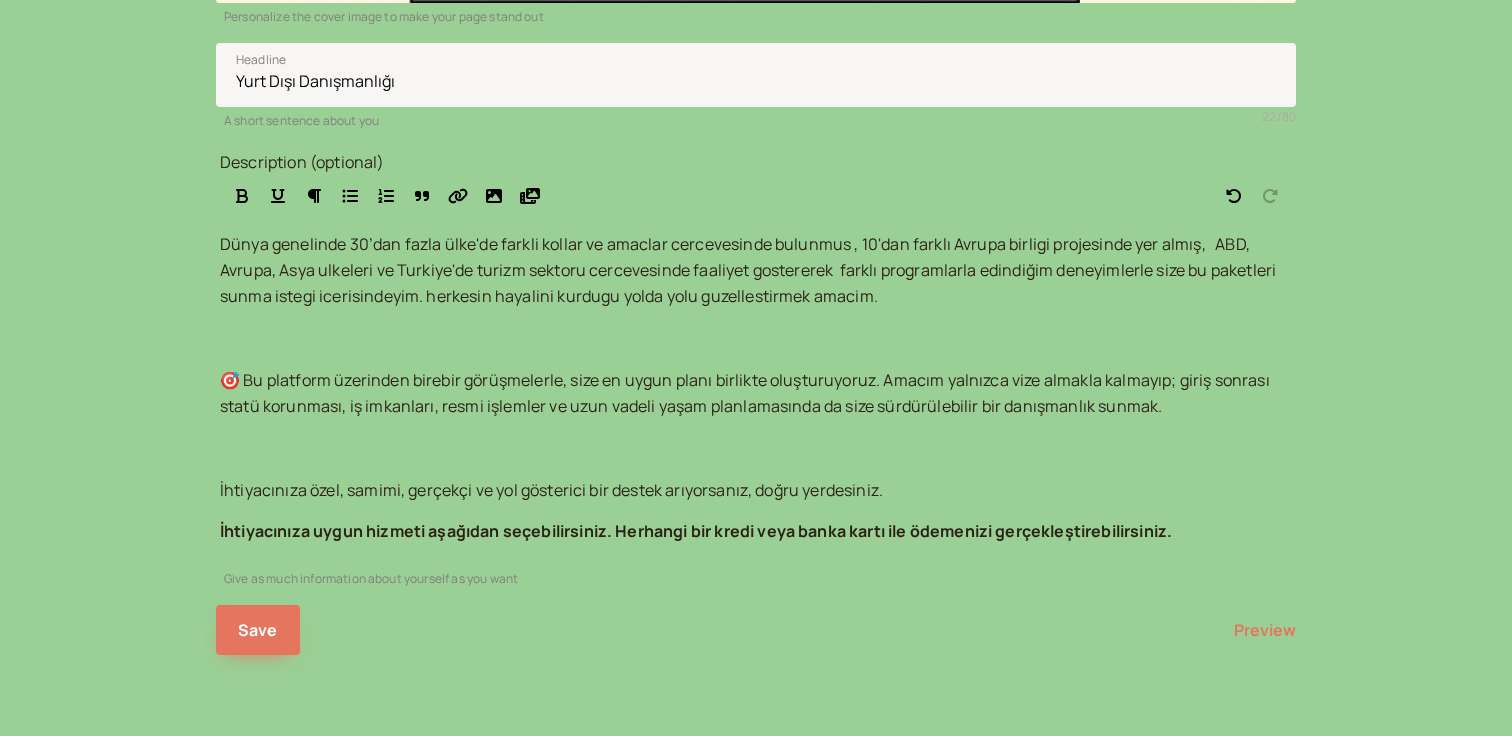 scroll, scrollTop: 641, scrollLeft: 0, axis: vertical 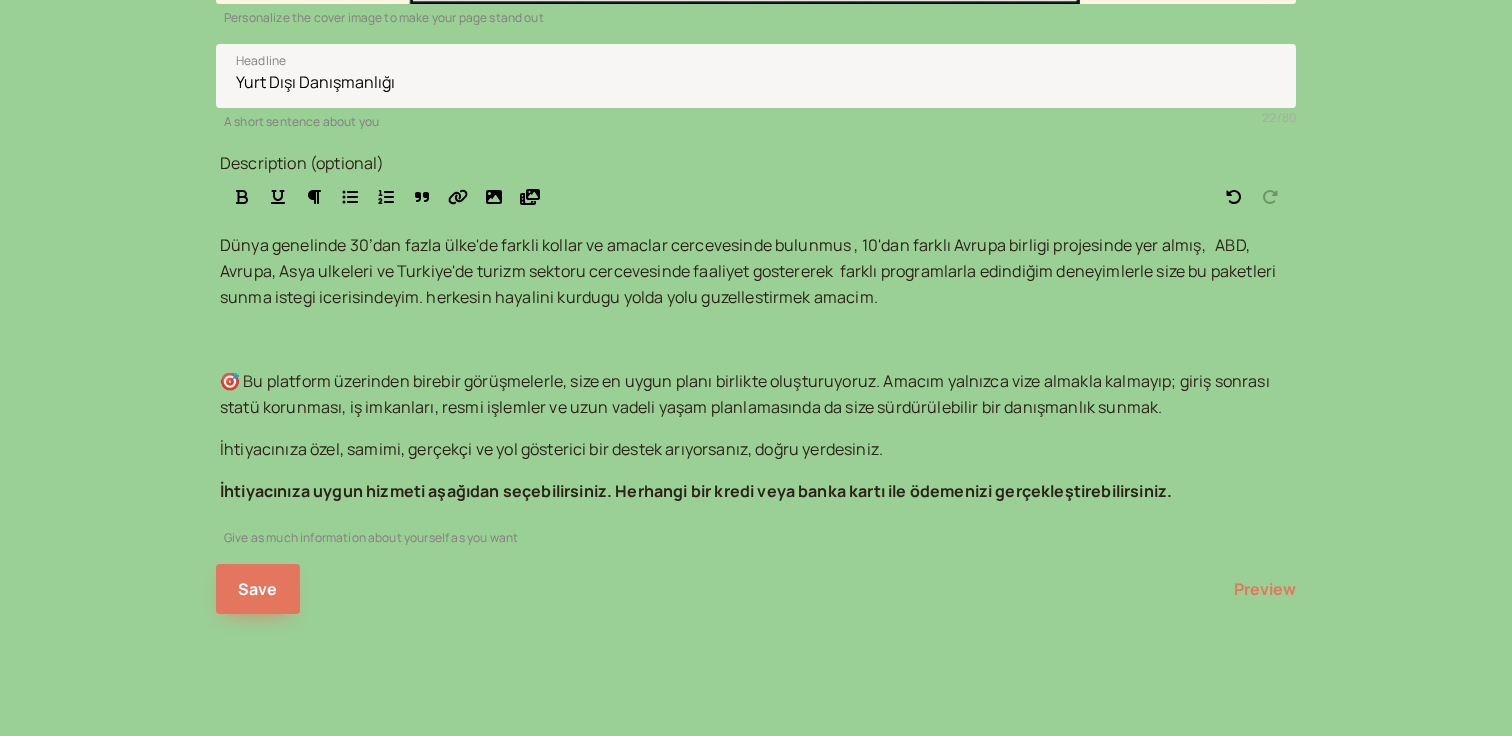 click on "🎯 Bu platform üzerinden birebir görüşmelerle, size en uygun planı birlikte oluşturuyoruz. Amacım yalnızca vize almakla kalmayıp; giriş sonrası statü korunması, iş imkanları, resmi işlemler ve uzun vadeli yaşam planlamasında da size sürdürülebilir bir danışmanlık sunmak." at bounding box center [756, 395] 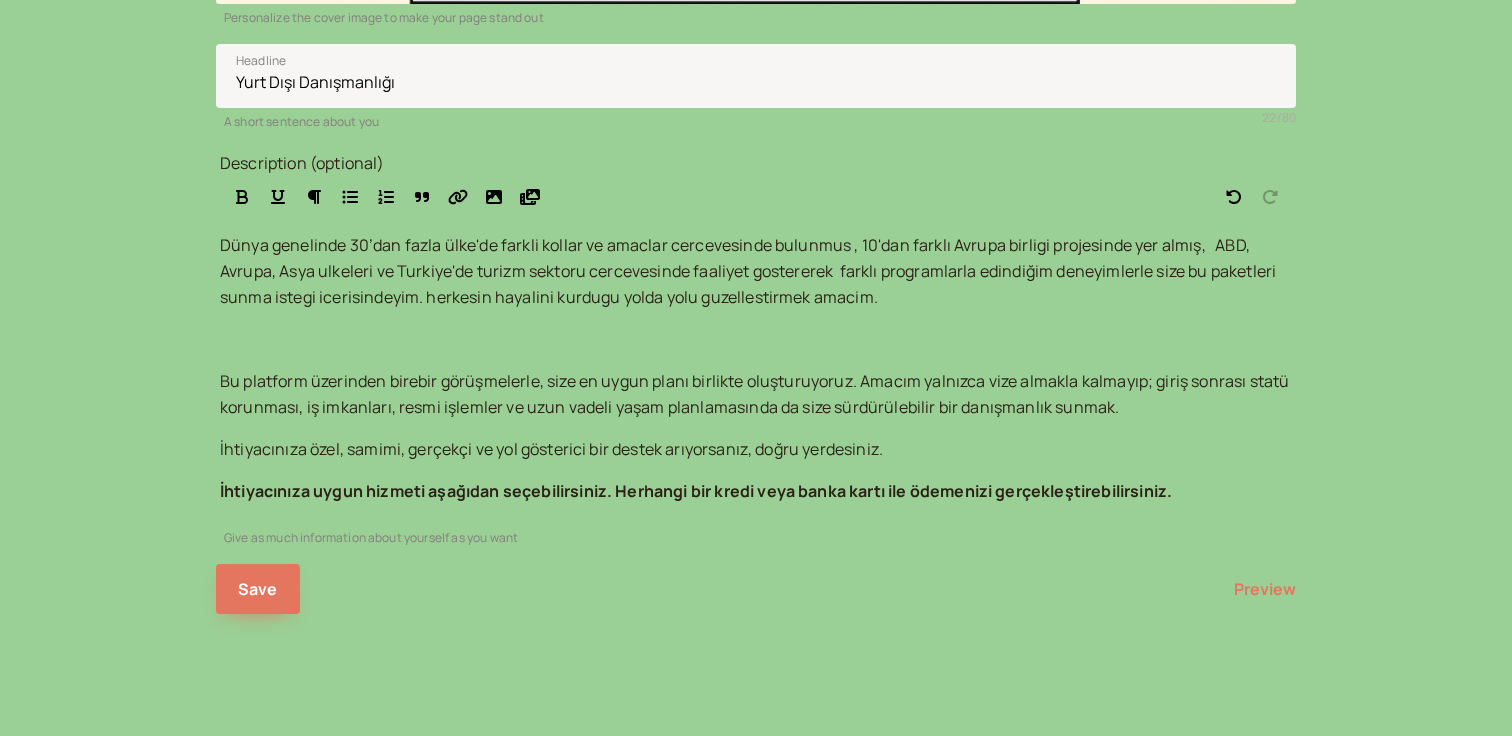 scroll, scrollTop: 599, scrollLeft: 0, axis: vertical 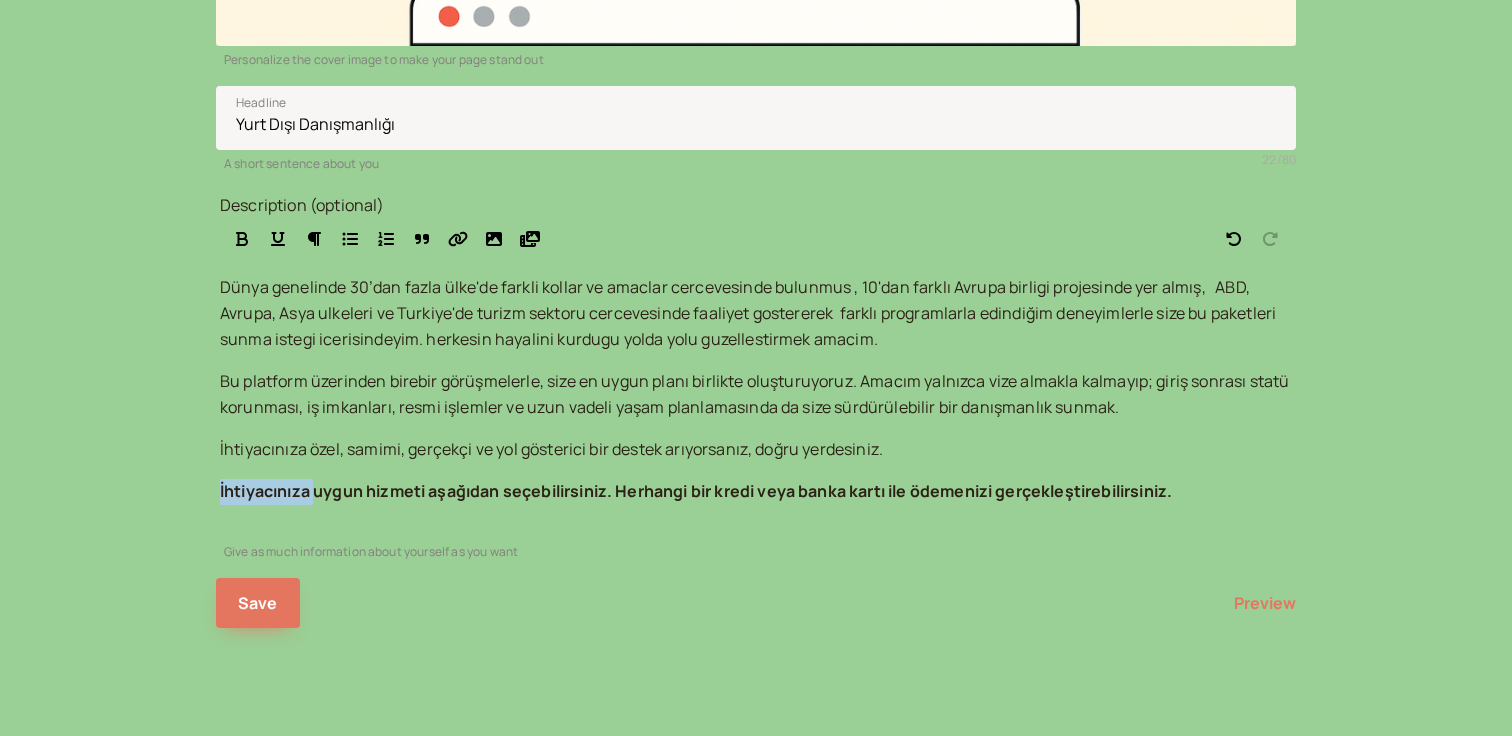 drag, startPoint x: 329, startPoint y: 514, endPoint x: 235, endPoint y: 502, distance: 94.76286 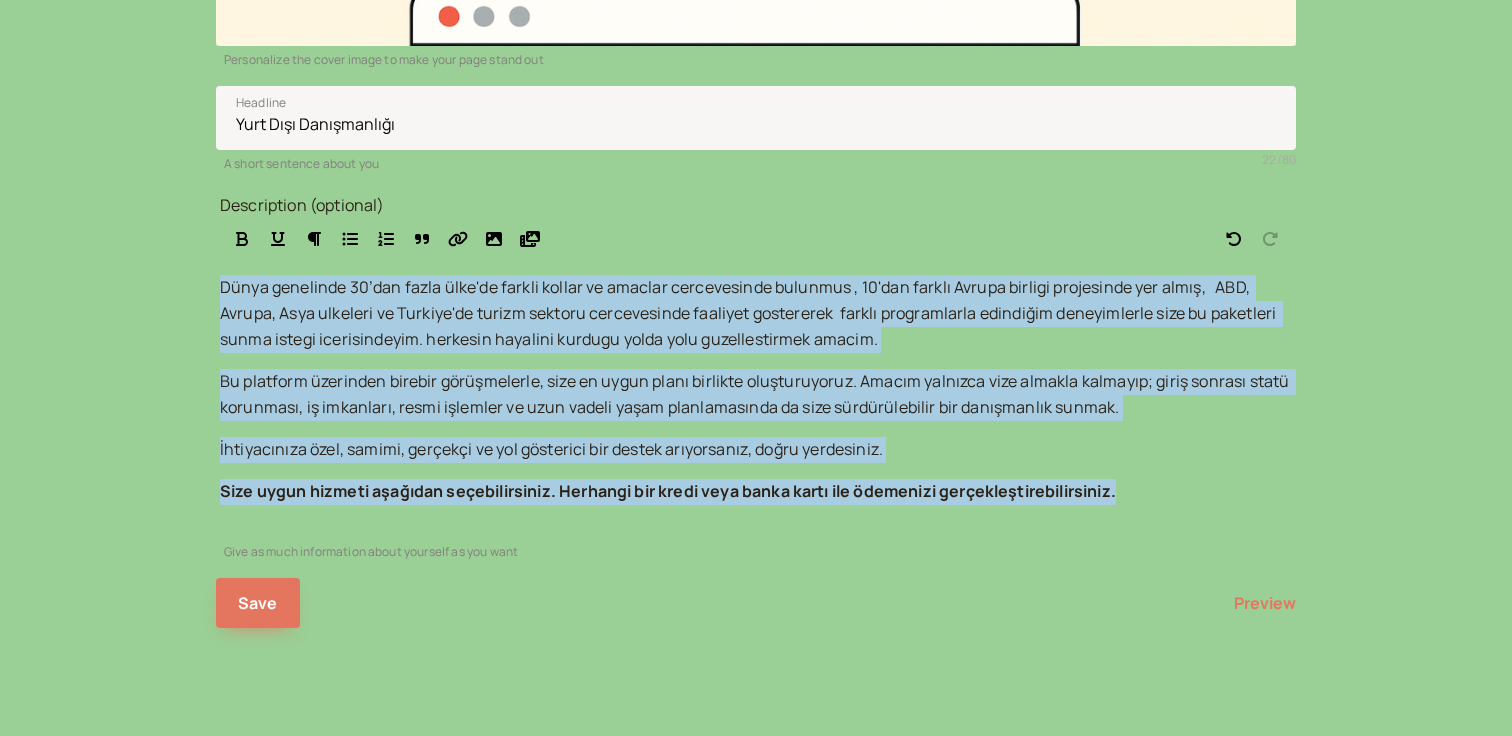 drag, startPoint x: 235, startPoint y: 174, endPoint x: 552, endPoint y: 549, distance: 491.0336 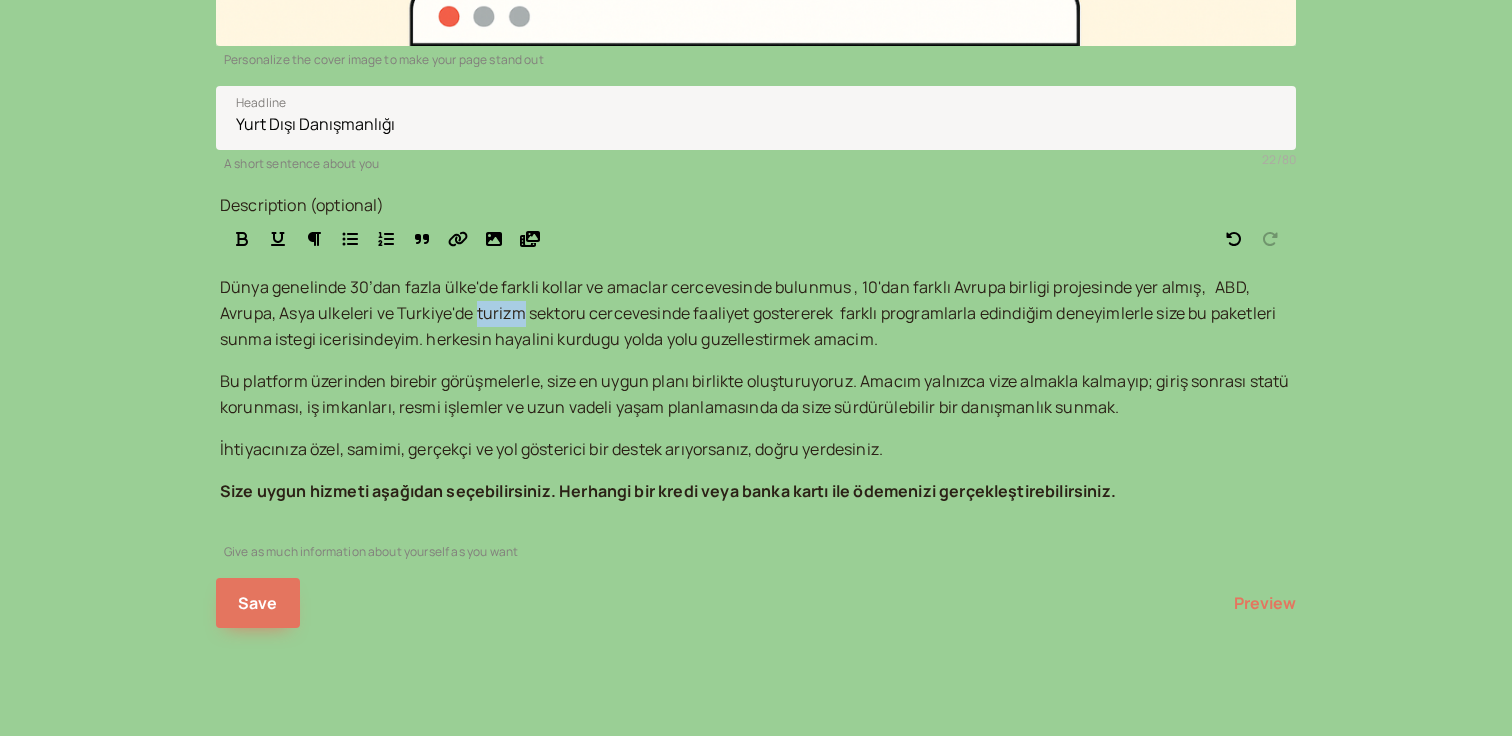 click on "Dünya genelinde 30’dan fazla ülke'de farkli kollar ve amaclar cercevesinde bulunmus , 10'dan farklı Avrupa birligi projesinde yer almış,   ABD, Avrupa, Asya ulkeleri ve Turkiye'de turizm sektoru cercevesinde faaliyet gostererek  farklı programlarla edindiğim deneyimlerle size bu paketleri sunma istegi icerisindeyim. herkesin hayalini kurdugu yolda yolu guzellestirmek amacim." at bounding box center (749, 313) 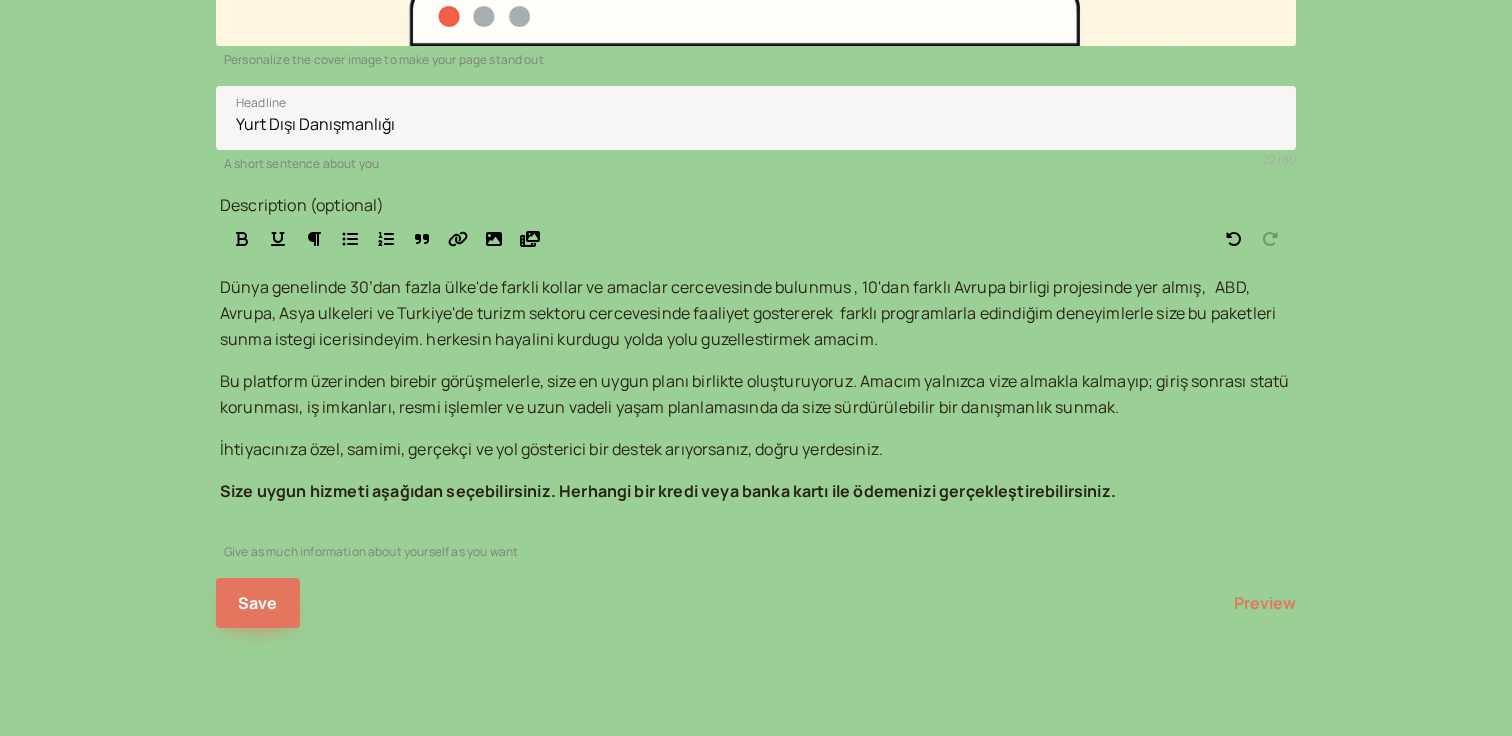 click on "Dünya genelinde 30’dan fazla ülke'de farkli kollar ve amaclar cercevesinde bulunmus , 10'dan farklı Avrupa birligi projesinde yer almış,   ABD, Avrupa, Asya ulkeleri ve Turkiye'de turizm sektoru cercevesinde faaliyet gostererek  farklı programlarla edindiğim deneyimlerle size bu paketleri sunma istegi icerisindeyim. herkesin hayalini kurdugu yolda yolu guzellestirmek amacim." at bounding box center (749, 313) 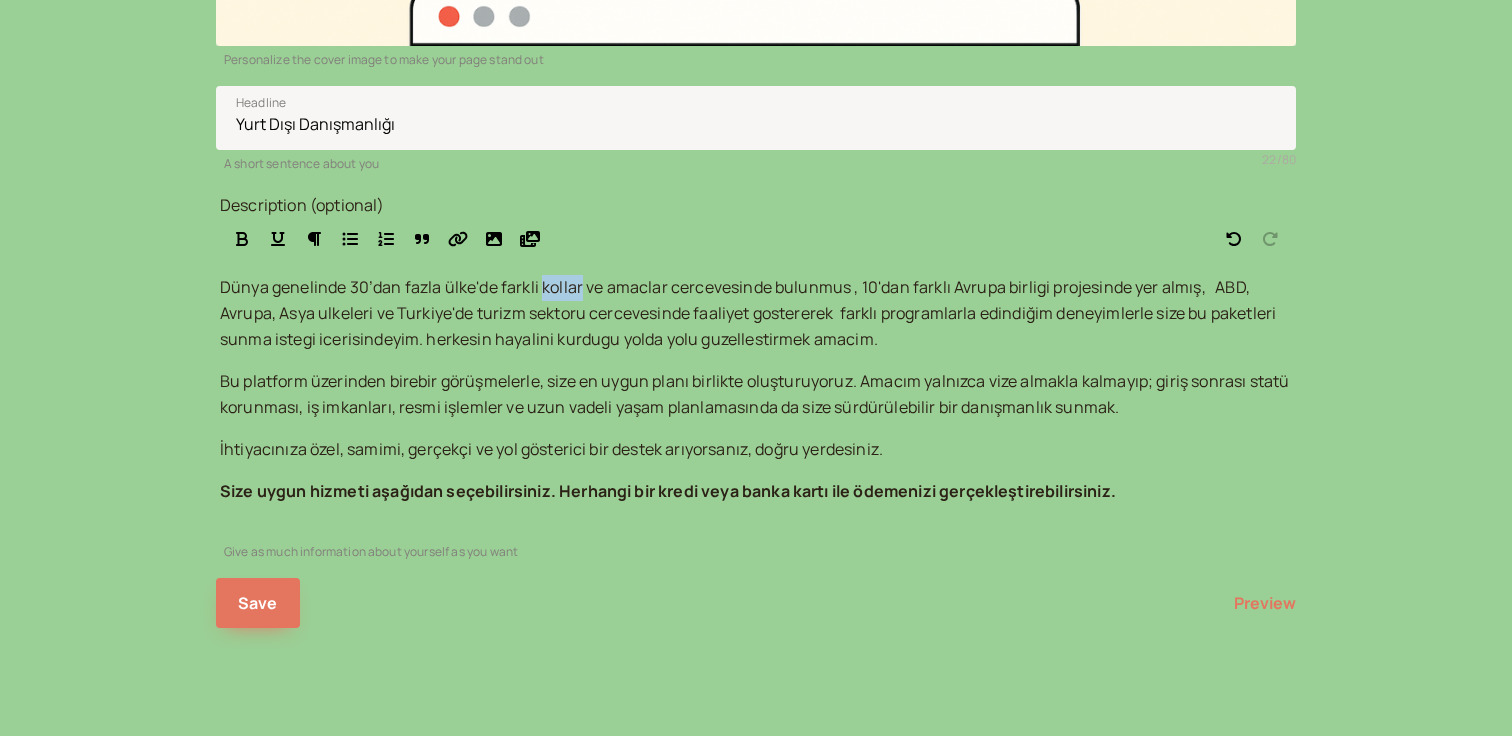 drag, startPoint x: 593, startPoint y: 181, endPoint x: 556, endPoint y: 181, distance: 37 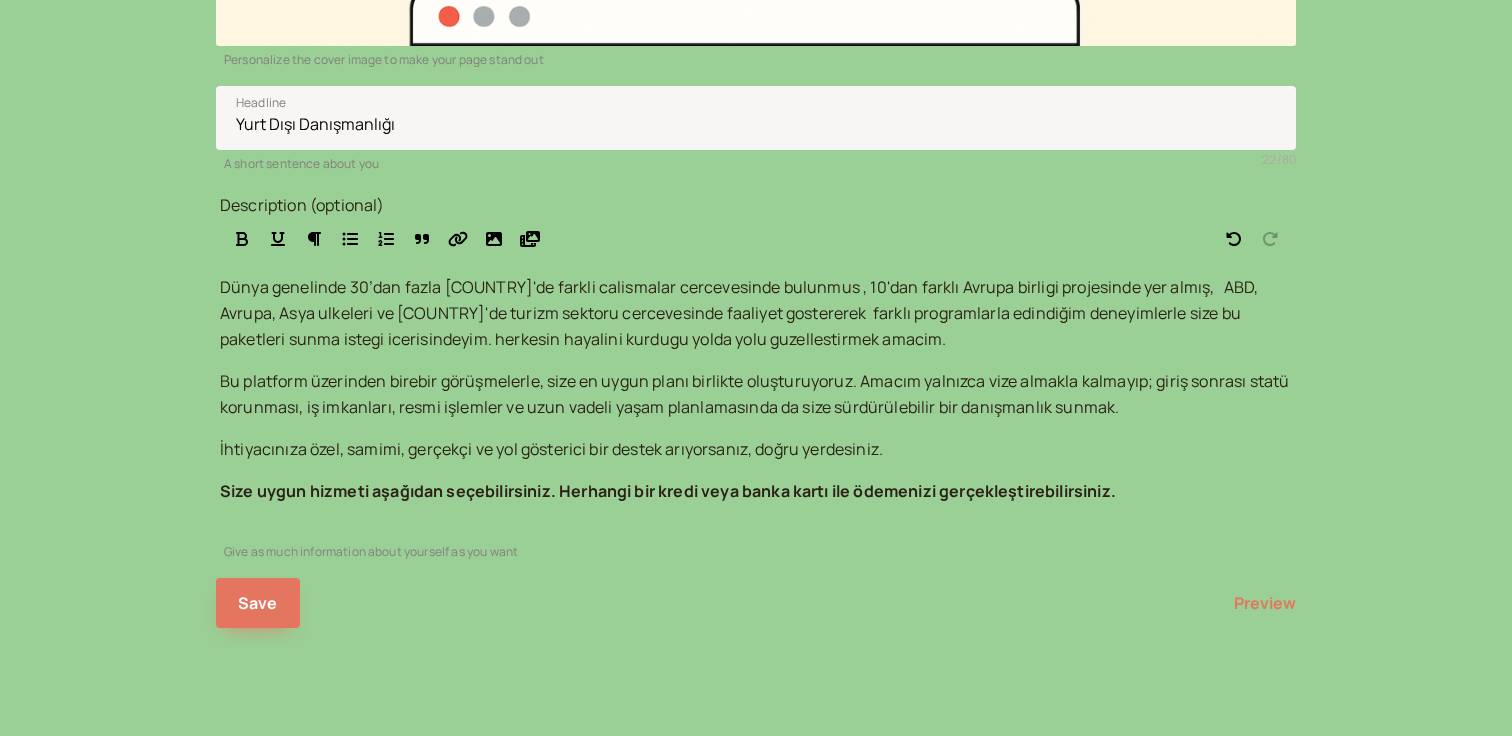 click on "Dünya genelinde 30’dan fazla [COUNTRY]'de farkli calismalar cercevesinde bulunmus , 10'dan farklı Avrupa birligi projesinde yer almış,   ABD, Avrupa, Asya ulkeleri ve [COUNTRY]'de turizm sektoru cercevesinde faaliyet gostererek  farklı programlarla edindiğim deneyimlerle size bu paketleri sunma istegi icerisindeyim. herkesin hayalini kurdugu yolda yolu guzellestirmek amacim." at bounding box center (741, 313) 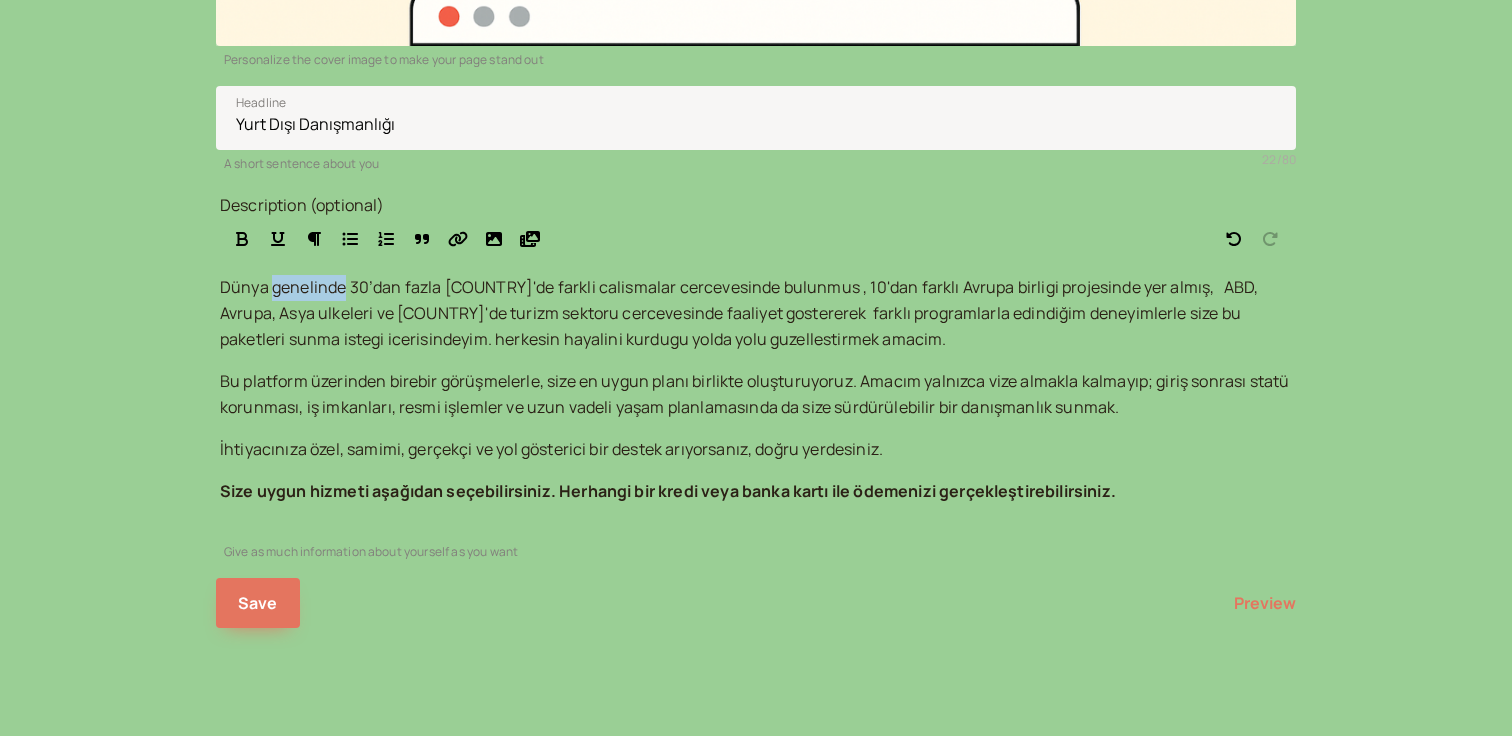 click on "Dünya genelinde 30’dan fazla [COUNTRY]'de farkli calismalar cercevesinde bulunmus , 10'dan farklı Avrupa birligi projesinde yer almış,   ABD, Avrupa, Asya ulkeleri ve [COUNTRY]'de turizm sektoru cercevesinde faaliyet gostererek  farklı programlarla edindiğim deneyimlerle size bu paketleri sunma istegi icerisindeyim. herkesin hayalini kurdugu yolda yolu guzellestirmek amacim." at bounding box center (741, 313) 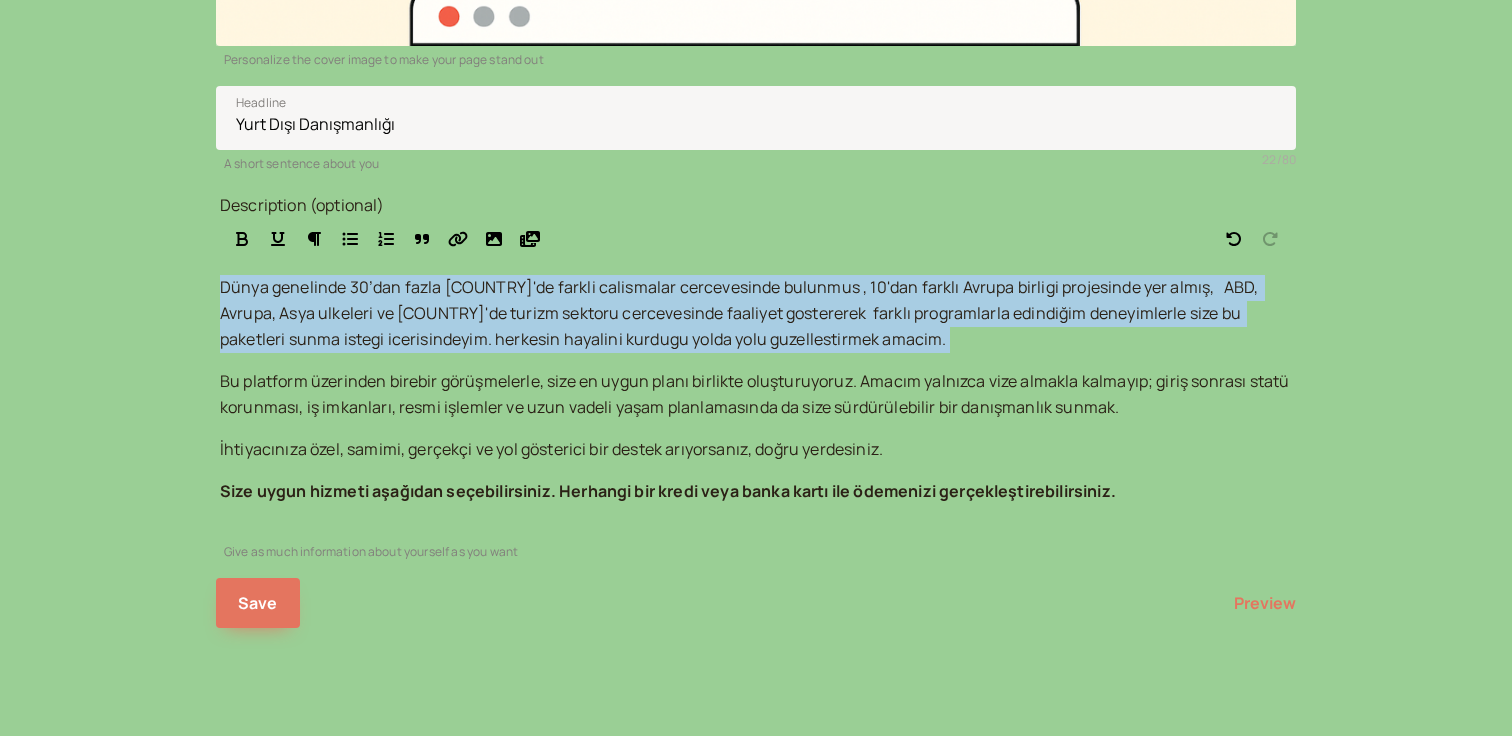 click on "Dünya genelinde 30’dan fazla [COUNTRY]'de farkli calismalar cercevesinde bulunmus , 10'dan farklı Avrupa birligi projesinde yer almış,   ABD, Avrupa, Asya ulkeleri ve [COUNTRY]'de turizm sektoru cercevesinde faaliyet gostererek  farklı programlarla edindiğim deneyimlerle size bu paketleri sunma istegi icerisindeyim. herkesin hayalini kurdugu yolda yolu guzellestirmek amacim." at bounding box center [741, 313] 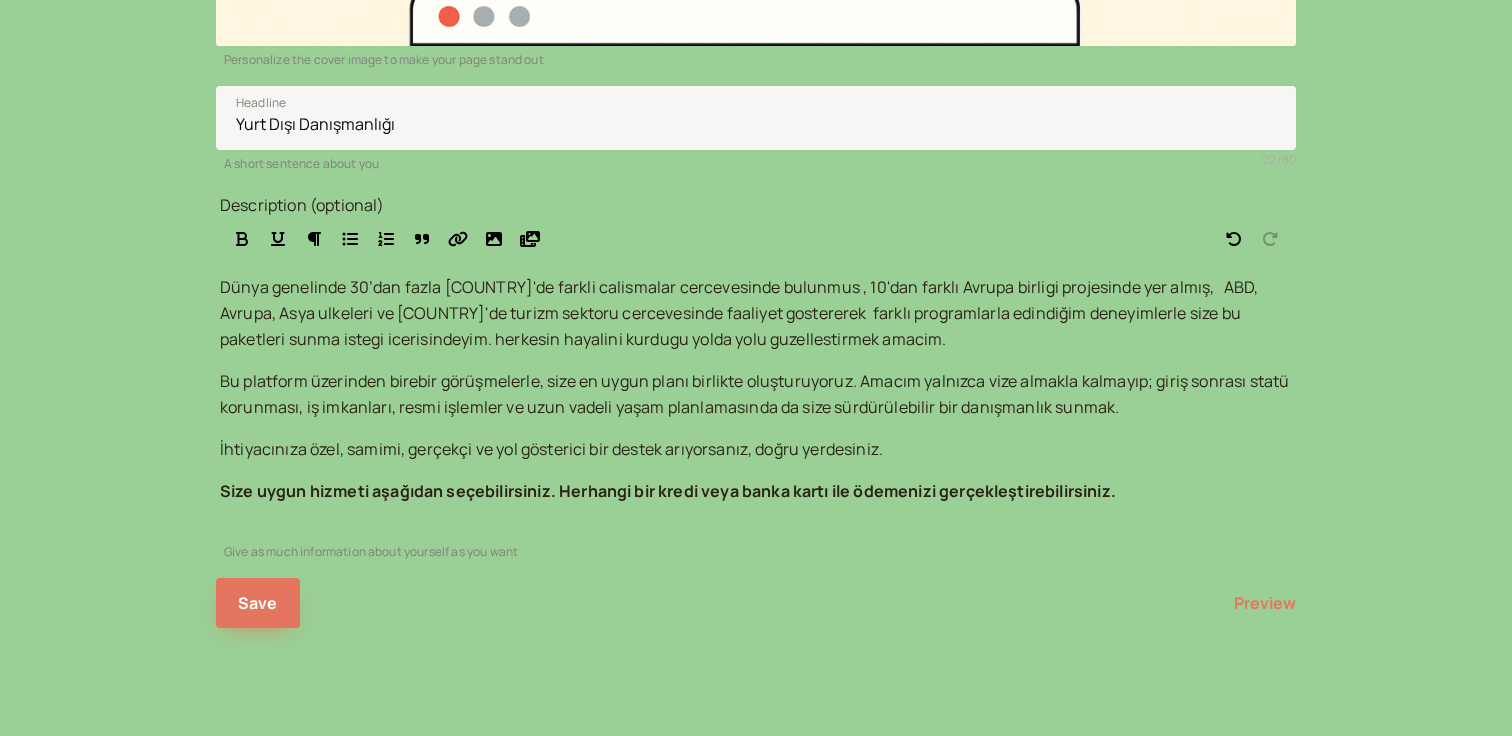 click on "Dünya genelinde 30’dan fazla [COUNTRY]'de farkli calismalar cercevesinde bulunmus , 10'dan farklı Avrupa birligi projesinde yer almış,   ABD, Avrupa, Asya ulkeleri ve [COUNTRY]'de turizm sektoru cercevesinde faaliyet gostererek  farklı programlarla edindiğim deneyimlerle size bu paketleri sunma istegi icerisindeyim. herkesin hayalini kurdugu yolda yolu guzellestirmek amacim." at bounding box center (741, 313) 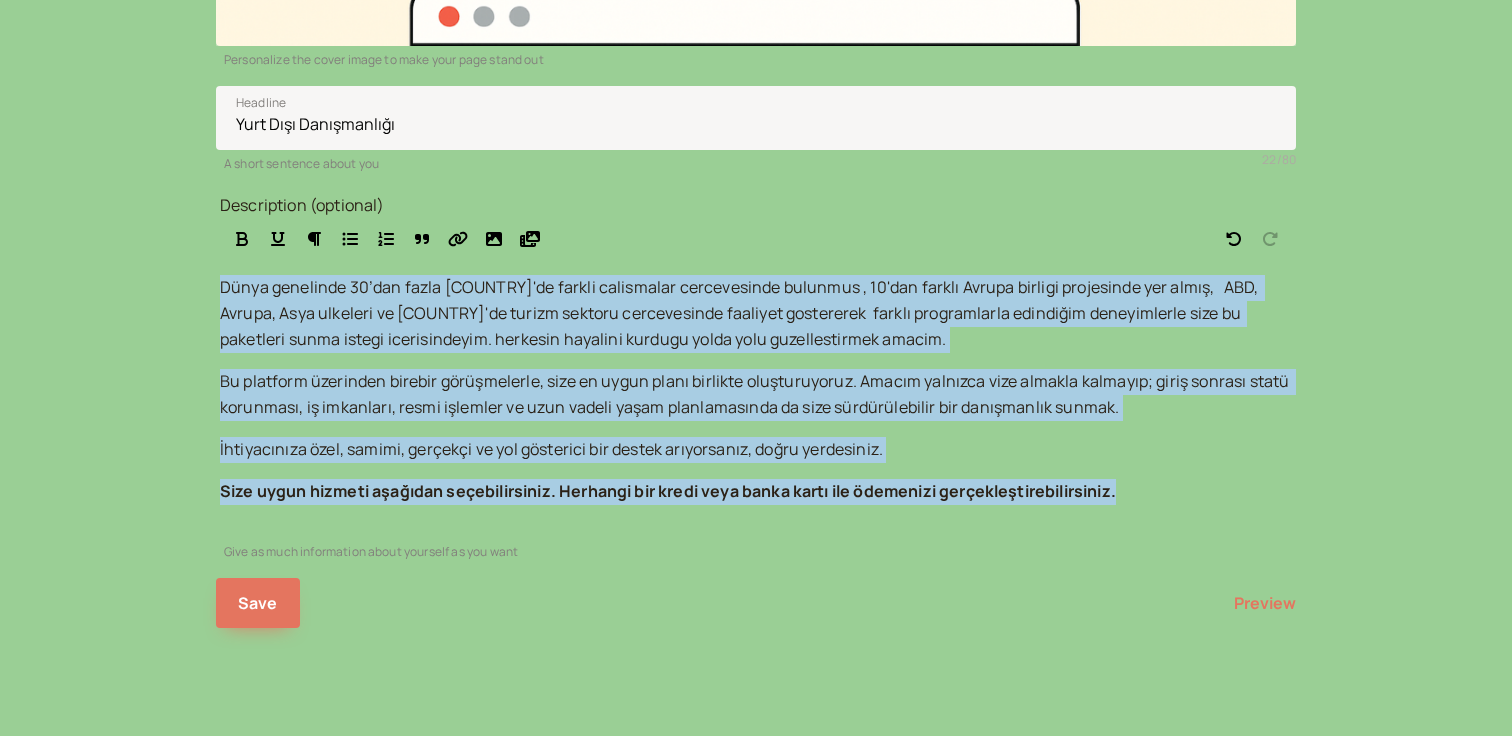 drag, startPoint x: 237, startPoint y: 173, endPoint x: 585, endPoint y: 564, distance: 523.4358 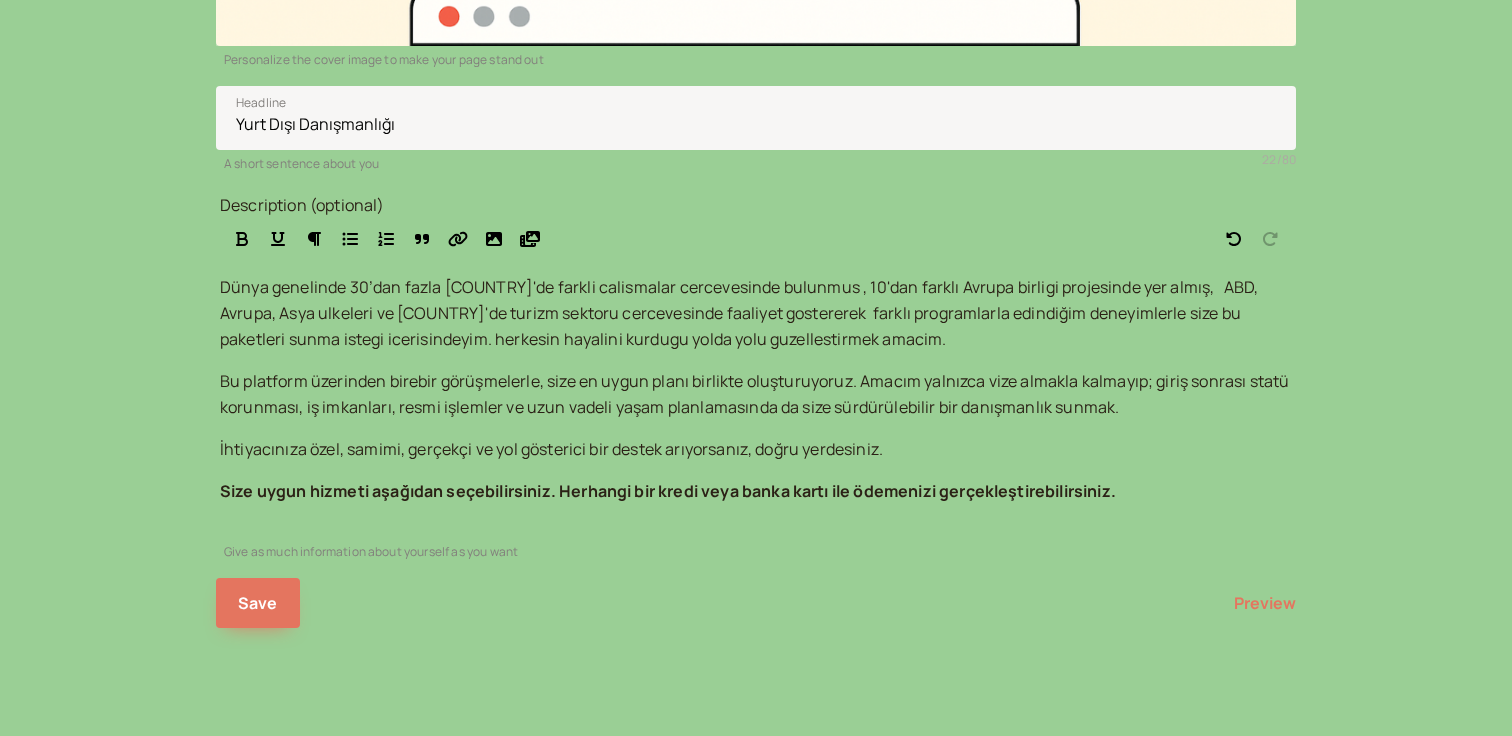 click on "İhtiyacınıza özel, samimi, gerçekçi ve yol gösterici bir destek arıyorsanız, doğru yerdesiniz." at bounding box center (756, 450) 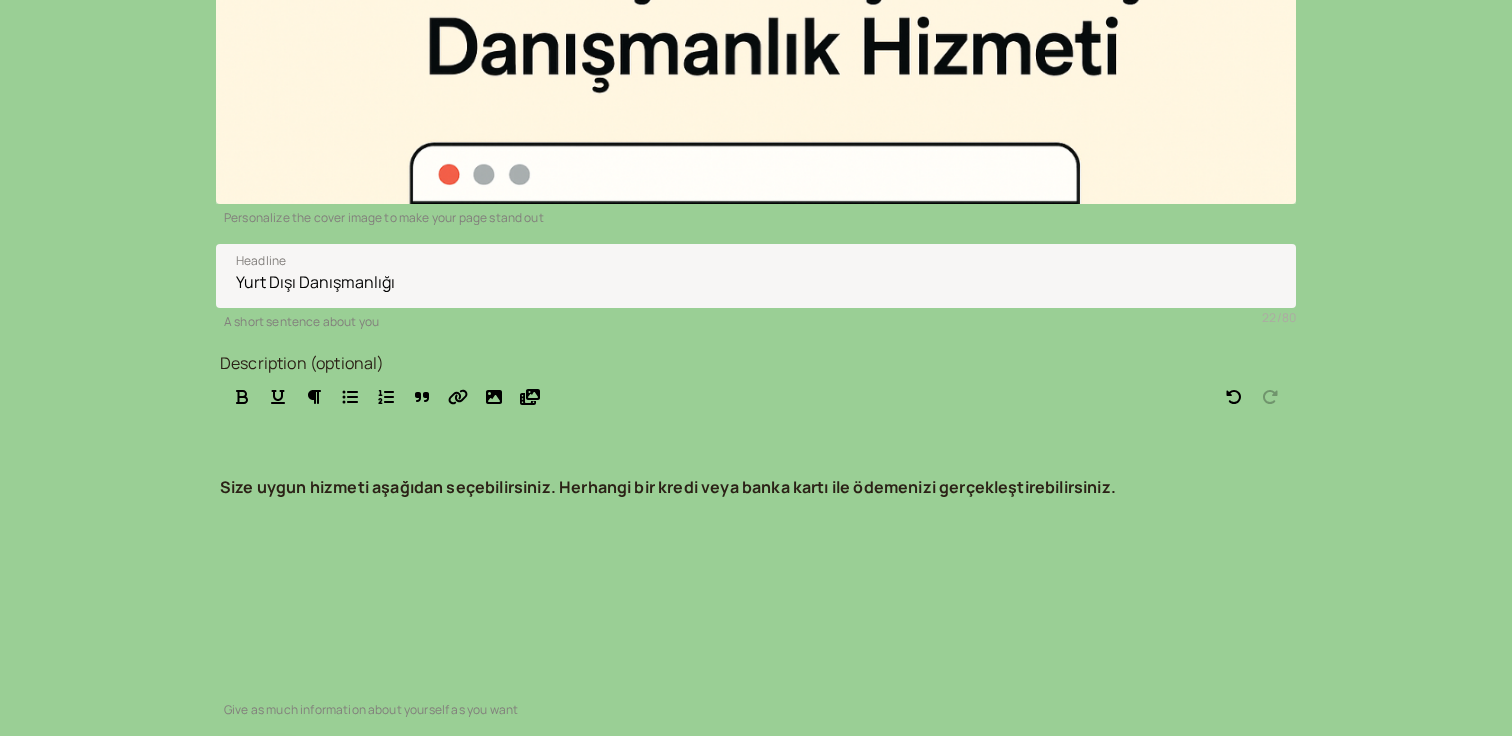 scroll, scrollTop: 642, scrollLeft: 0, axis: vertical 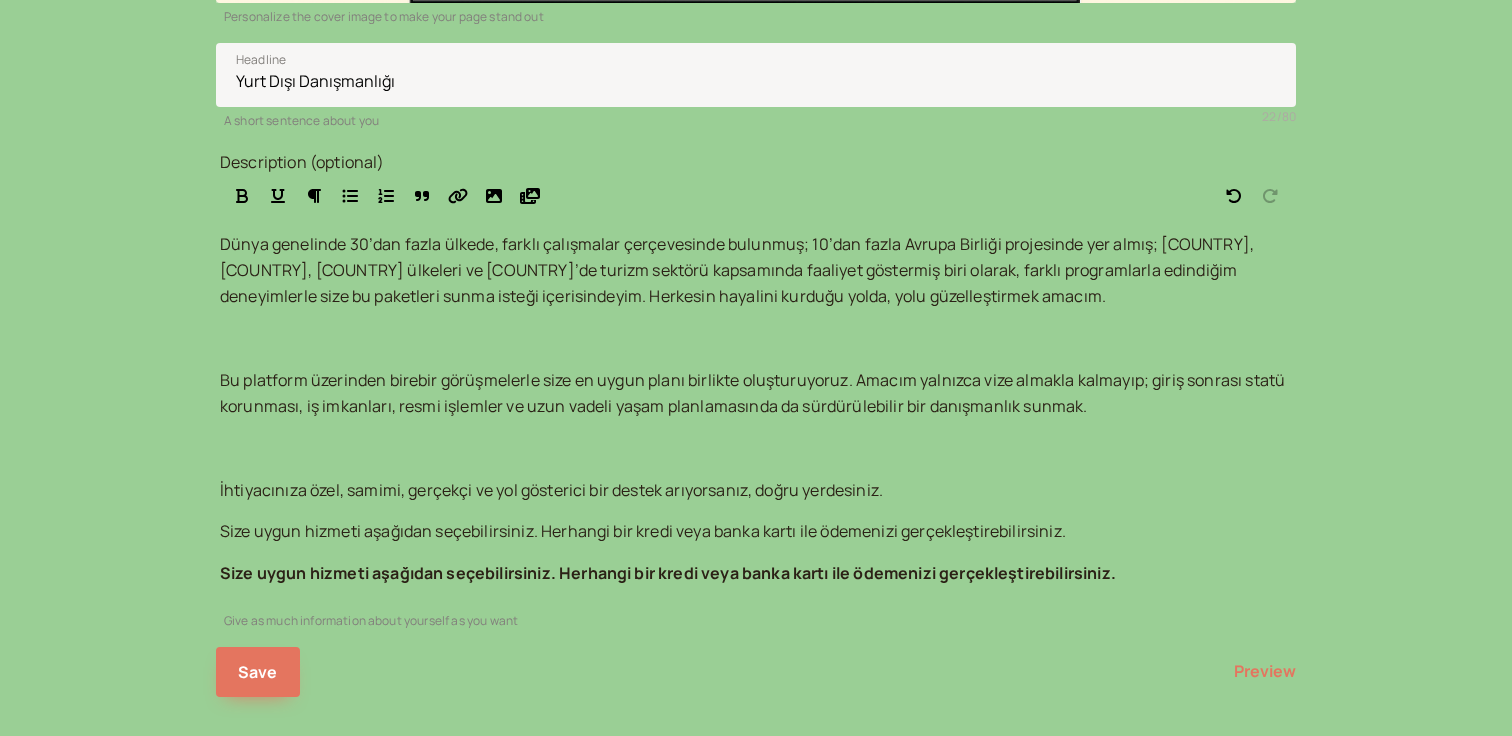 click on "Dünya genelinde 30’dan fazla ülkede, farklı çalışmalar çerçevesinde bulunmuş; 10’dan fazla Avrupa Birliği projesinde yer almış; ABD, Avrupa, Asya ülkeleri ve Türkiye’de turizm sektörü kapsamında faaliyet göstermiş biri olarak, farklı programlarla edindiğim deneyimlerle size bu paketleri sunma isteği içerisindeyim. Herkesin hayalini kurduğu yolda, yolu güzelleştirmek amacım. Bu platform üzerinden birebir görüşmelerle size en uygun planı birlikte oluşturuyoruz. Amacım yalnızca vize almakla kalmayıp; giriş sonrası statü korunması, iş imkanları, resmi işlemler ve uzun vadeli yaşam planlamasında da sürdürülebilir bir danışmanlık sunmak. İhtiyacınıza özel, samimi, gerçekçi ve yol gösterici bir destek arıyorsanız, doğru yerdesiniz. Size uygun hizmeti aşağıdan seçebilirsiniz. Herhangi bir kredi veya banka kartı ile ödemenizi gerçekleştirebilirsiniz." at bounding box center (756, 409) 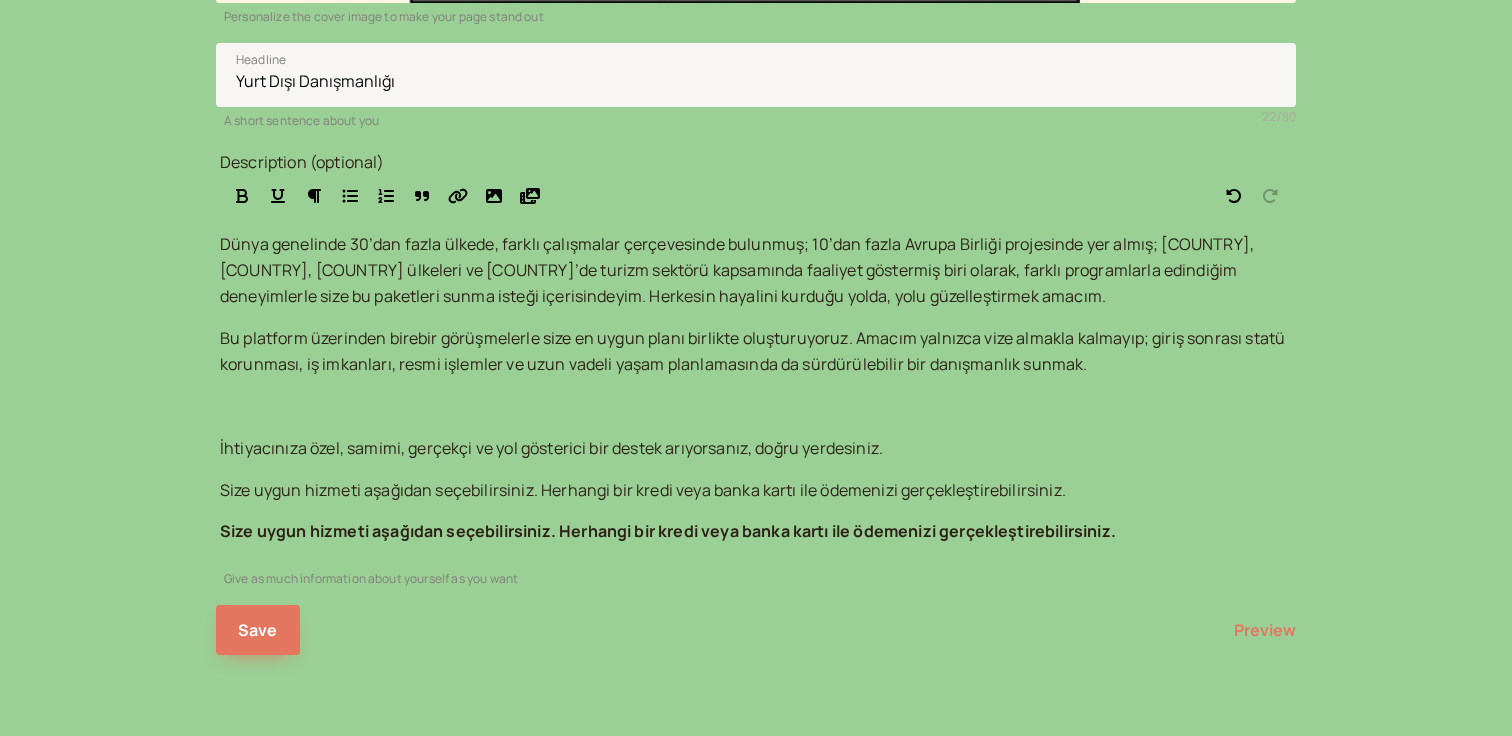 click at bounding box center [756, 407] 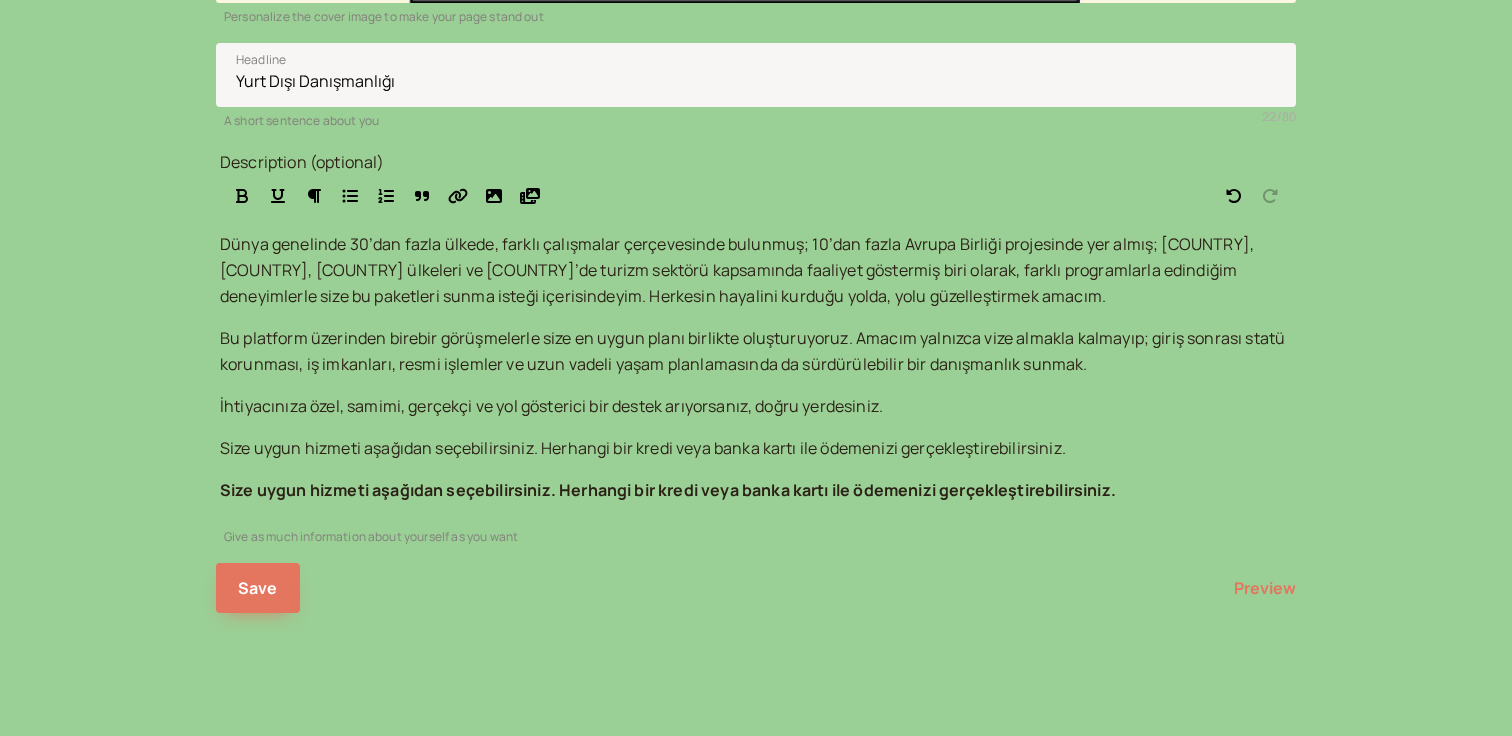 click on "Bu platform üzerinden birebir görüşmelerle size en uygun planı birlikte oluşturuyoruz. Amacım yalnızca vize almakla kalmayıp; giriş sonrası statü korunması, iş imkanları, resmi işlemler ve uzun vadeli yaşam planlamasında da sürdürülebilir bir danışmanlık sunmak." at bounding box center [738, 270] 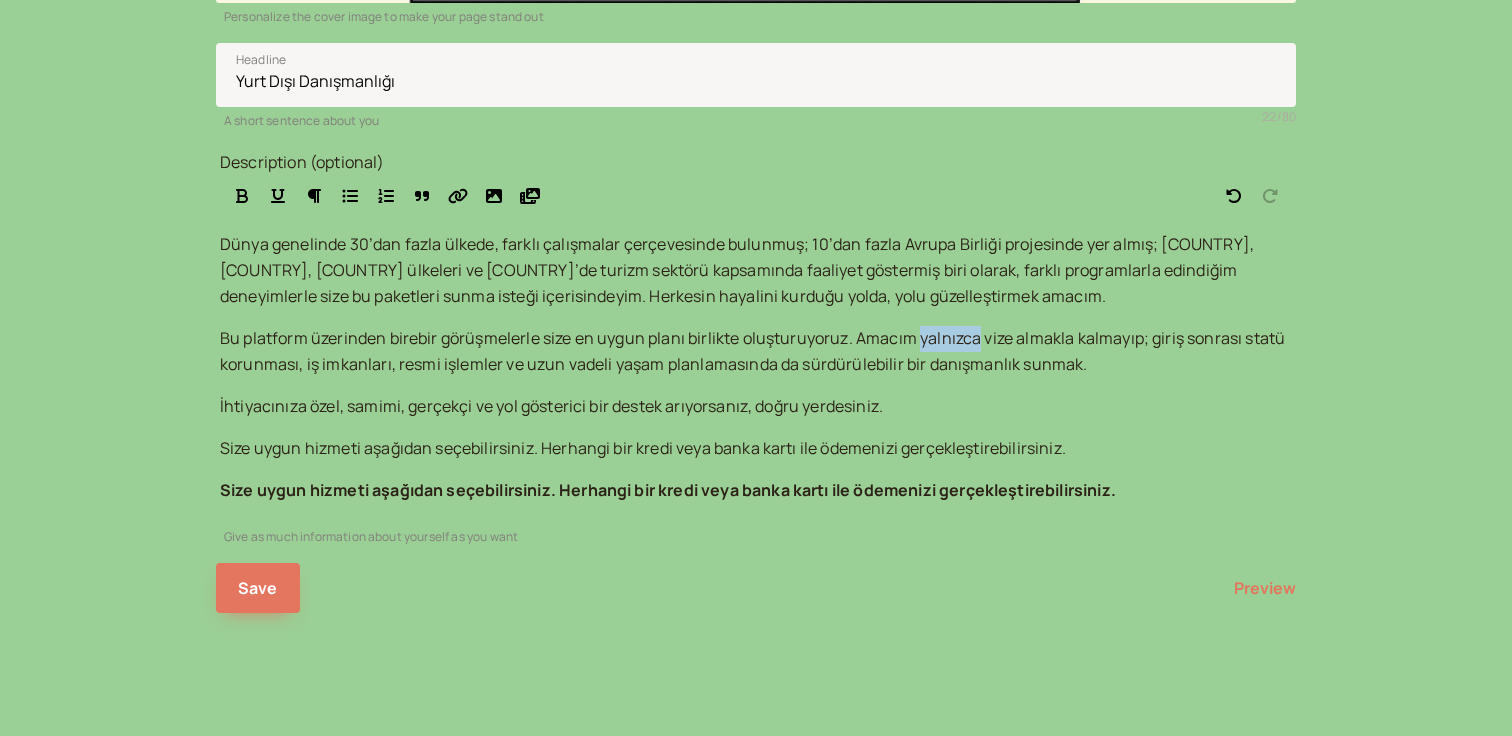 drag, startPoint x: 414, startPoint y: 307, endPoint x: 473, endPoint y: 315, distance: 59.5399 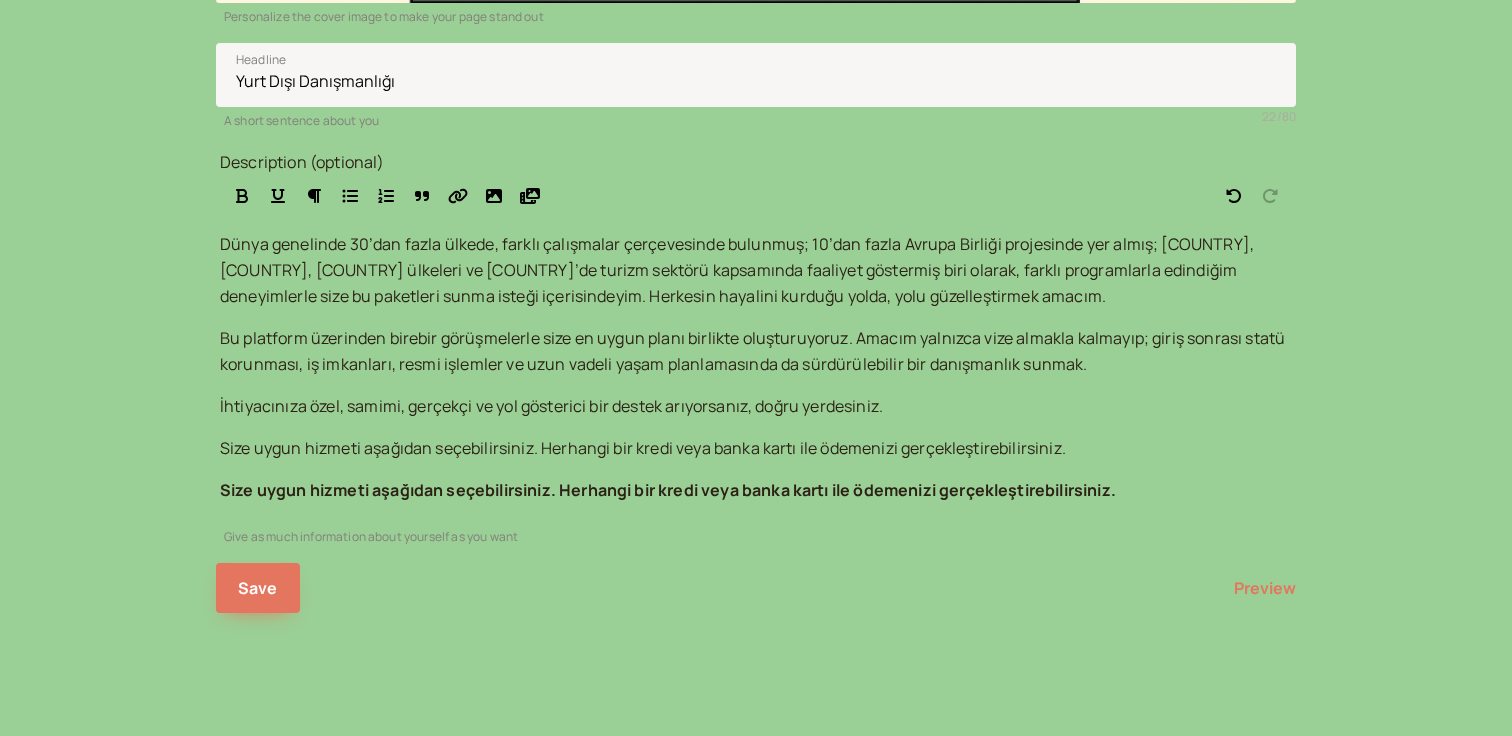 click on "Bu platform üzerinden birebir görüşmelerle size en uygun planı birlikte oluşturuyoruz. Amacım yalnızca vize almakla kalmayıp; giriş sonrası statü korunması, iş imkanları, resmi işlemler ve uzun vadeli yaşam planlamasında da sürdürülebilir bir danışmanlık sunmak." at bounding box center [738, 270] 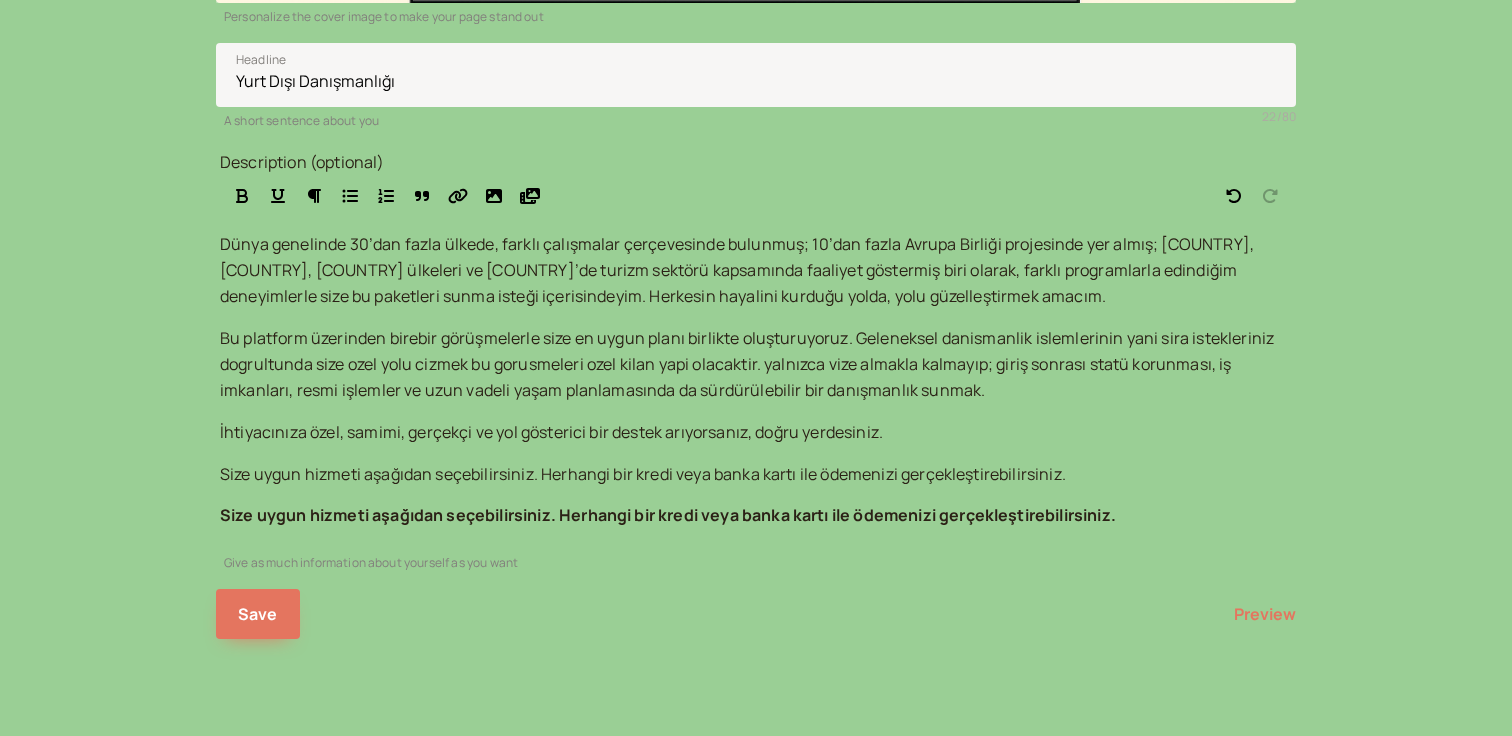 click on "Bu platform üzerinden birebir görüşmelerle size en uygun planı birlikte oluşturuyoruz. Geleneksel danismanlik islemlerinin yani sira istekleriniz dogrultunda size ozel yolu cizmek bu gorusmeleri ozel kilan yapi olacaktir. yalnızca vize almakla kalmayıp; giriş sonrası statü korunması, iş imkanları, resmi işlemler ve uzun vadeli yaşam planlamasında da sürdürülebilir bir danışmanlık sunmak." at bounding box center [738, 270] 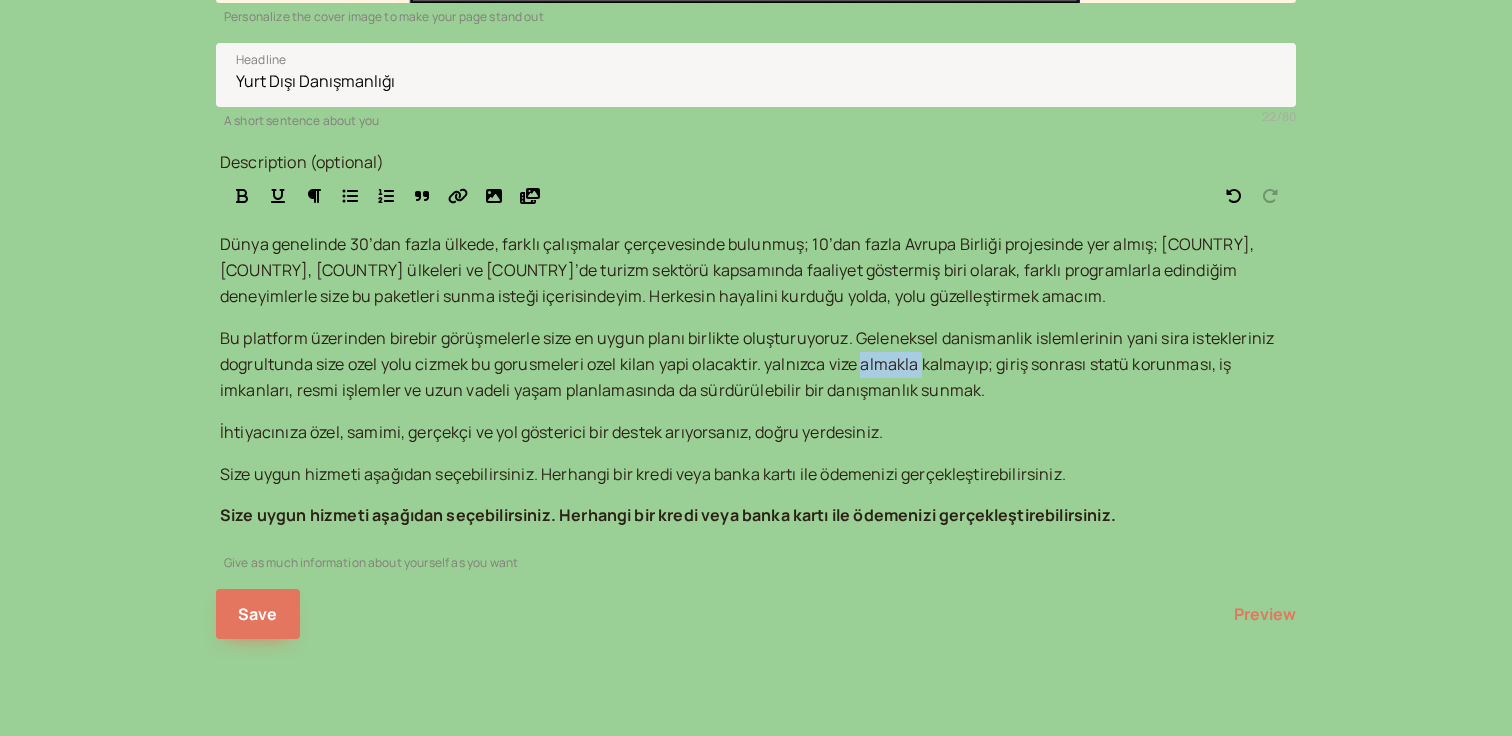 drag, startPoint x: 330, startPoint y: 358, endPoint x: 272, endPoint y: 355, distance: 58.077534 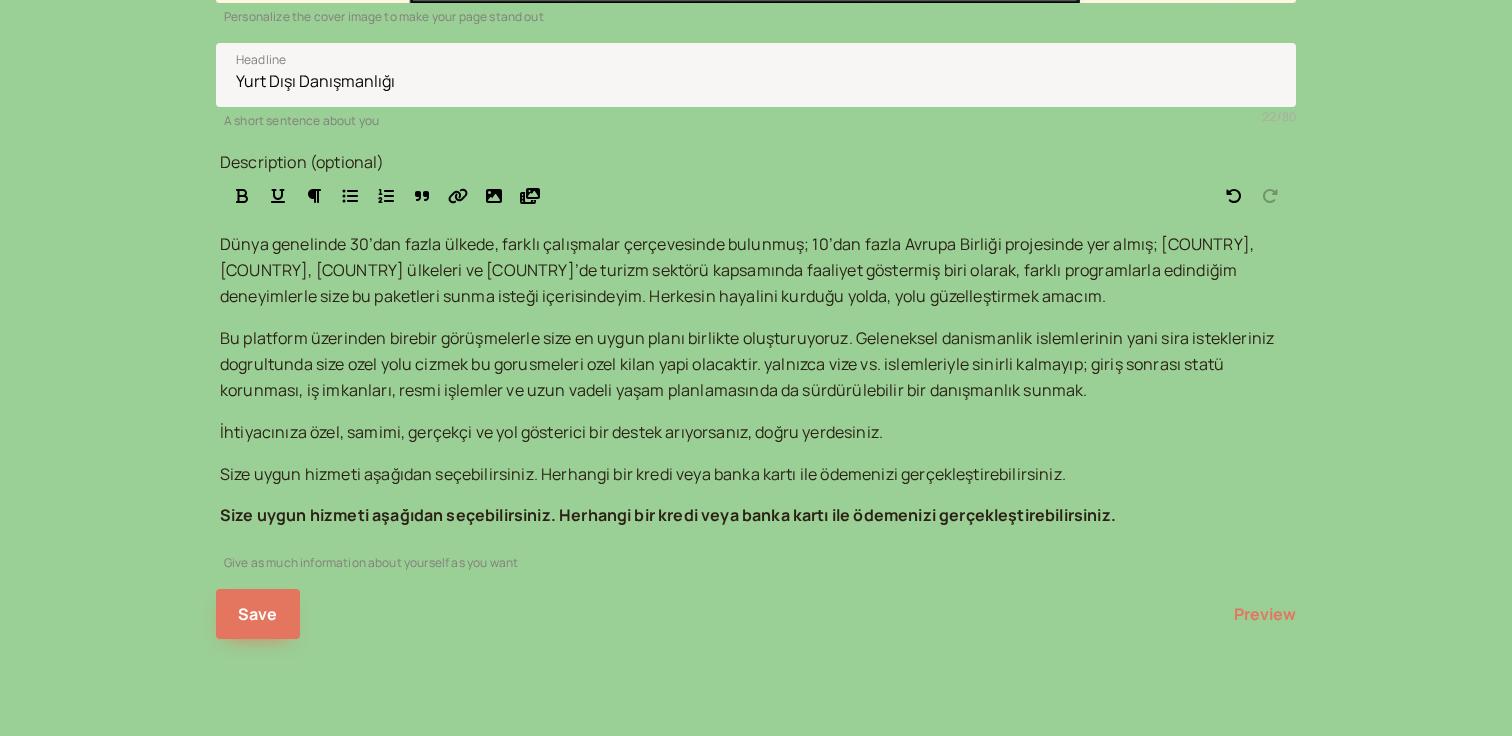 click on "Bu platform üzerinden birebir görüşmelerle size en uygun planı birlikte oluşturuyoruz. Geleneksel danismanlik islemlerinin yani sira istekleriniz dogrultunda size ozel yolu cizmek bu gorusmeleri ozel kilan yapi olacaktir. yalnızca vize vs. islemleriyle sinirli kalmayıp; giriş sonrası statü korunması, iş imkanları, resmi işlemler ve uzun vadeli yaşam planlamasında da sürdürülebilir bir danışmanlık sunmak." at bounding box center [756, 365] 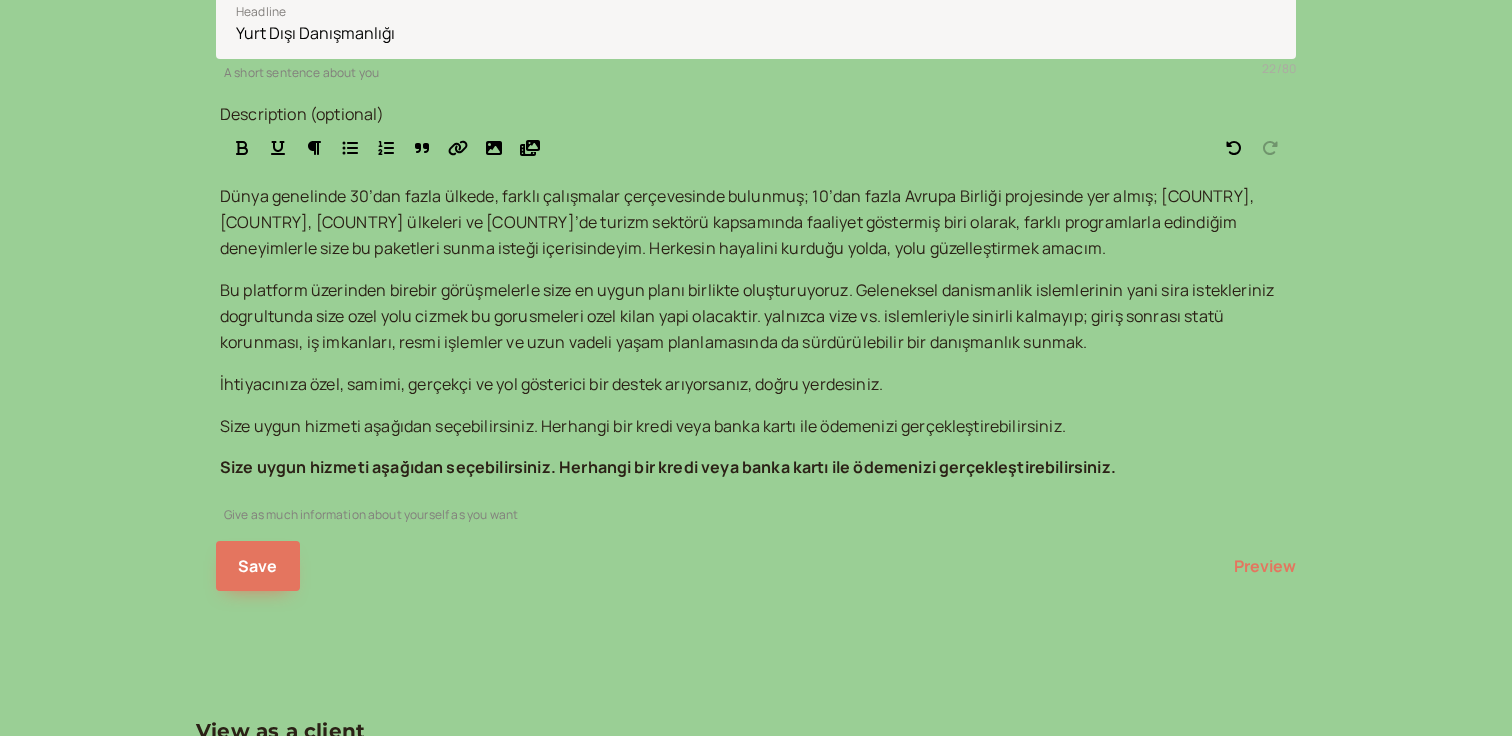 scroll, scrollTop: 692, scrollLeft: 0, axis: vertical 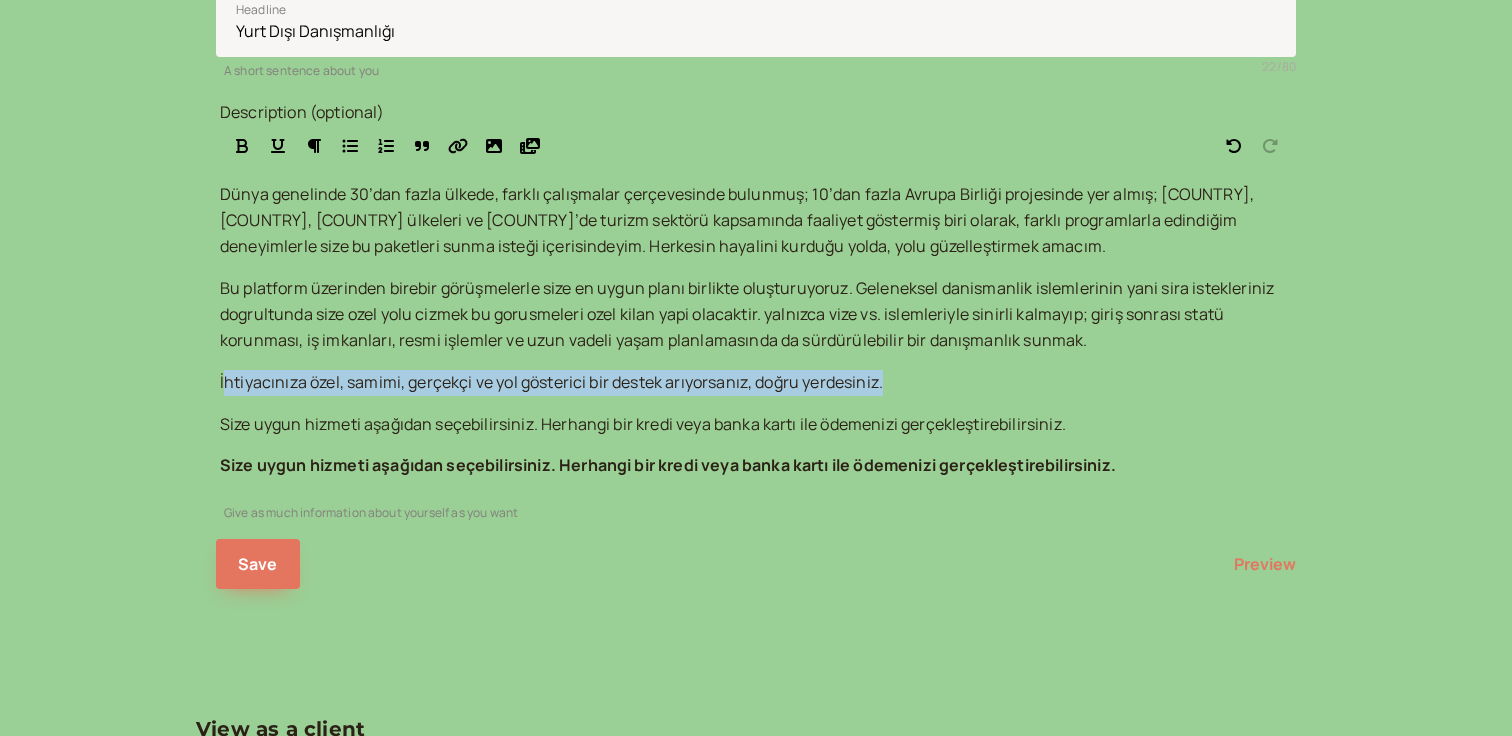 drag, startPoint x: 238, startPoint y: 400, endPoint x: 324, endPoint y: 426, distance: 89.84431 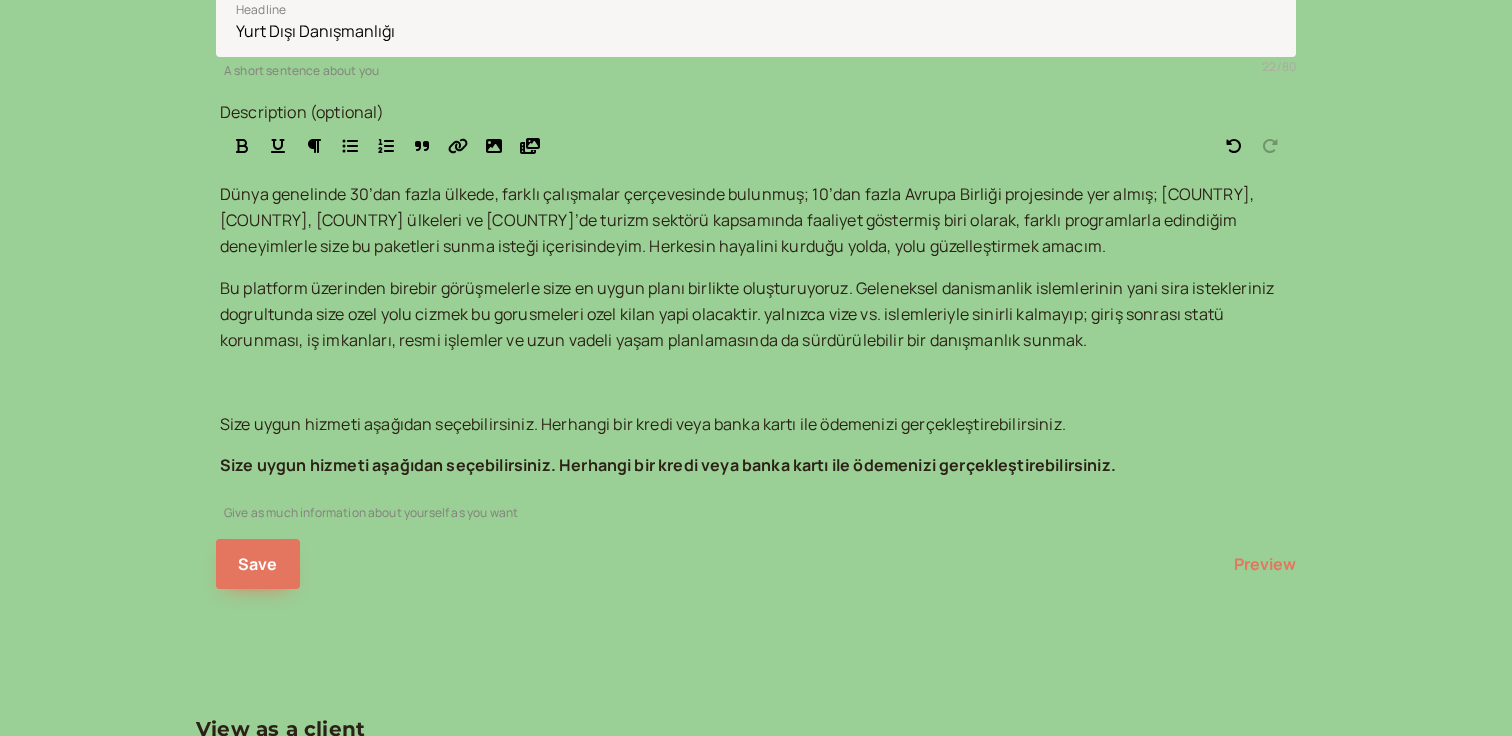 scroll, scrollTop: 651, scrollLeft: 0, axis: vertical 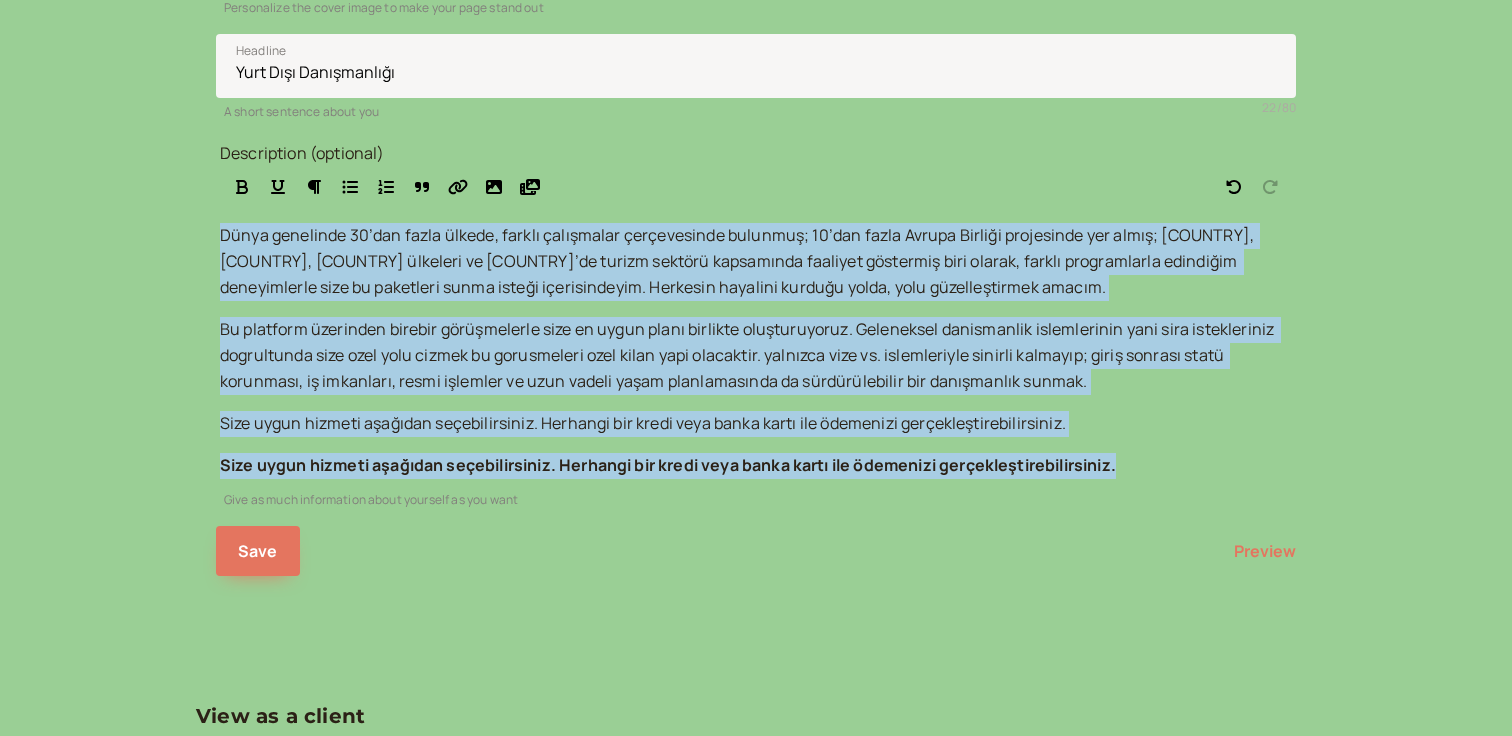 drag, startPoint x: 235, startPoint y: 123, endPoint x: 568, endPoint y: 549, distance: 540.7079 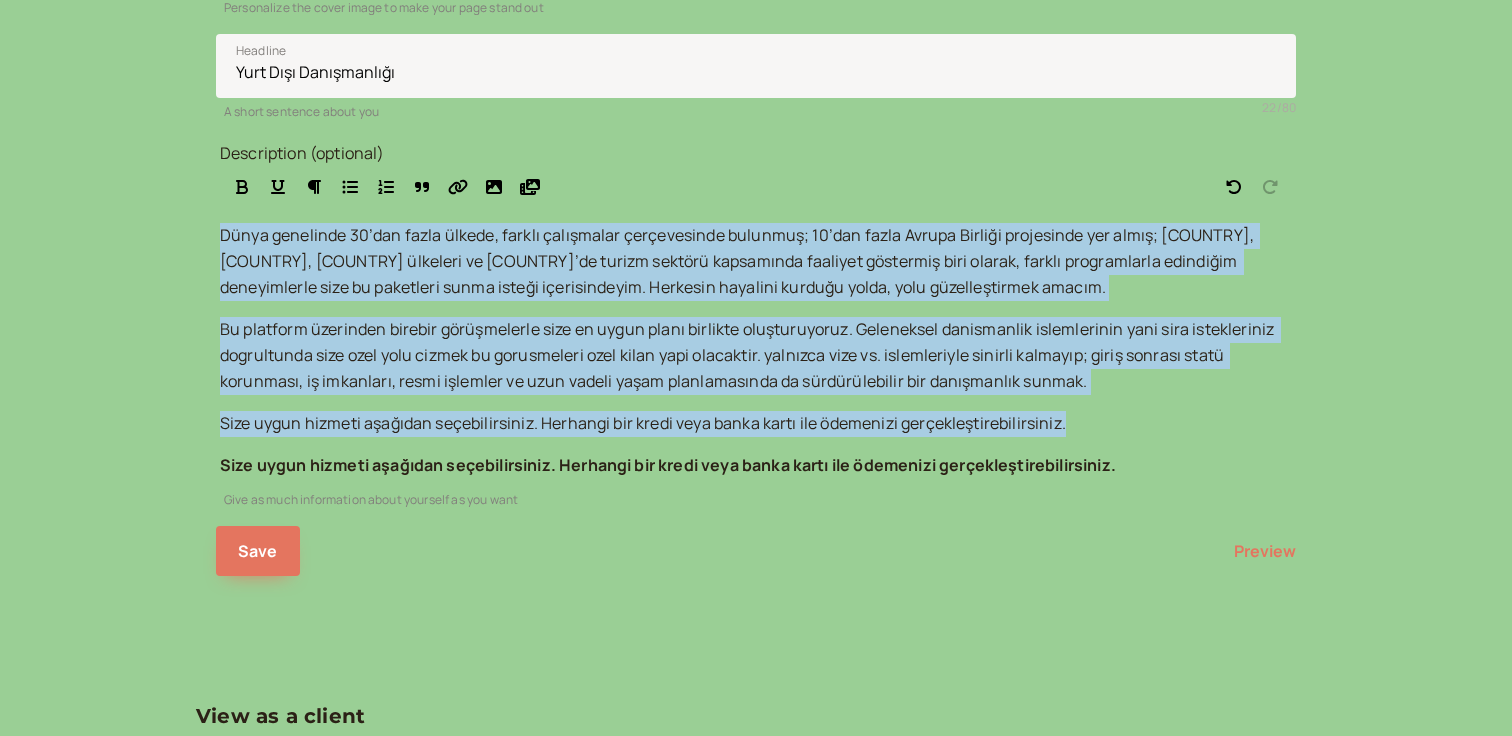 drag, startPoint x: 505, startPoint y: 484, endPoint x: 140, endPoint y: 35, distance: 578.64154 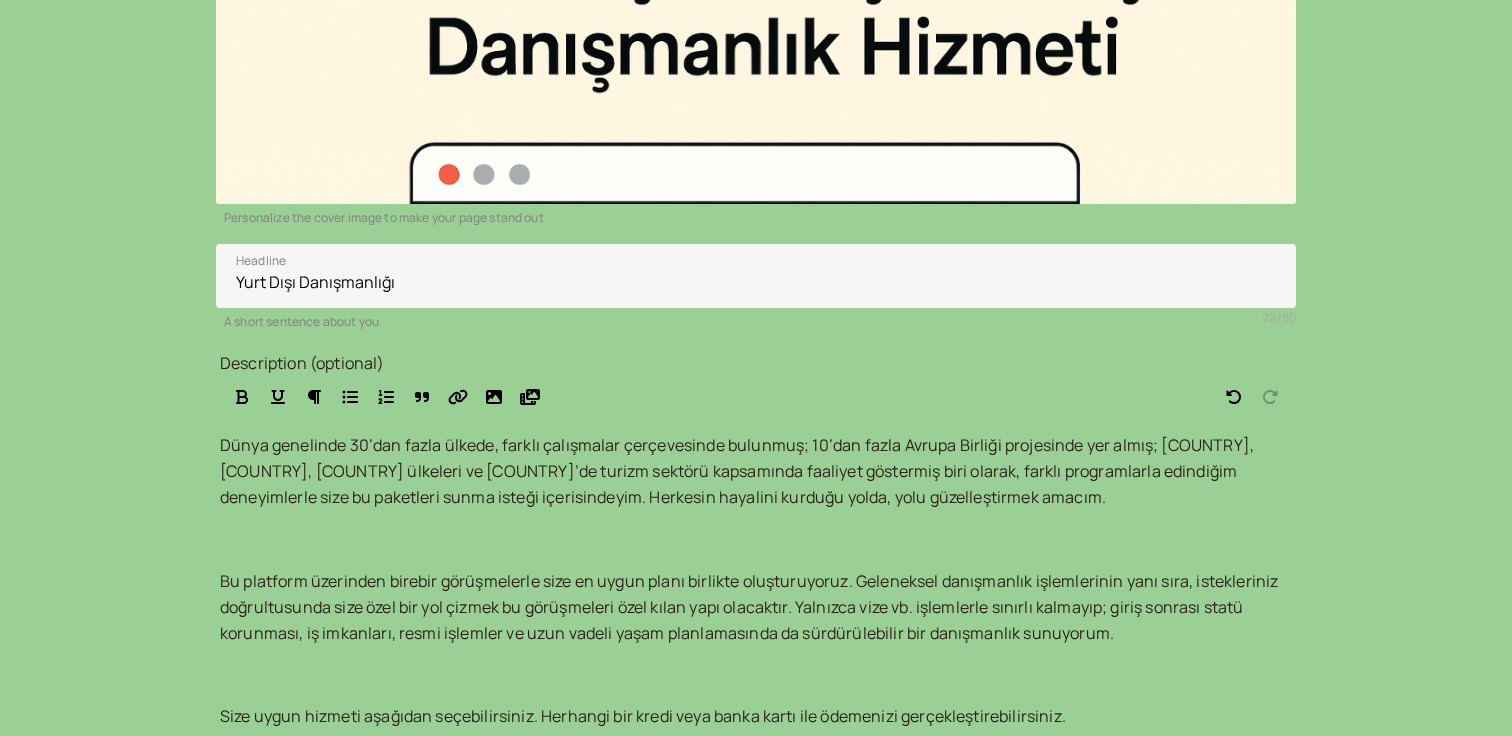 scroll, scrollTop: 692, scrollLeft: 0, axis: vertical 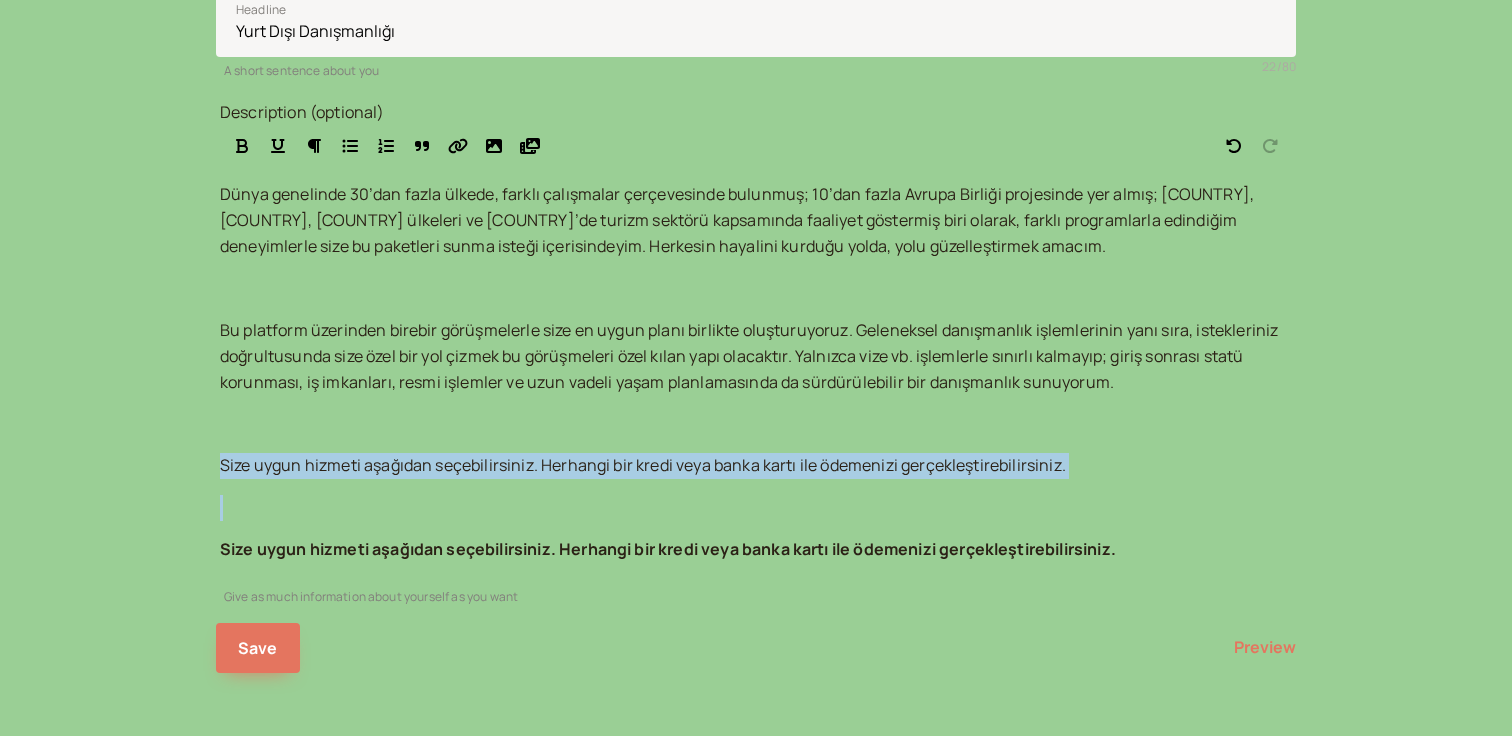 drag, startPoint x: 505, startPoint y: 543, endPoint x: 240, endPoint y: 489, distance: 270.44592 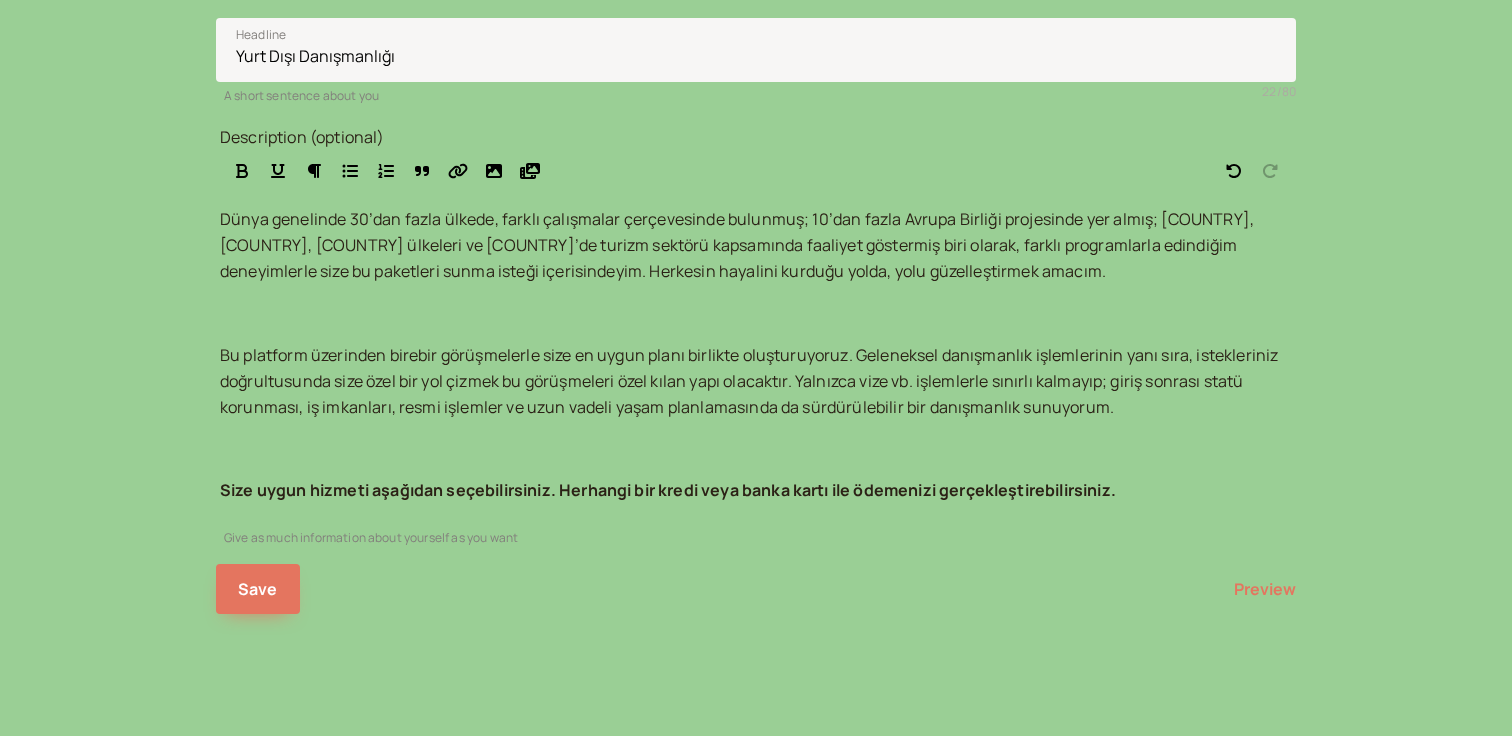 scroll, scrollTop: 625, scrollLeft: 0, axis: vertical 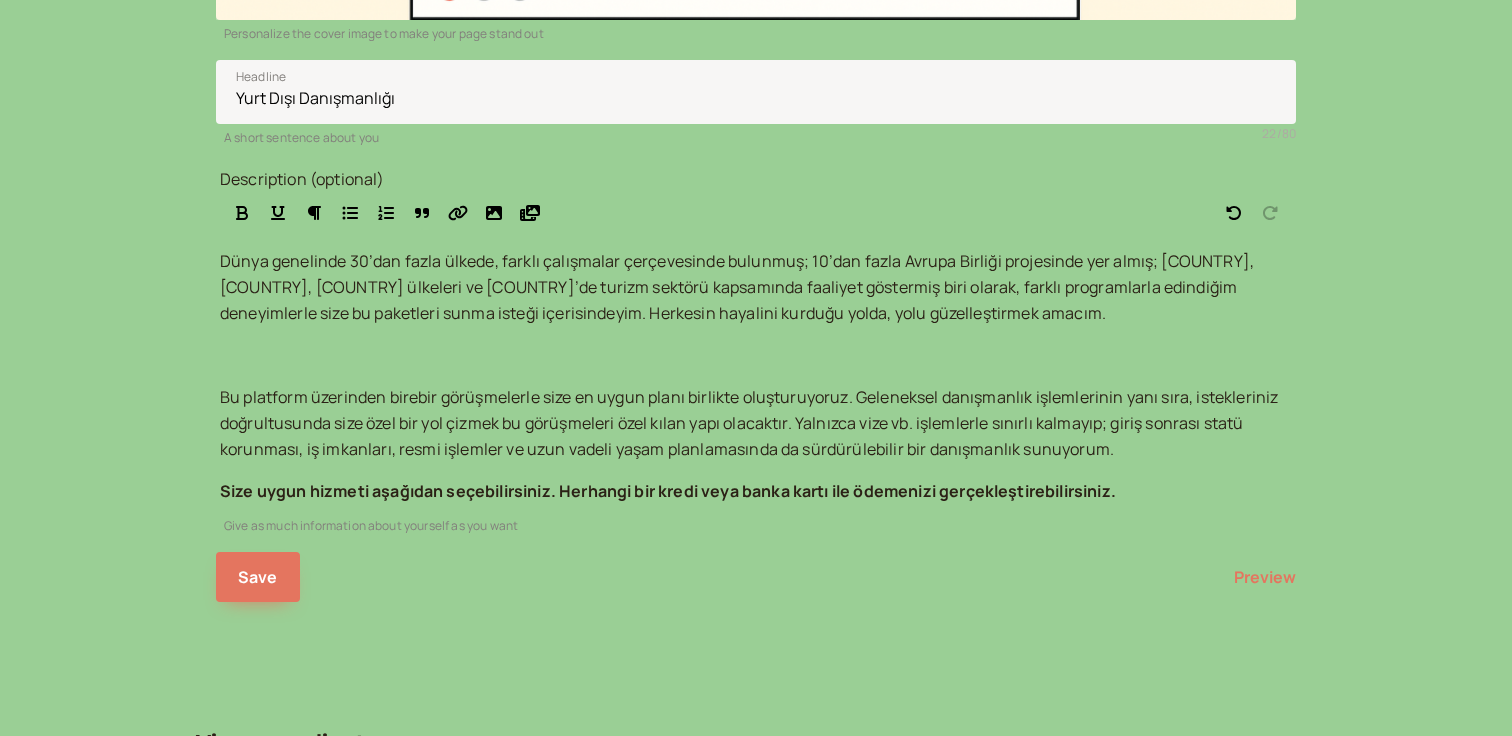 click on "Bu platform üzerinden birebir görüşmelerle size en uygun planı birlikte oluşturuyoruz. Geleneksel danışmanlık işlemlerinin yanı sıra, istekleriniz doğrultusunda size özel bir yol çizmek bu görüşmeleri özel kılan yapı olacaktır. Yalnızca vize vb. işlemlerle sınırlı kalmayıp; giriş sonrası statü korunması, iş imkanları, resmi işlemler ve uzun vadeli yaşam planlamasında da sürdürülebilir bir danışmanlık sunuyorum." at bounding box center [738, 287] 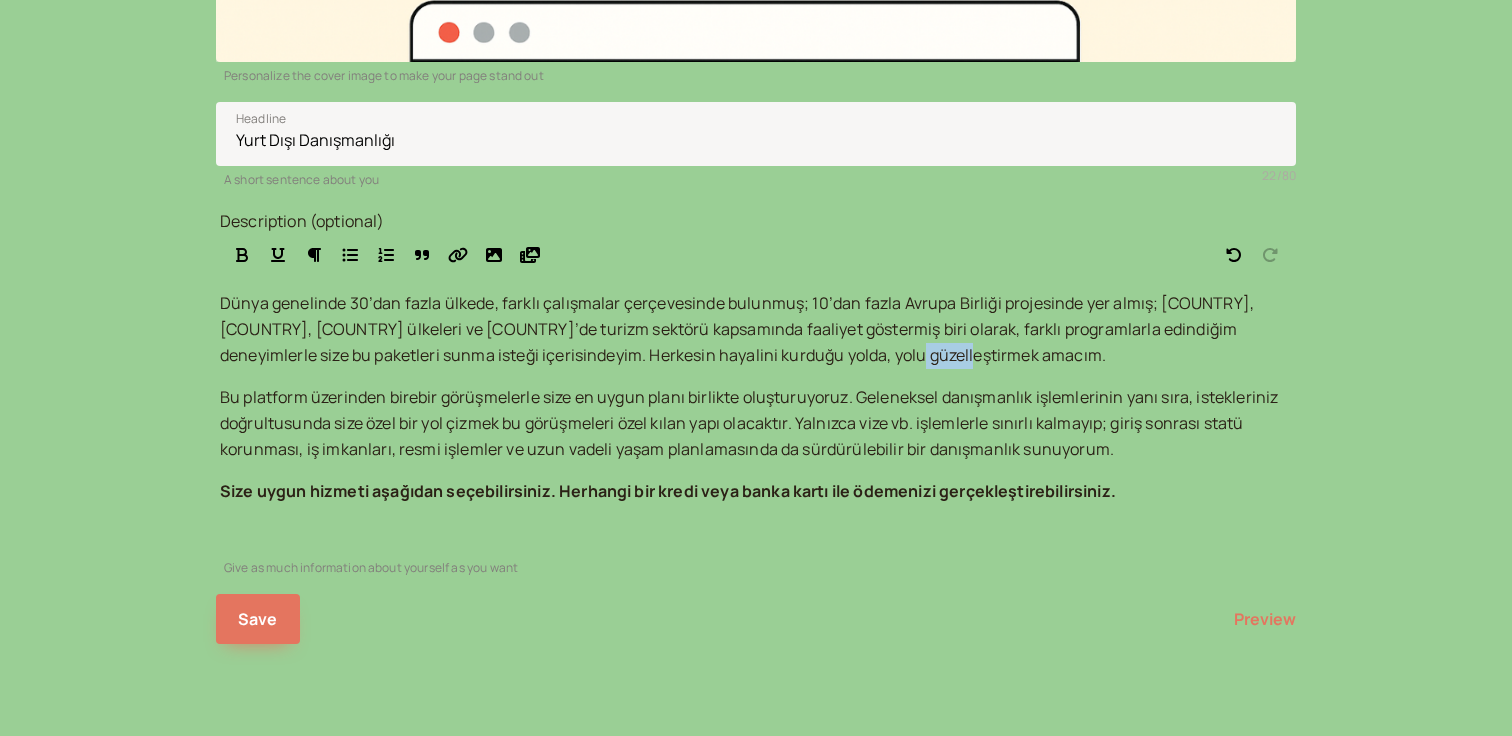 drag, startPoint x: 629, startPoint y: 301, endPoint x: 688, endPoint y: 306, distance: 59.211487 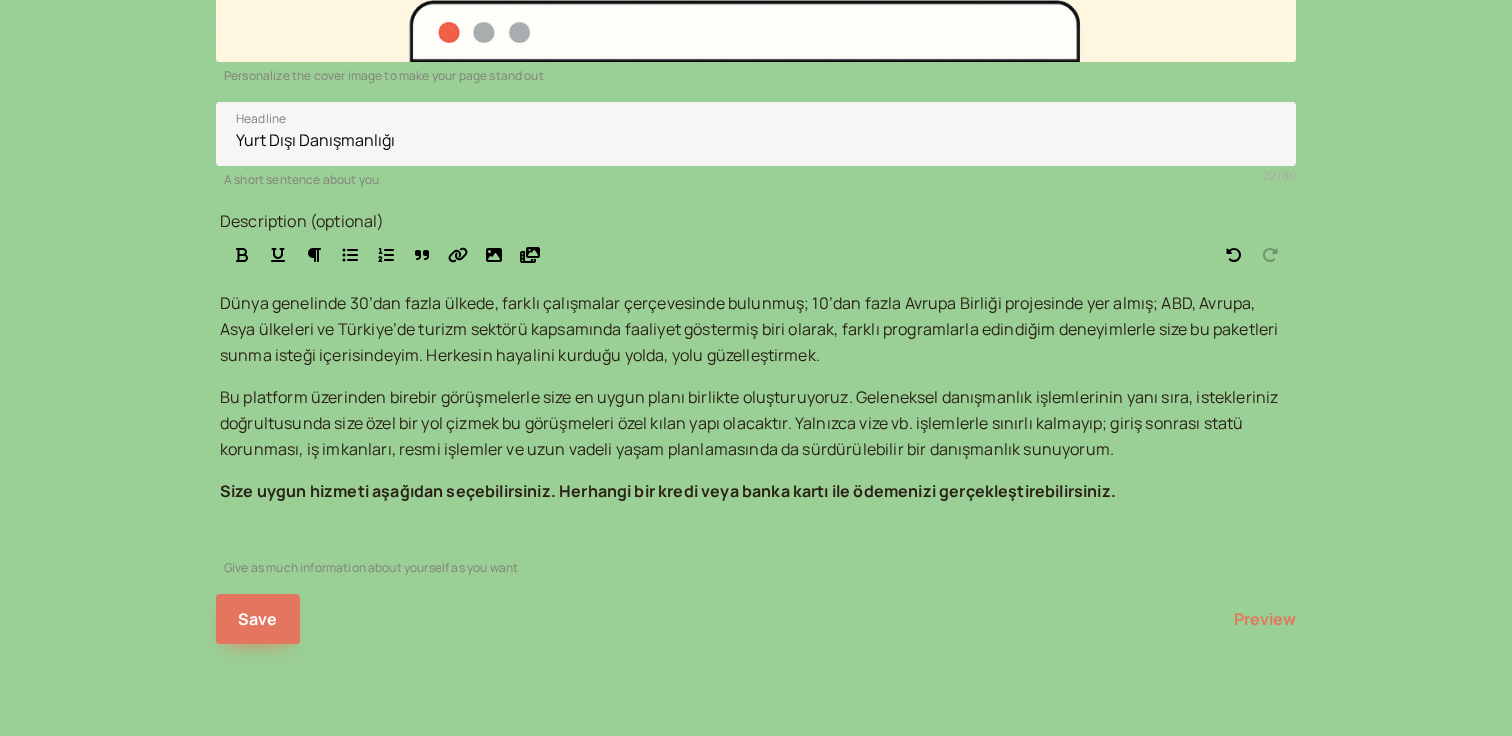 click on "Dünya genelinde 30’dan fazla ülkede, farklı çalışmalar çerçevesinde bulunmuş; 10’dan fazla Avrupa Birliği projesinde yer almış; ABD, Avrupa, Asya ülkeleri ve Türkiye’de turizm sektörü kapsamında faaliyet göstermiş biri olarak, farklı programlarla edindiğim deneyimlerle size bu paketleri sunma isteği içerisindeyim. Herkesin hayalini kurduğu yolda, yolu güzelleştirmek." at bounding box center [751, 329] 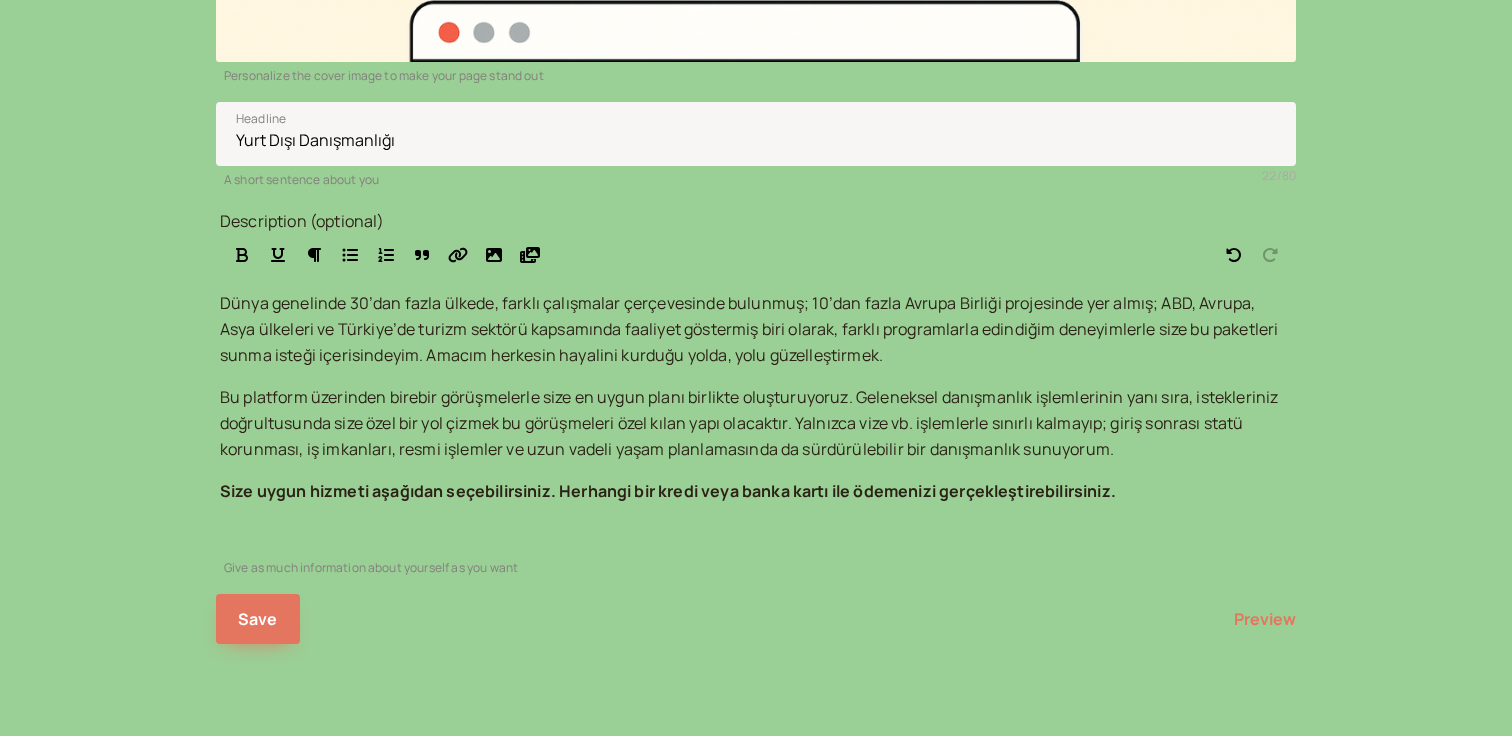 click on "Edit booking page Personalize the cover image to make your page stand out Yurt Dışı Danışmanlığı Headline 22 / 80 A short sentence about you Description (optional) Dünya genelinde 30’dan fazla ülkede, farklı çalışmalar çerçevesinde bulunmuş; 10’dan fazla Avrupa Birliği projesinde yer almış; ABD, Avrupa, Asya ülkeleri ve Türkiye’de turizm sektörü kapsamında faaliyet göstermiş biri olarak, farklı programlarla edindiğim deneyimlerle size bu paketleri sunma isteği içerisindeyim. Amacım herkesin hayalini kurduğu yolda, yolu güzelleştirmek. Size uygun hizmeti aşağıdan seçebilirsiniz. Herhangi bir kredi veya banka kartı ile ödemenizi gerçekleştirebilirsiniz. Give as much information about yourself as you want Save Preview View as a client introwise.com/suleymanarikan View your booking page exactly as your clients see it" at bounding box center (756, 283) 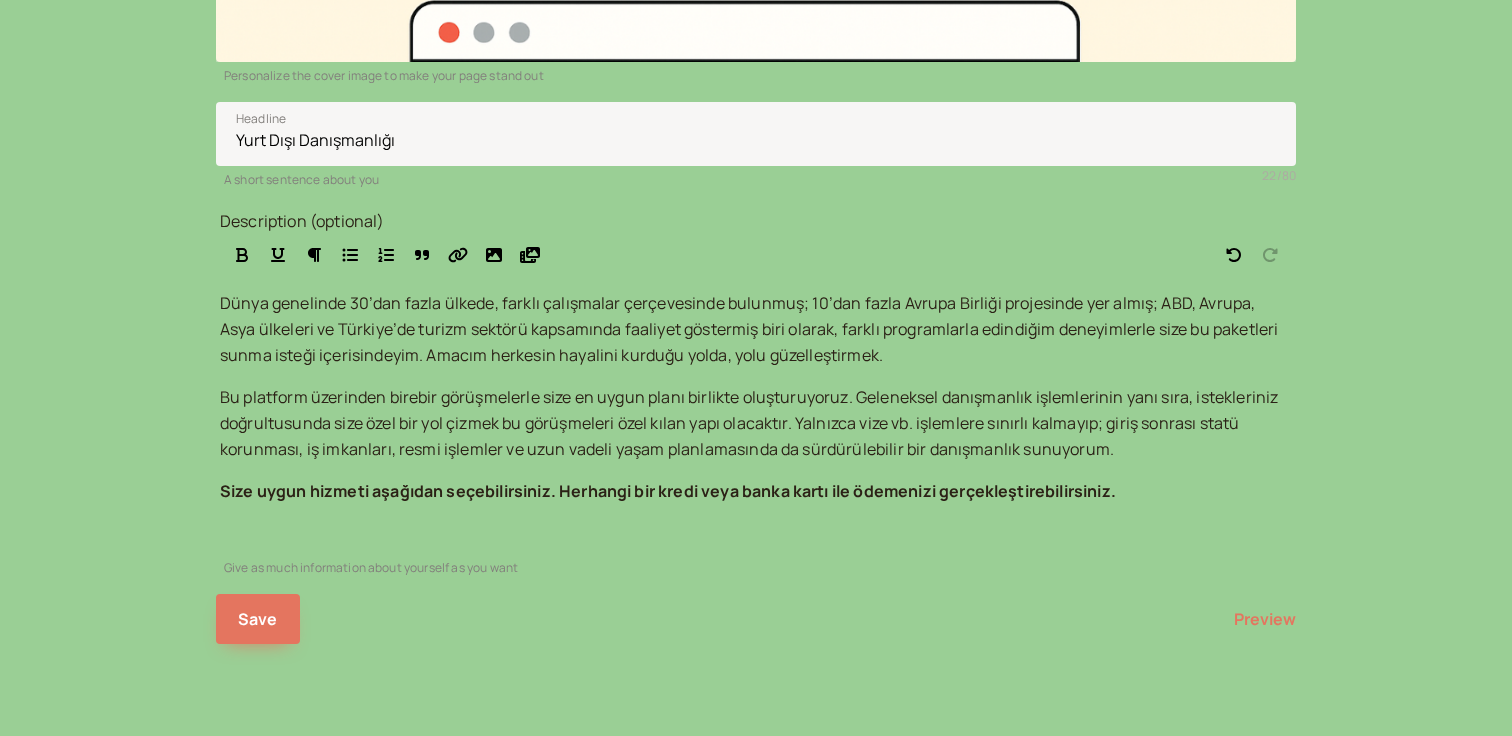 click on "Bu platform üzerinden birebir görüşmelerle size en uygun planı birlikte oluşturuyoruz. Geleneksel danışmanlık işlemlerinin yanı sıra, istekleriniz doğrultusunda size özel bir yol çizmek bu görüşmeleri özel kılan yapı olacaktır. Yalnızca vize vb. işlemlere sınırlı kalmayıp; giriş sonrası statü korunması, iş imkanları, resmi işlemler ve uzun vadeli yaşam planlamasında da sürdürülebilir bir danışmanlık sunuyorum." at bounding box center [751, 329] 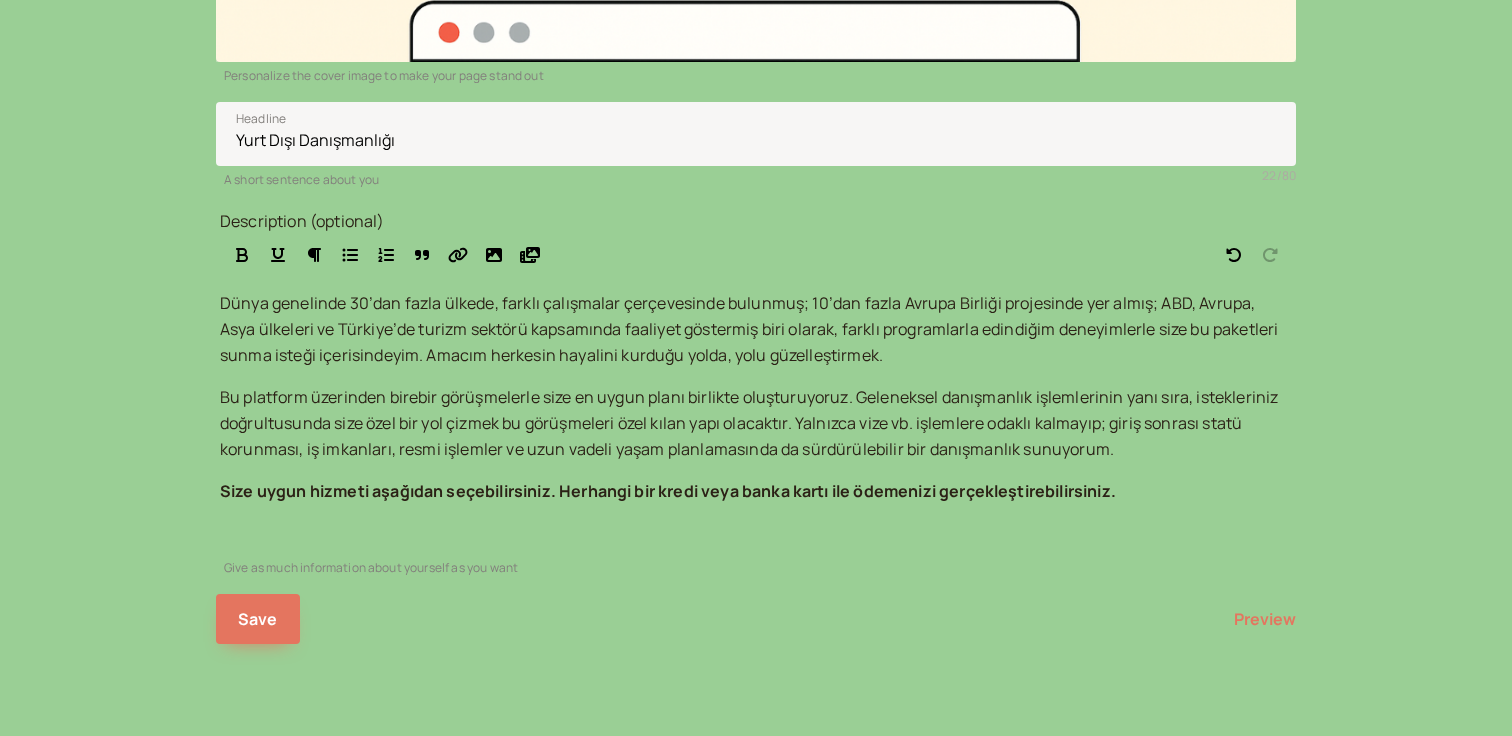 click on "Bu platform üzerinden birebir görüşmelerle size en uygun planı birlikte oluşturuyoruz. Geleneksel danışmanlık işlemlerinin yanı sıra, istekleriniz doğrultusunda size özel bir yol çizmek bu görüşmeleri özel kılan yapı olacaktır. Yalnızca vize vb. işlemlere odaklı kalmayıp; giriş sonrası statü korunması, iş imkanları, resmi işlemler ve uzun vadeli yaşam planlamasında da sürdürülebilir bir danışmanlık sunuyorum." at bounding box center [751, 329] 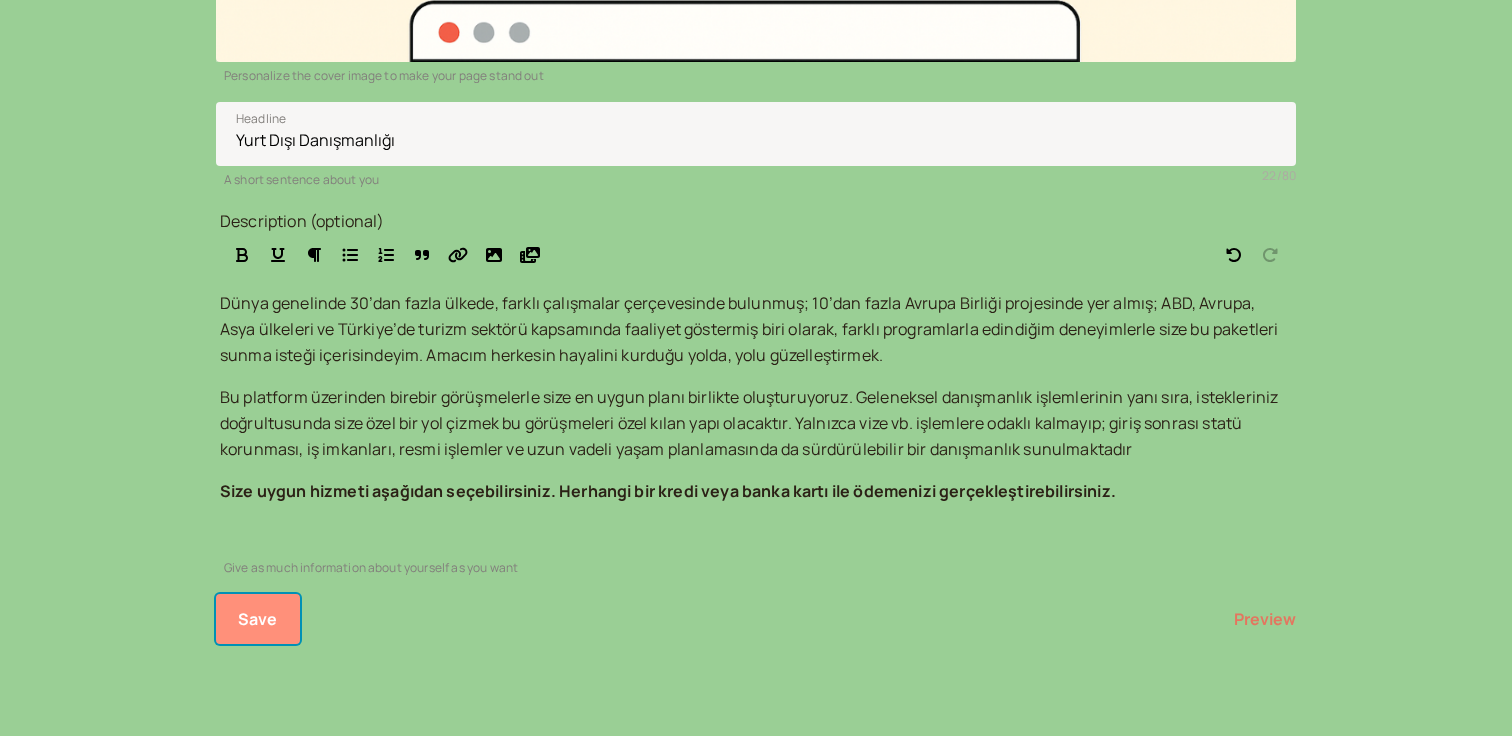 click on "Save" at bounding box center [258, 619] 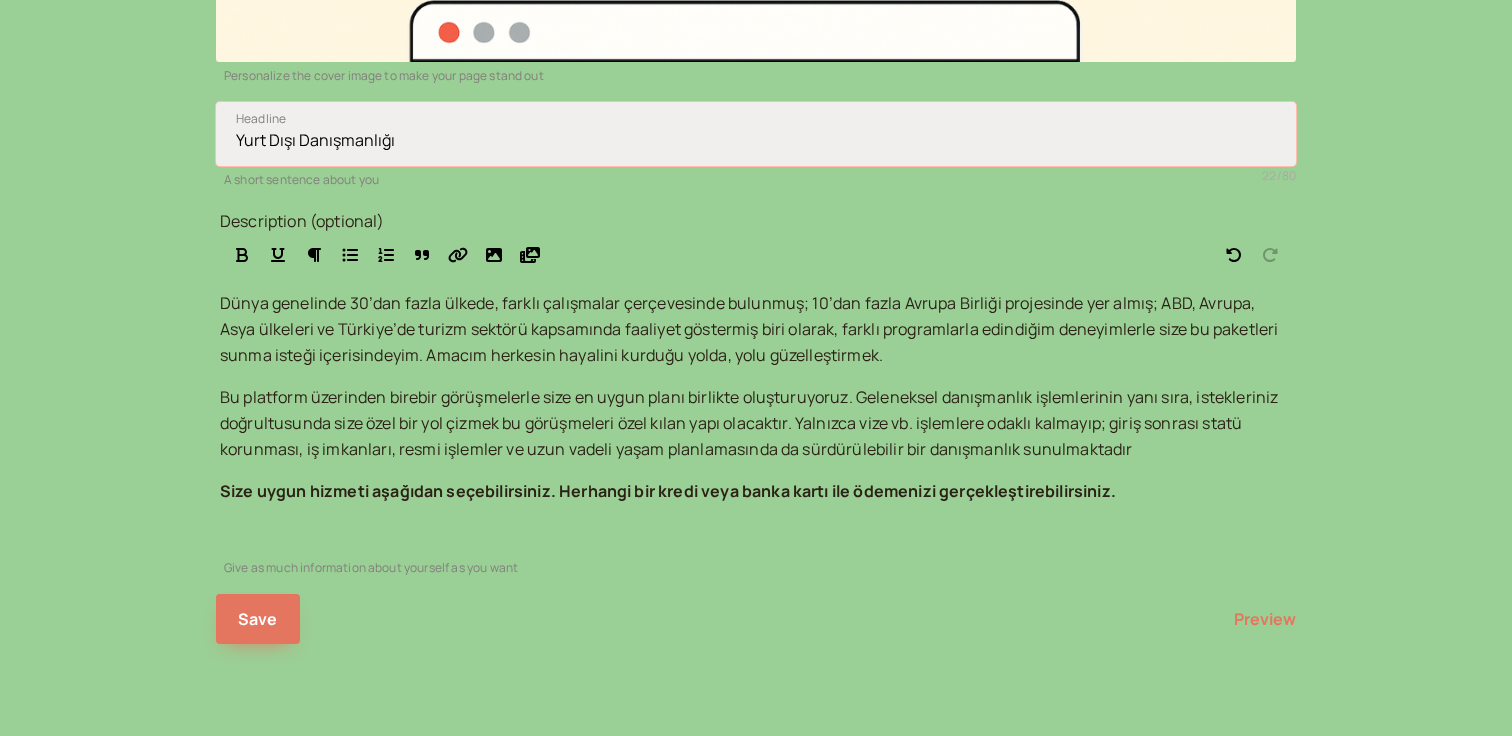 click on "Yurt Dışı Danışmanlığı" at bounding box center (756, 134) 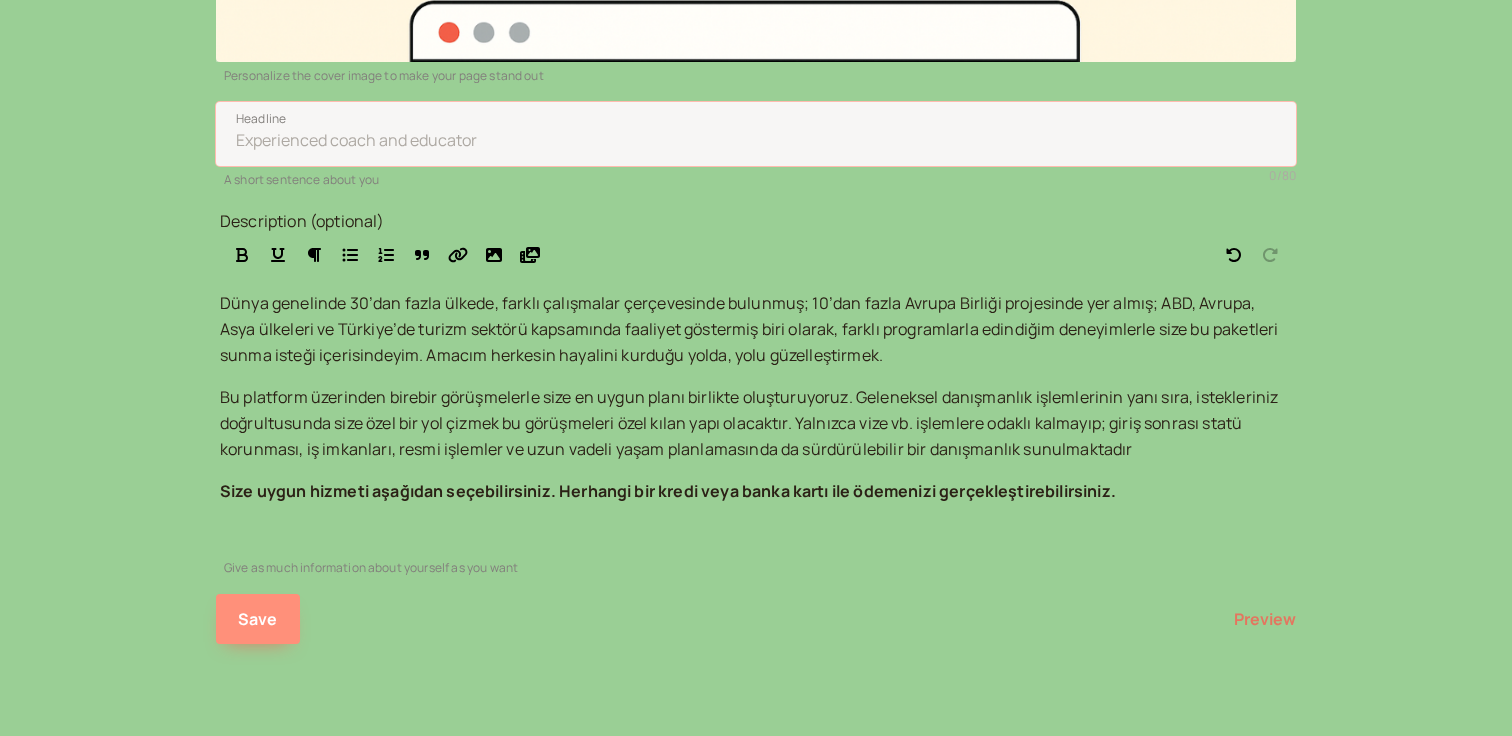 type 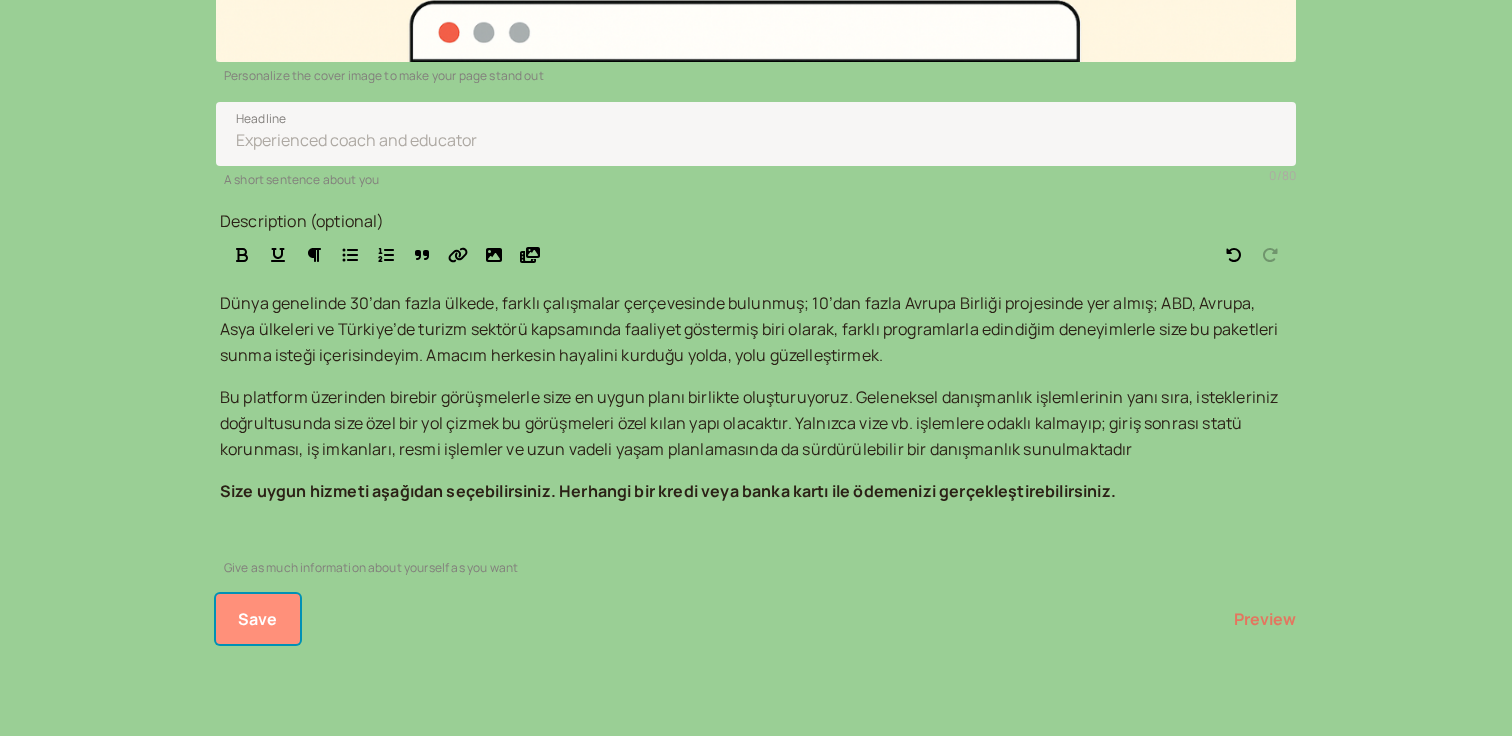 click on "Save" at bounding box center [258, 619] 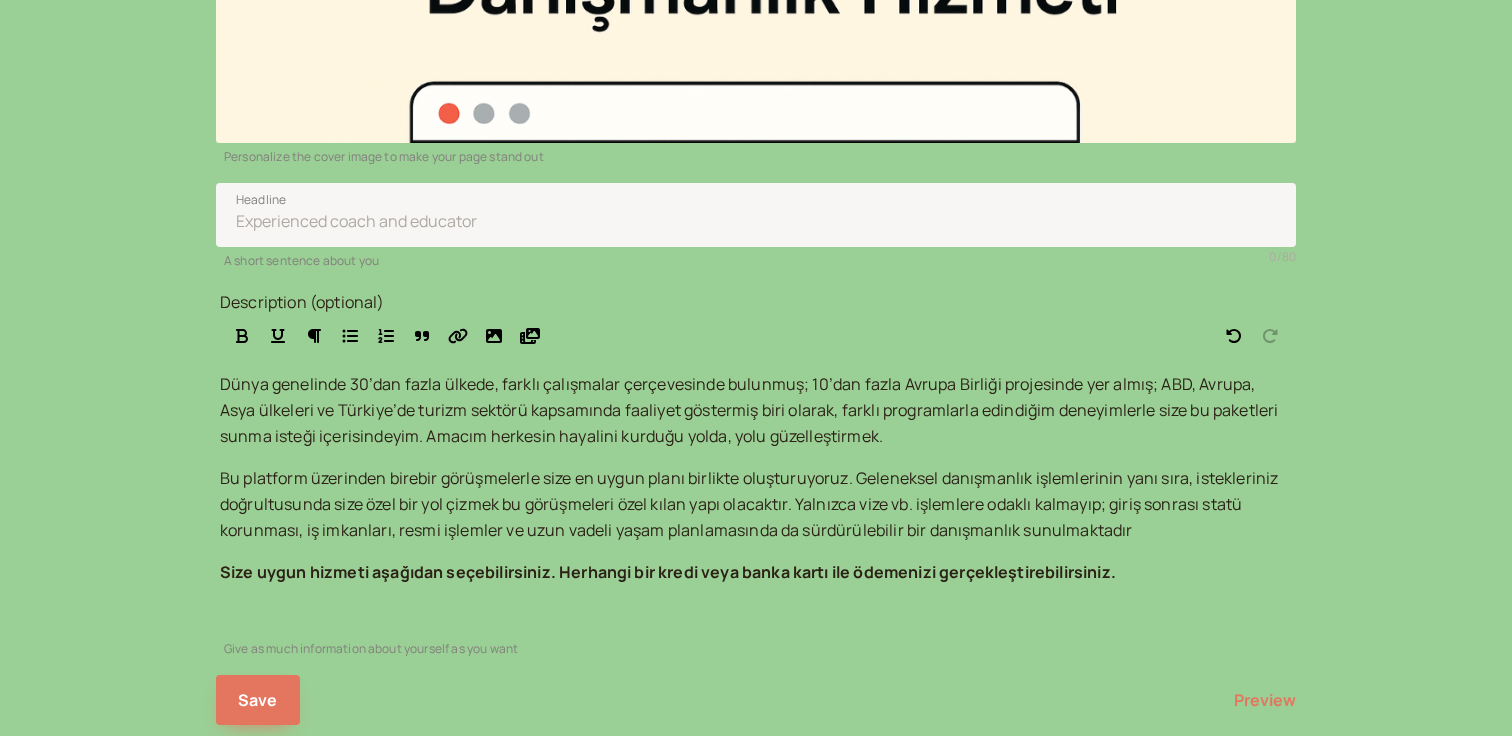 scroll, scrollTop: 508, scrollLeft: 0, axis: vertical 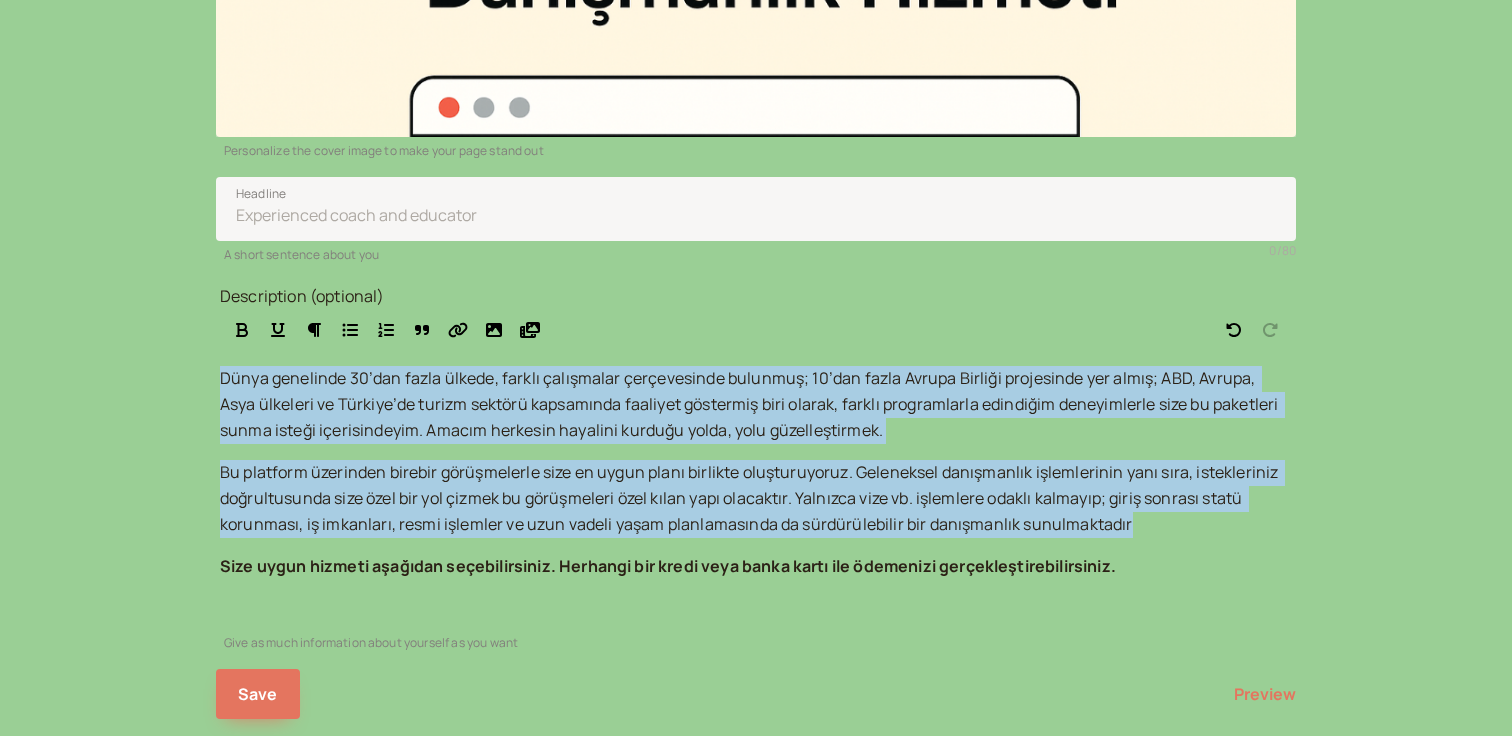 drag, startPoint x: 236, startPoint y: 271, endPoint x: 489, endPoint y: 545, distance: 372.941 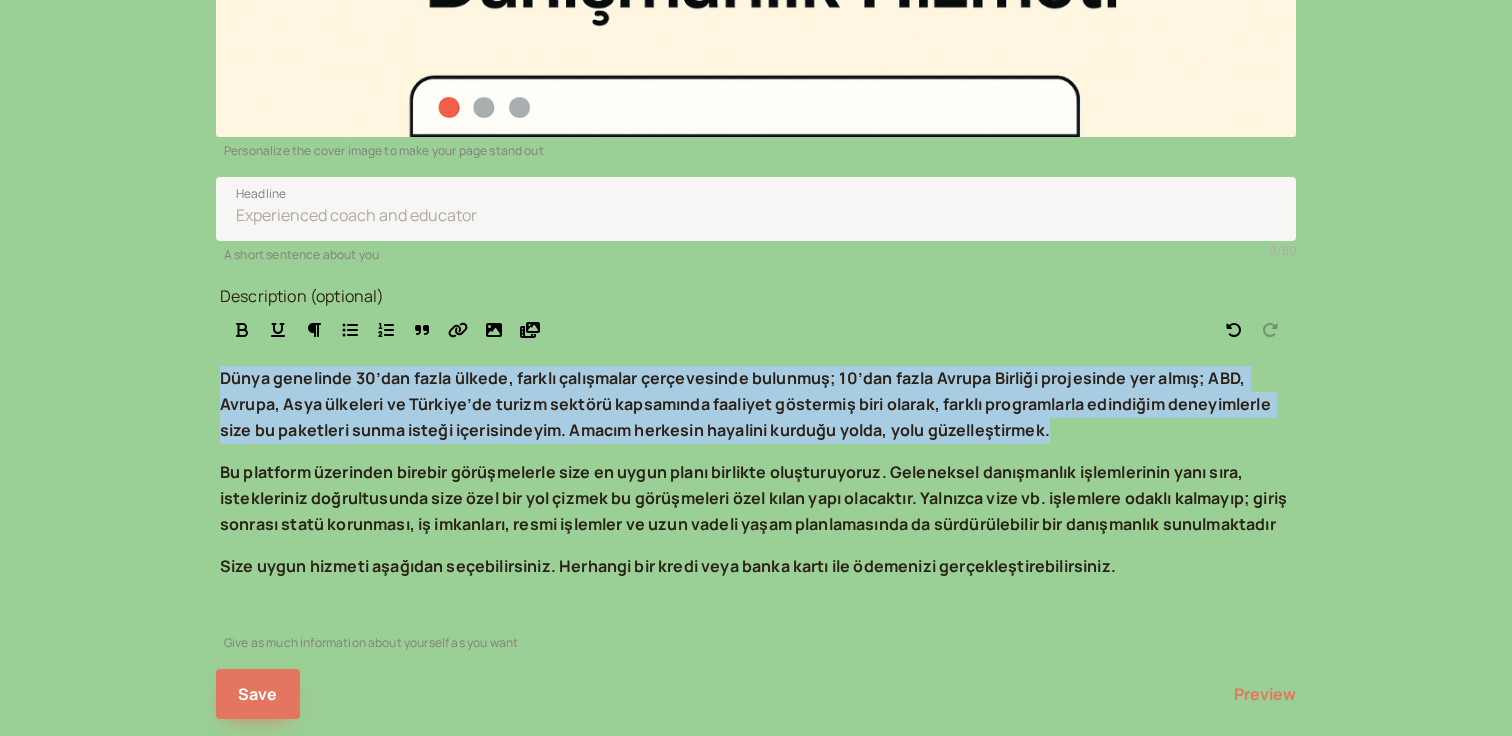 click at bounding box center (242, 330) 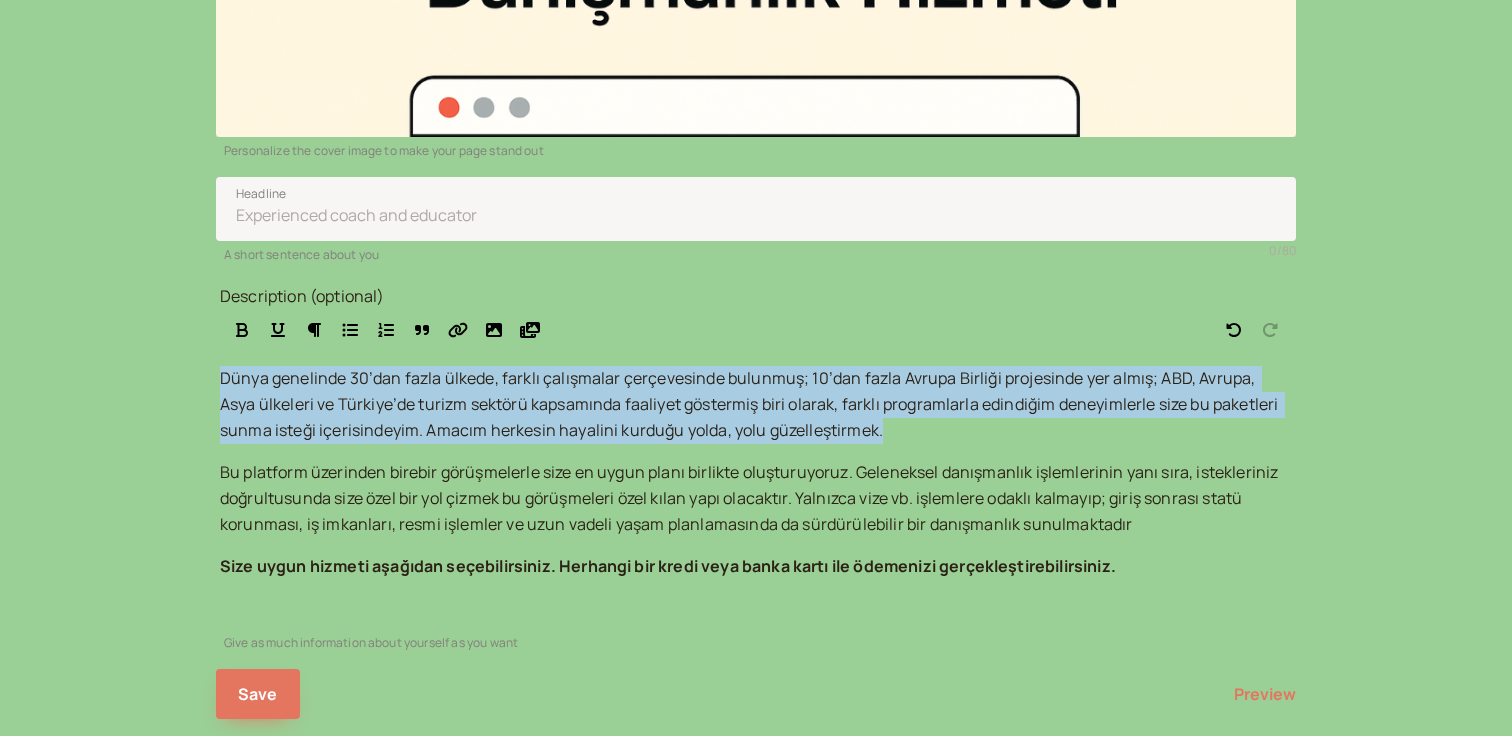 click at bounding box center [278, 330] 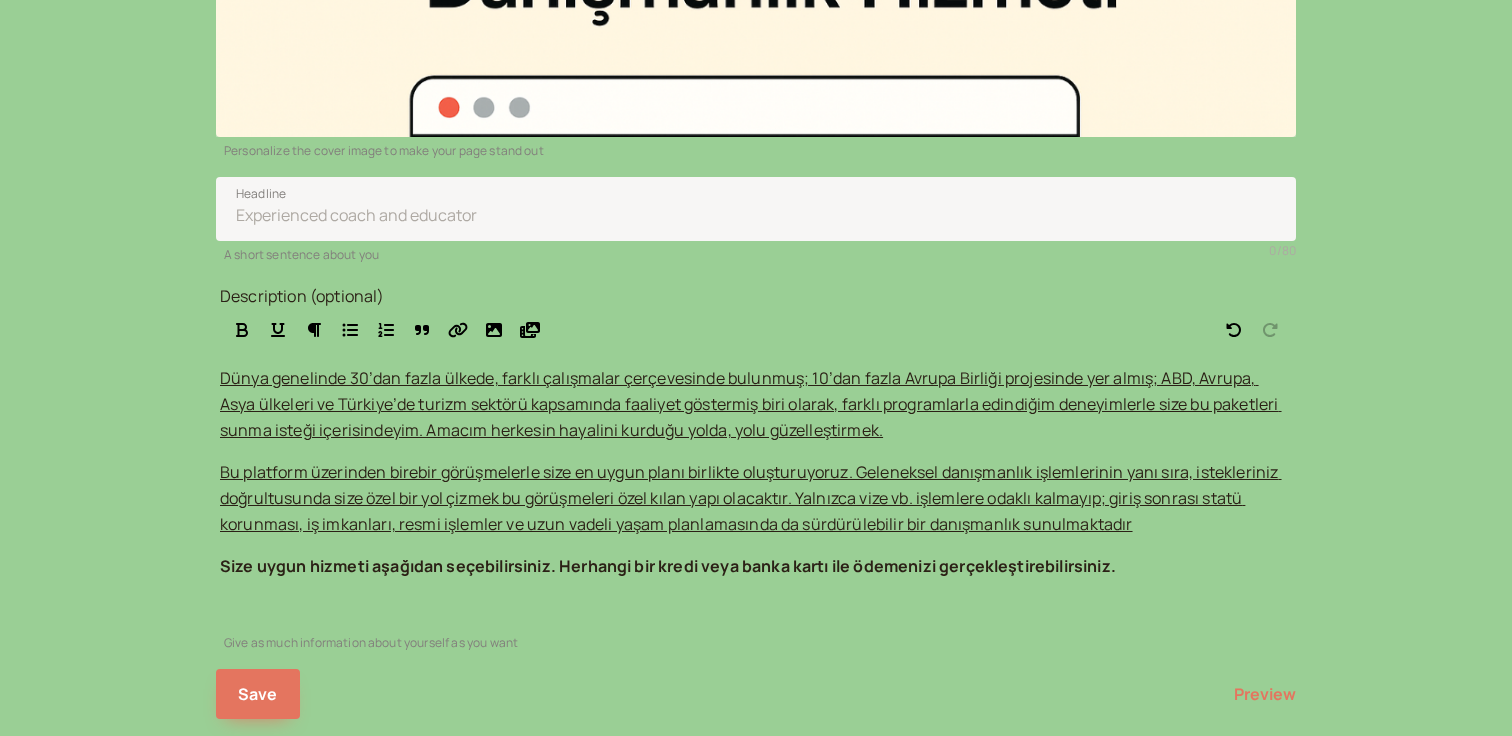 click on "introwise Dashboard Dashboard Booking page Booking Scheduling Scheduling Payments Payments Calls Calls Automation Automation Reports Reports What's new Page Branding Domain Edit booking page Personalize the cover image to make your page stand out Headline 0 / 80 A short sentence about you Description (optional) Dünya genelinde 30’dan fazla ülkede, farklı çalışmalar çerçevesinde bulunmuş; 10’dan fazla Avrupa Birliği projesinde yer almış; [COUNTRY], [COUNTRY], [COUNTRY] ülkeleri ve [COUNTRY]’de turizm sektörü kapsamında faaliyet göstermiş biri olarak, farklı programlarla edindiğim deneyimlerle size bu paketleri sunma isteği içerisindeyim. Amacım herkesin hayalini kurduğu yolda, yolu güzelleştirmek. Size uygun hizmeti aşağıdan seçebilirsiniz. Herhangi bir kredi veya banka kartı ile ödemenizi gerçekleştirebilirsiniz. Give as much information about yourself as you want Save Preview View as a client introwise.com/suleymanarikan View your booking page exactly as your clients see it" at bounding box center (756, 300) 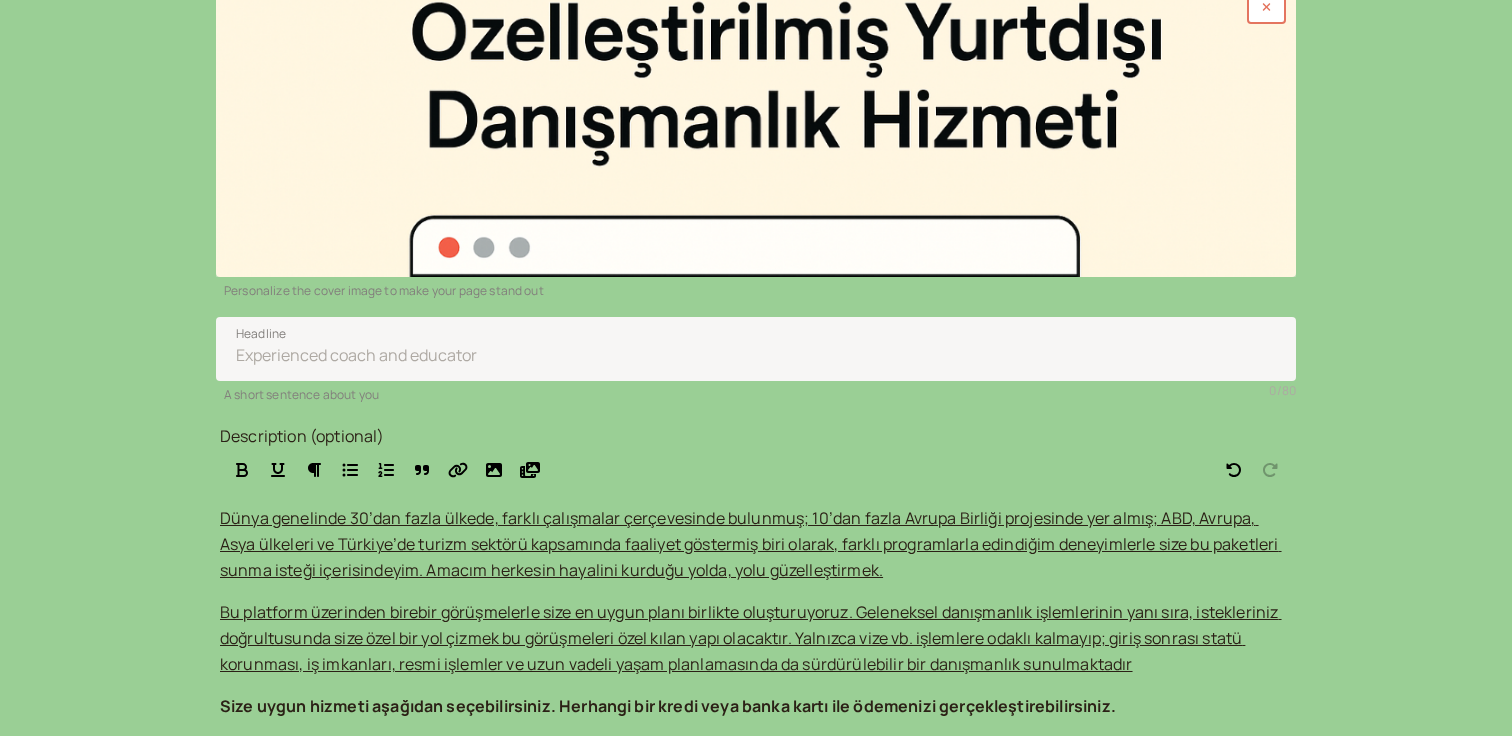 scroll, scrollTop: 583, scrollLeft: 0, axis: vertical 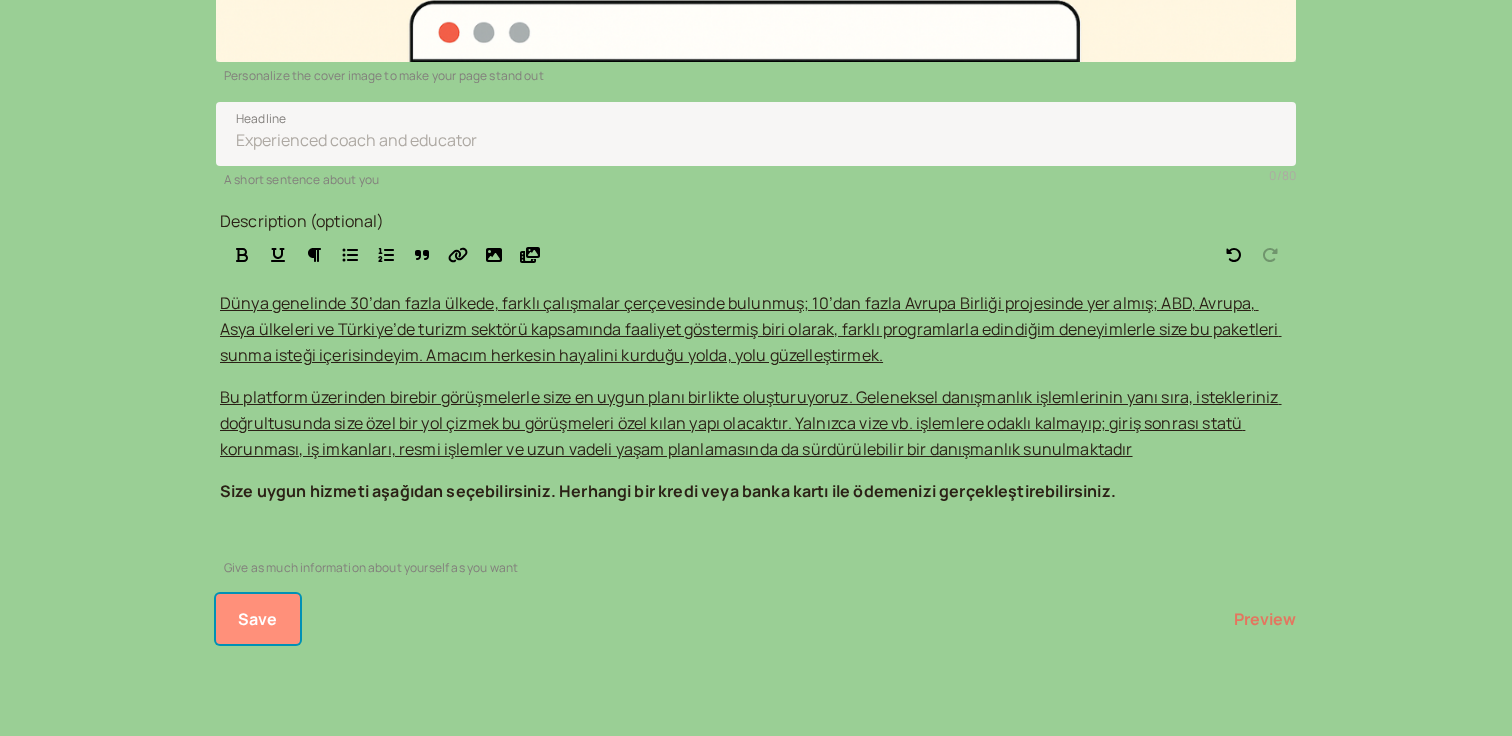 click on "Save" at bounding box center [258, 619] 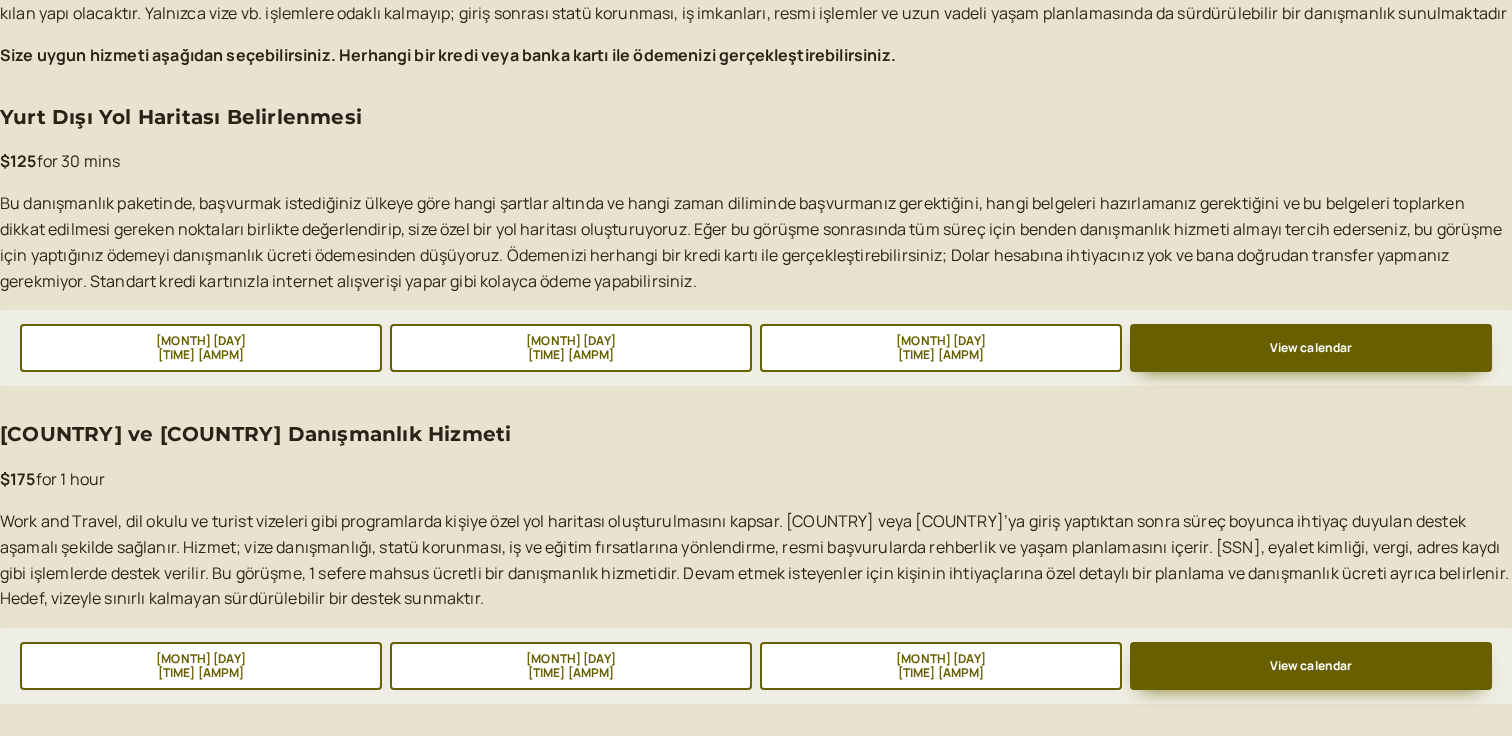 scroll, scrollTop: 0, scrollLeft: 0, axis: both 